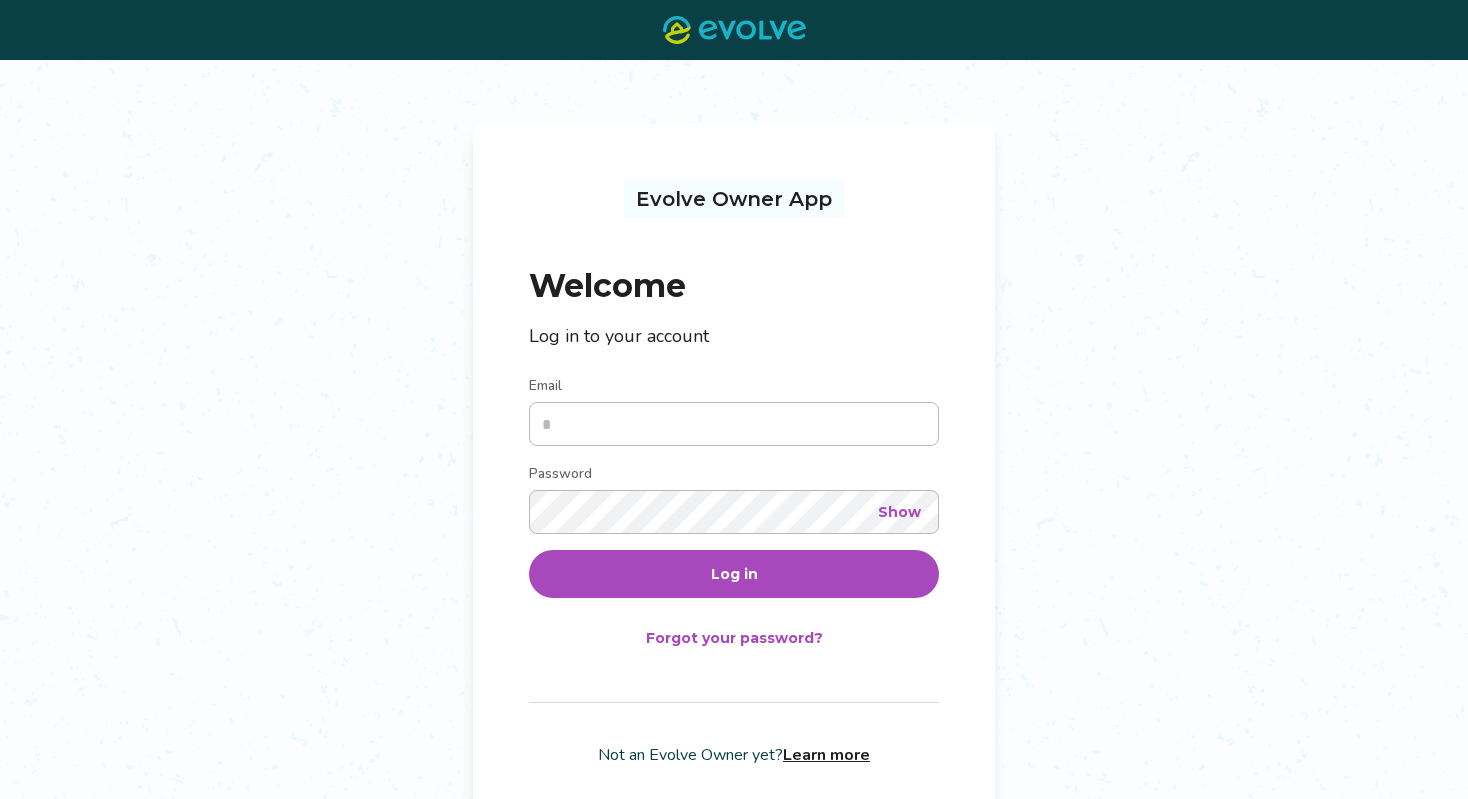 scroll, scrollTop: 0, scrollLeft: 0, axis: both 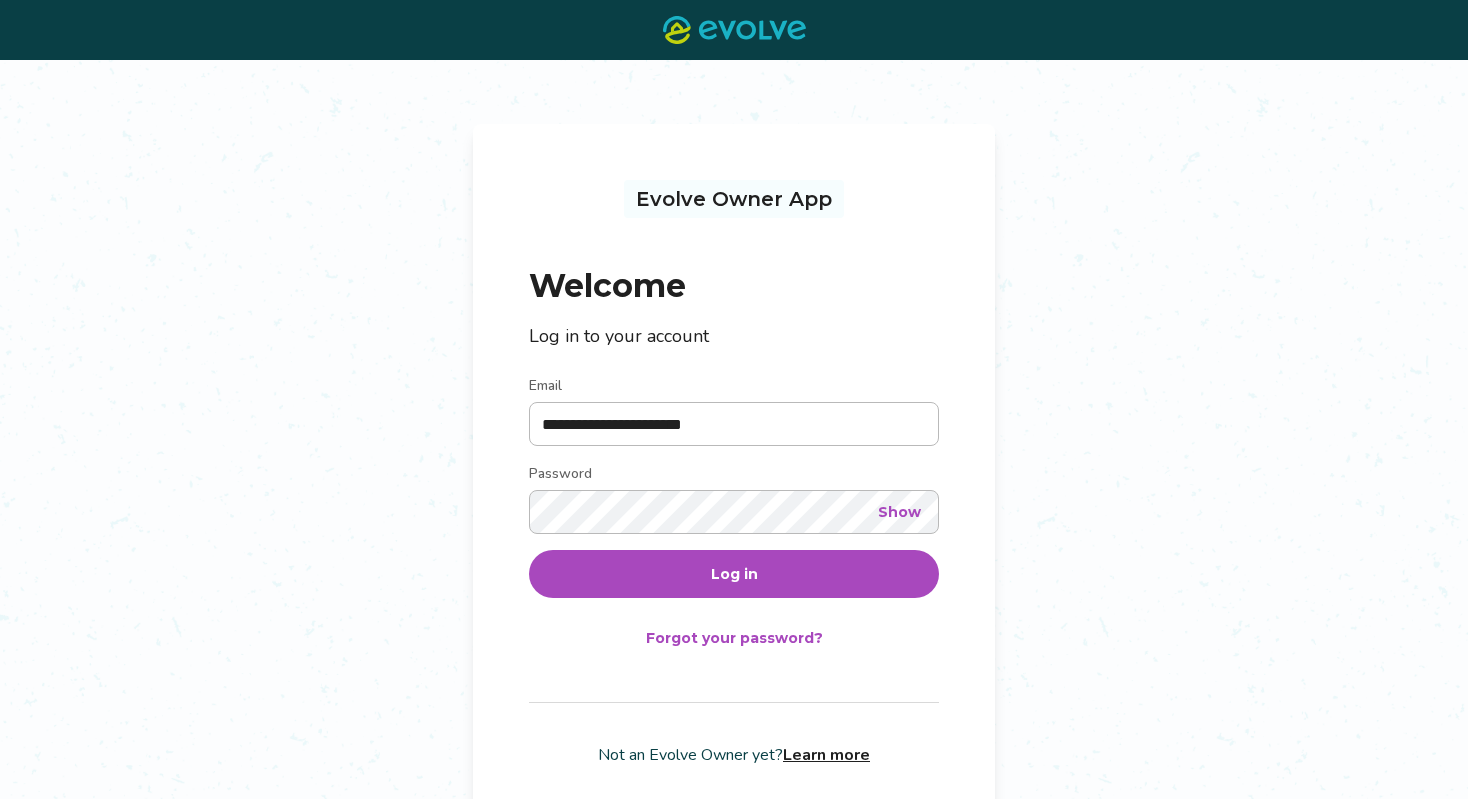 type on "**********" 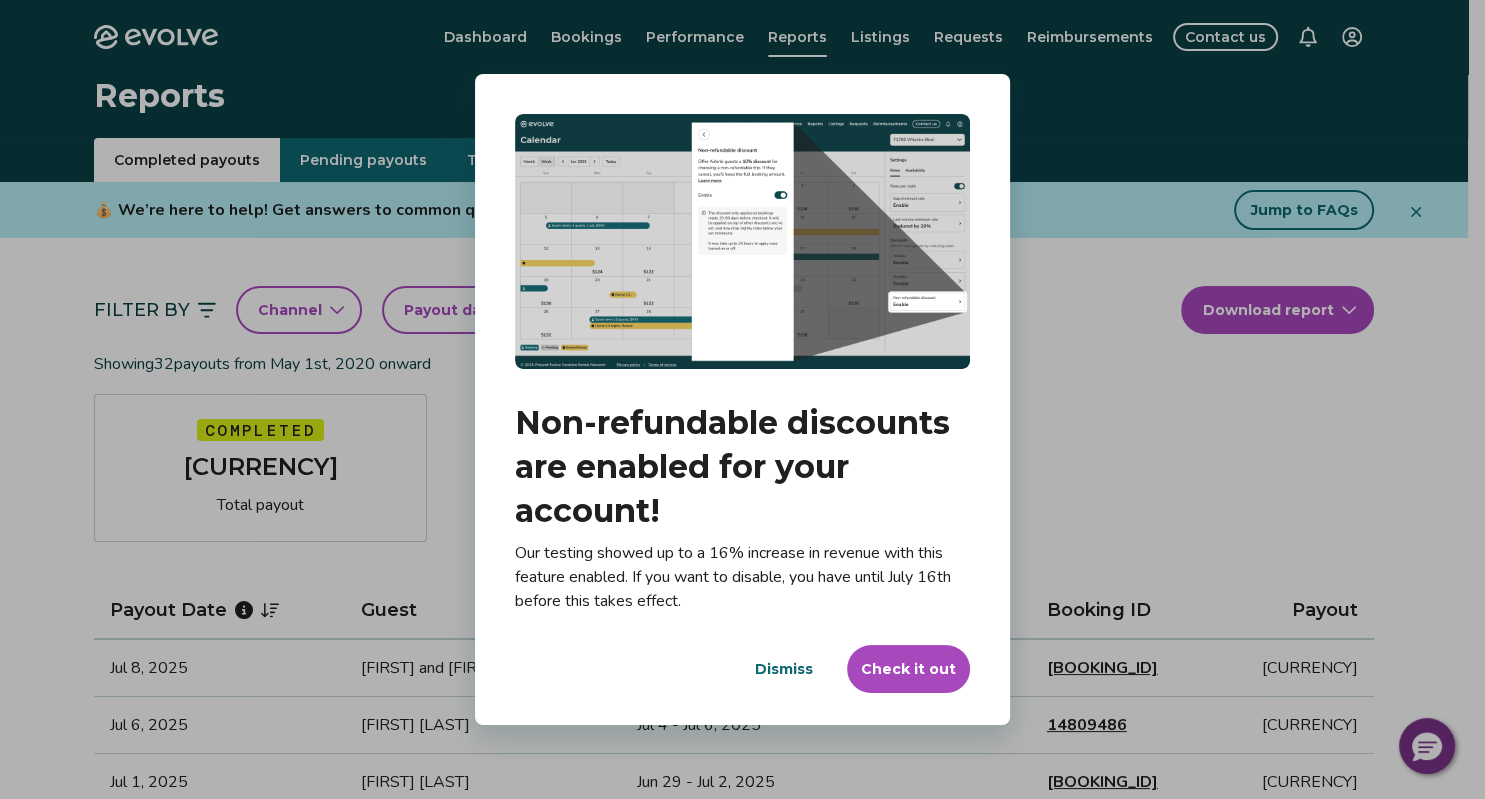 click on "Dismiss" at bounding box center (784, 669) 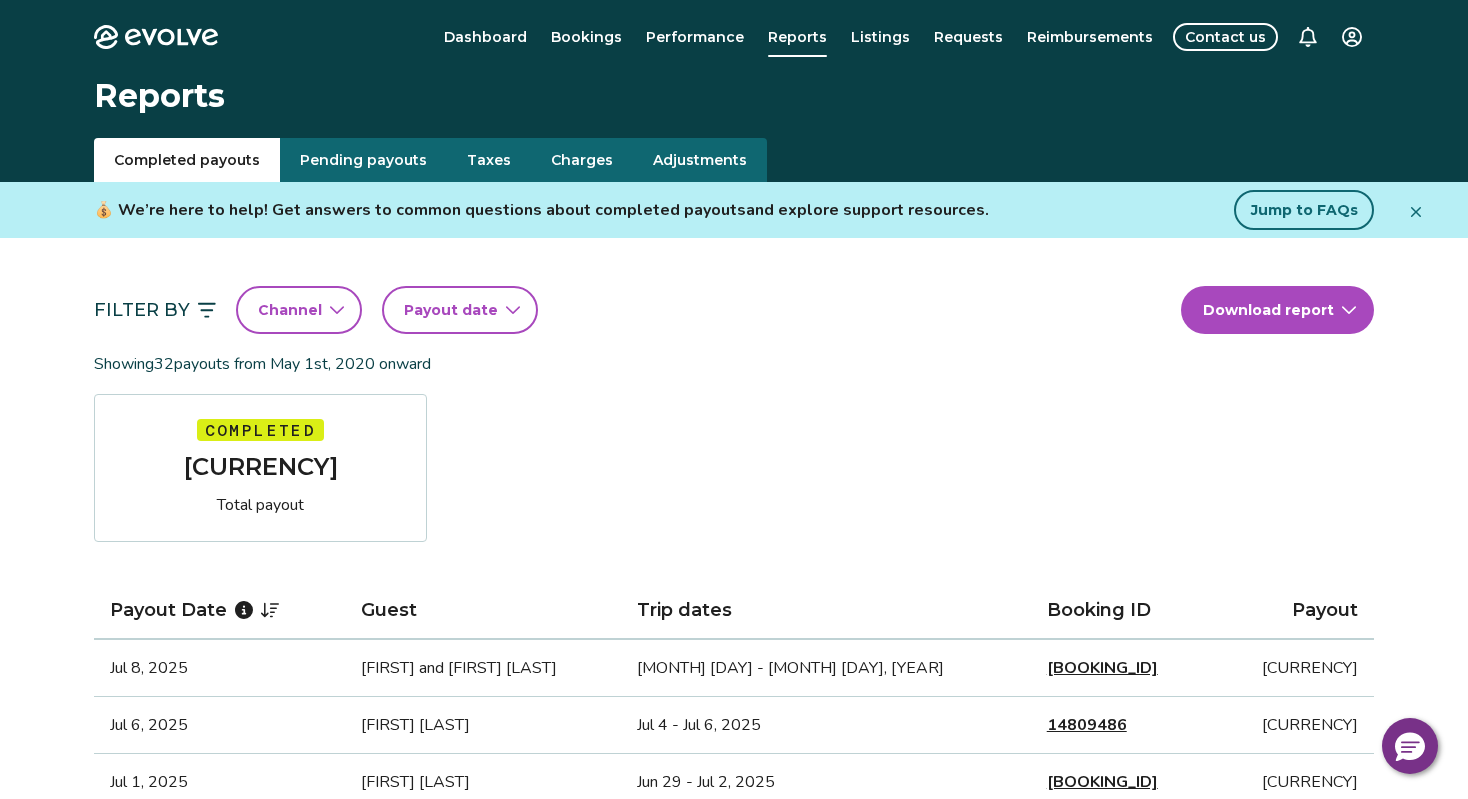 click 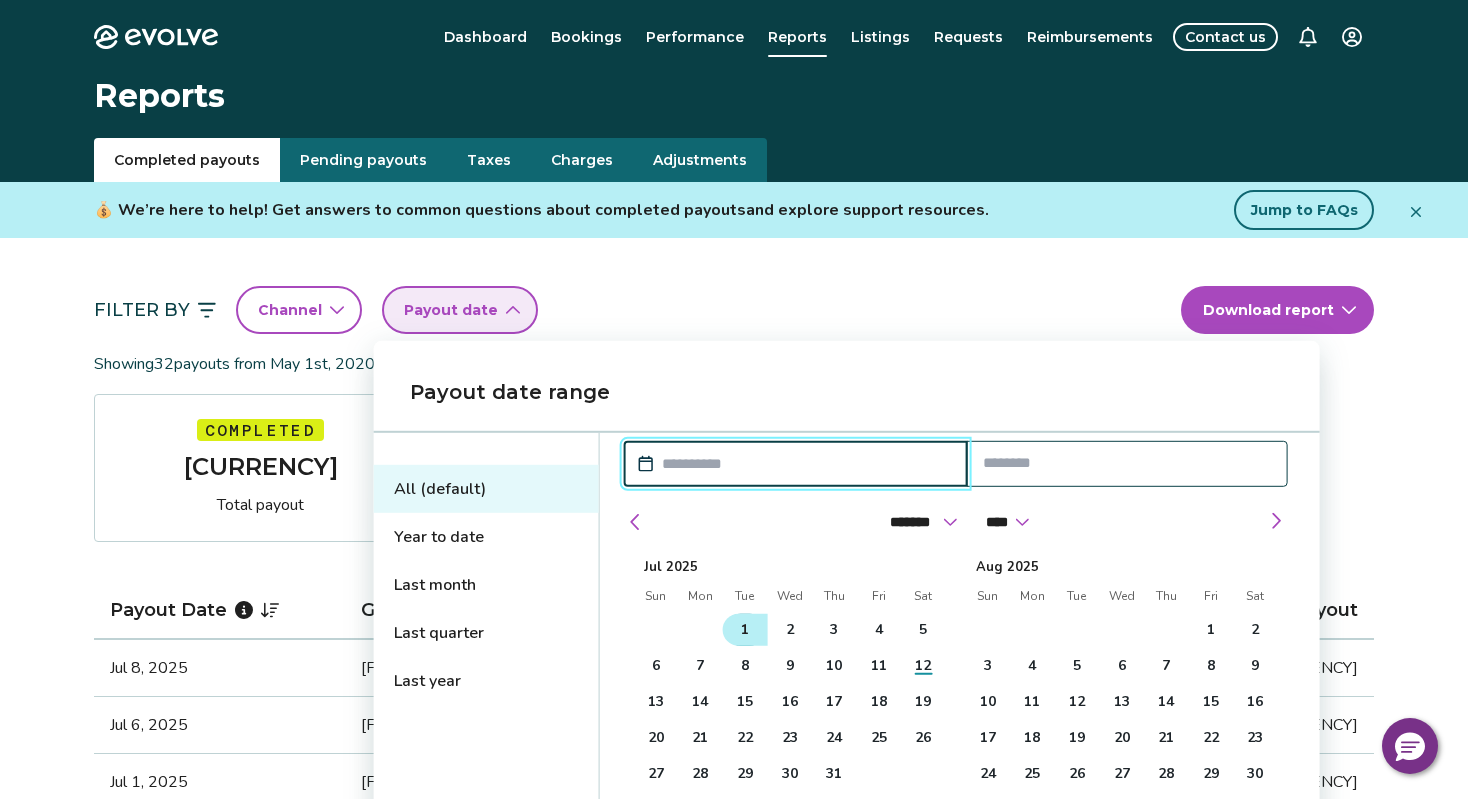 click on "1" at bounding box center [745, 630] 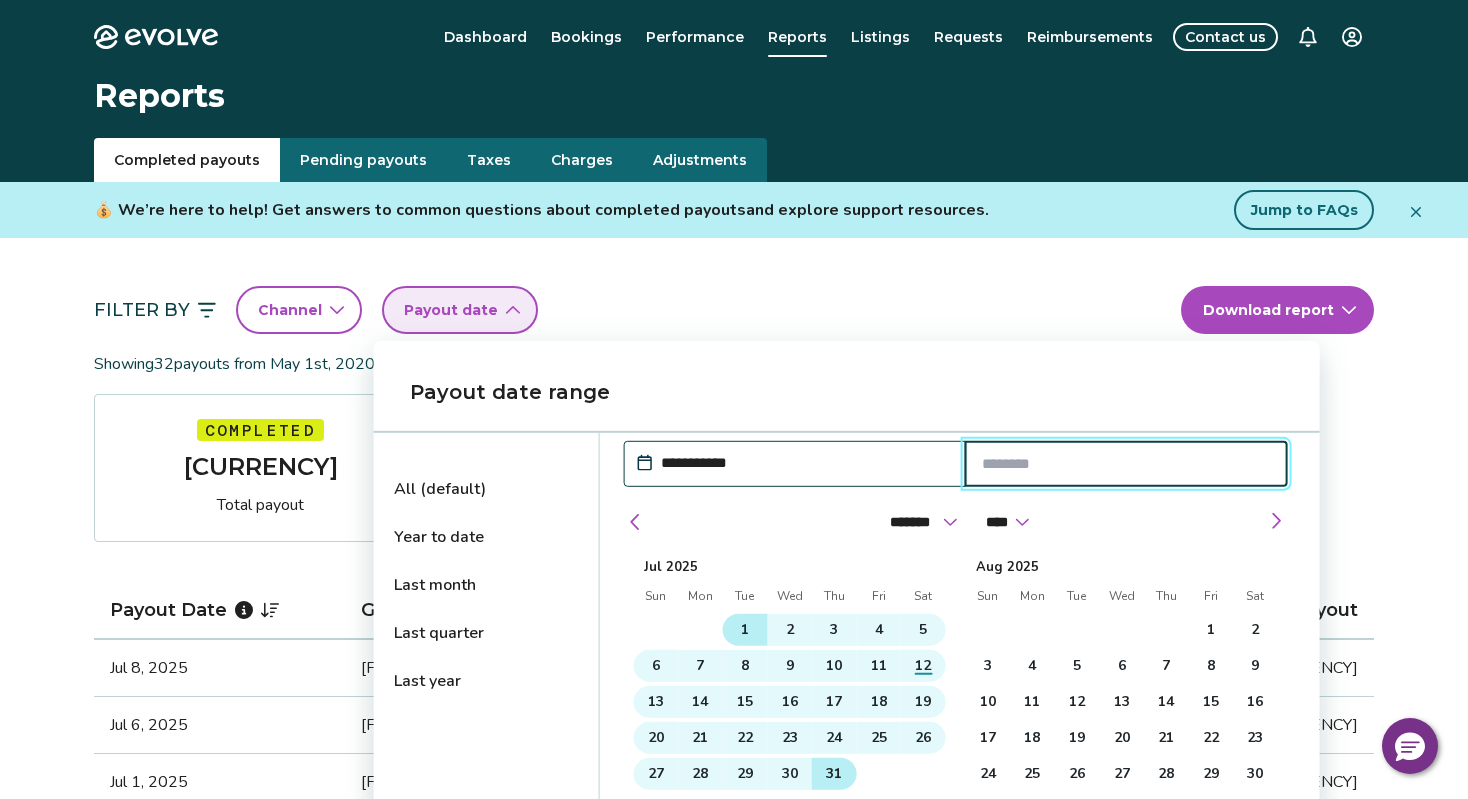 click on "31" at bounding box center (834, 774) 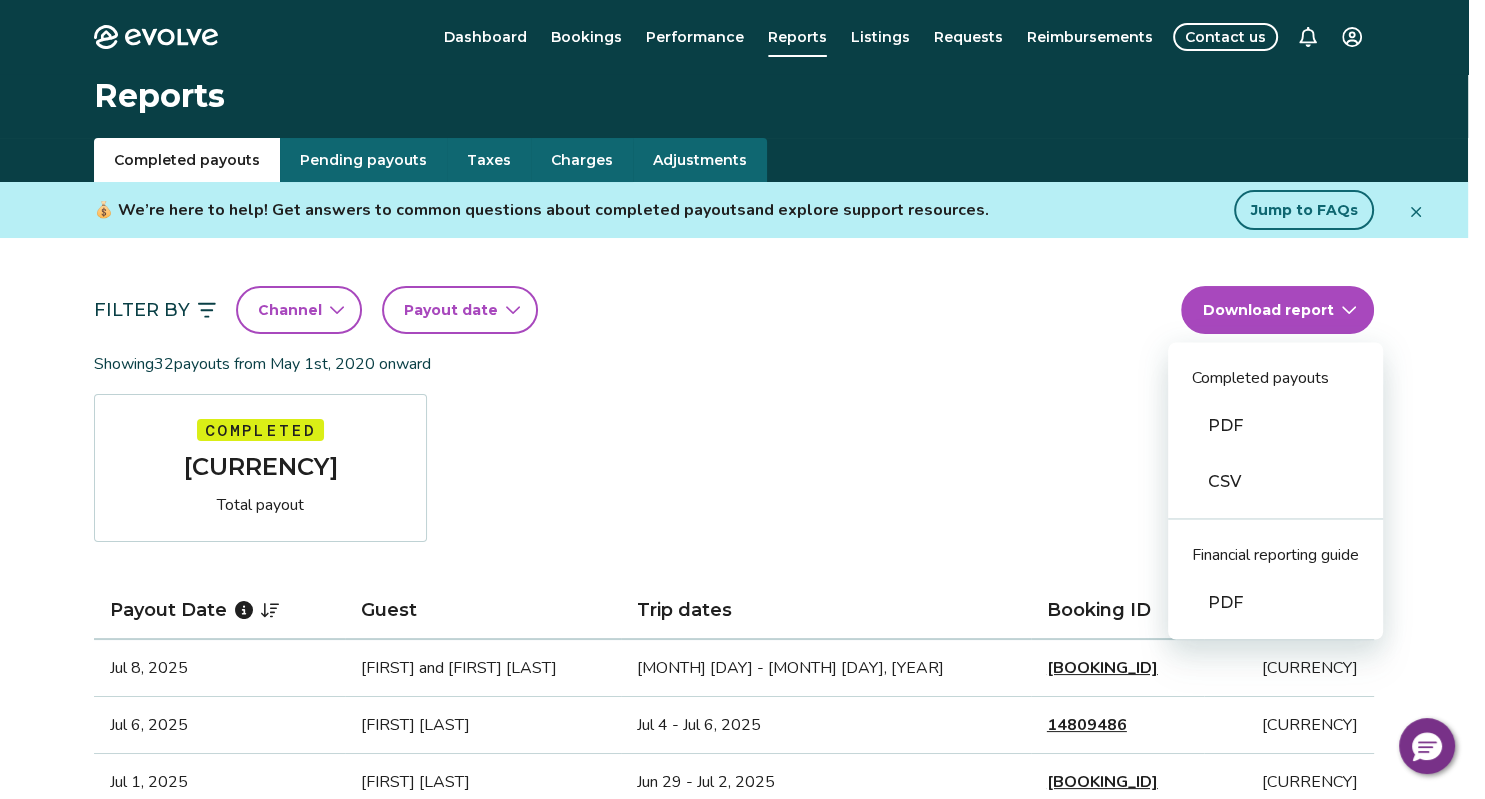 click on "Evolve Dashboard Bookings Performance Reports Listings Requests Reimbursements Contact us Reports Completed payouts Pending payouts Taxes Charges Adjustments 💰 We’re here to help! Get answers to common questions about   completed payouts  and explore support resources. Jump to FAQs Filter By  Channel Payout date Download   report Completed payouts PDF CSV Financial reporting guide PDF Showing  32  payouts   from May 1st, 2020 onward Completed $11,764.61 Total payout Payout Date Guest Trip dates Booking ID Payout Jul 8, 2025 Howard and Linda Edwards Jul 6 - Jul 14, 2025 14201594 $1,157.08 Jul 6, 2025 Emile Tuyihimbaze Jul 4 - Jul 6, 2025 14809486 $336.43 Jul 1, 2025 Matthew Farley Jun 29 - Jul 2, 2025 14803197 $456.64 Jul 1, 2025 Emma Lawrence Jun 29 - Jul 2, 2025 14731572 $554.38 Jun 22, 2025 Gingras Sandy Jun 20 - Jun 23, 2025 14654780 $571.18 Jun 21, 2025 Susan Arvonio-Krom Jun 19 - Jun 22, 2025 14522302 $131.41 Jun 16, 2025 Ariadna Falcon Jun 14 - Jun 15, 2025 14639330 $216.21 Jun 8, 2025 14442075 1" at bounding box center (742, 1297) 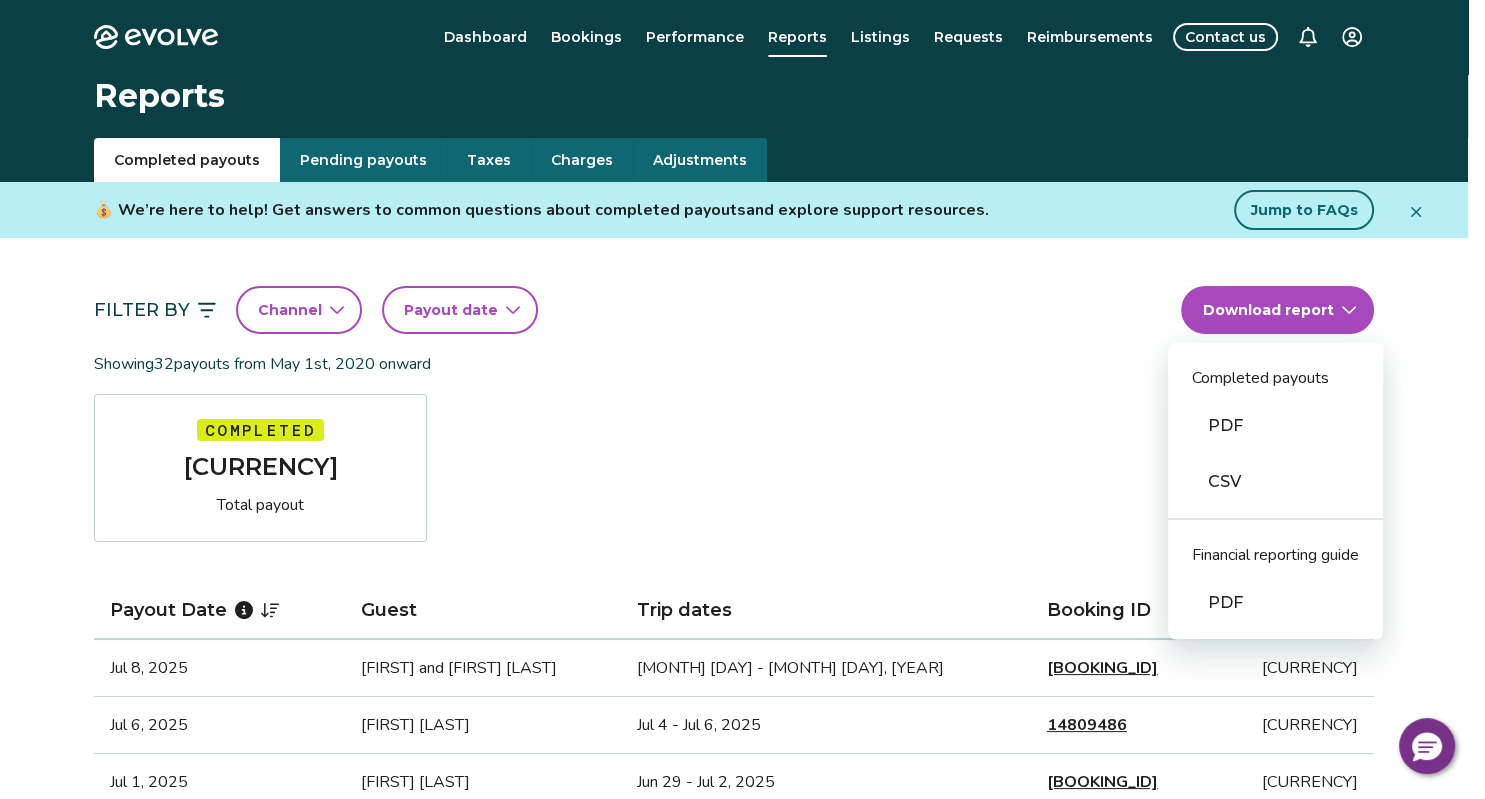 click on "PDF" at bounding box center [1275, 603] 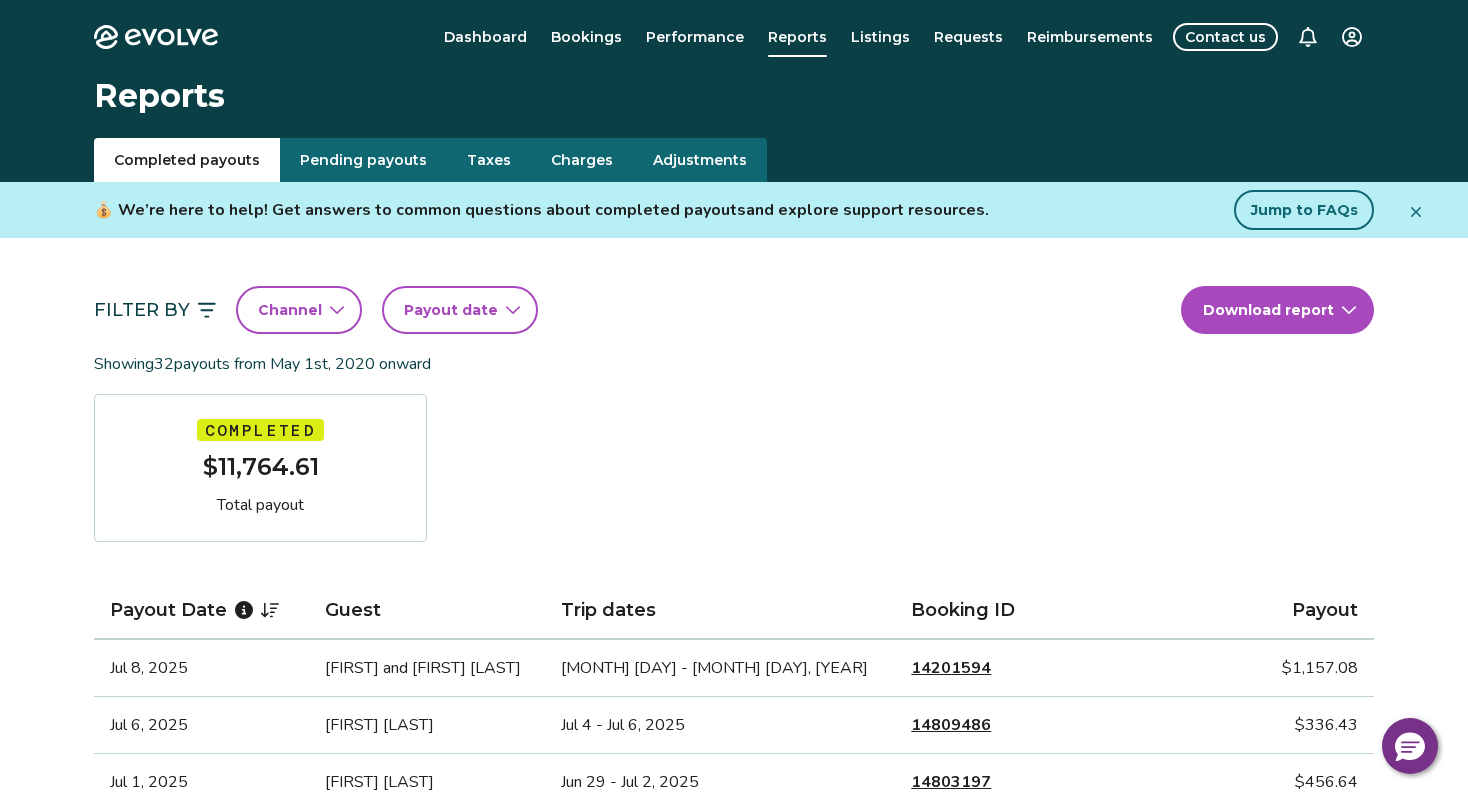 scroll, scrollTop: 0, scrollLeft: 0, axis: both 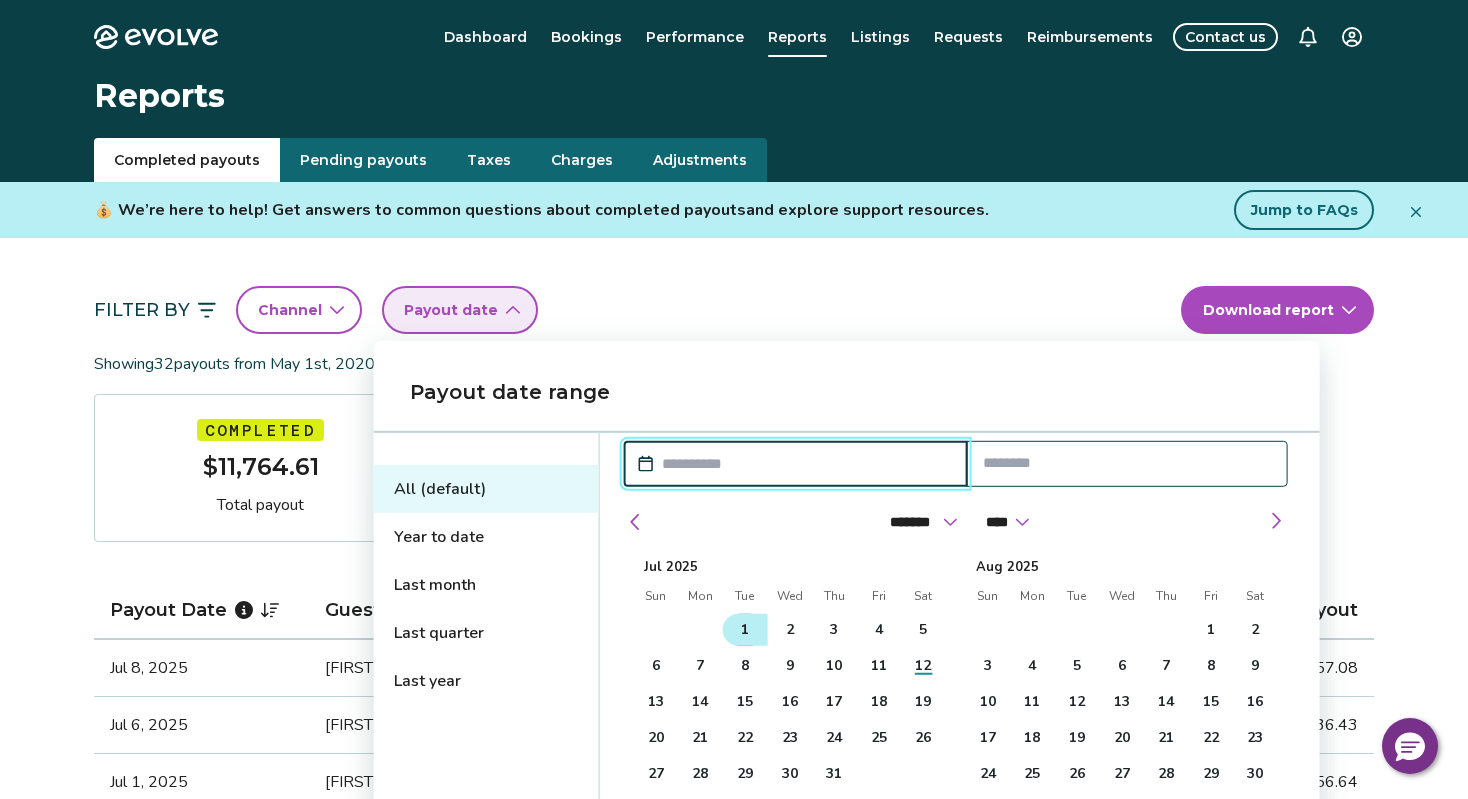 click on "1" at bounding box center (745, 630) 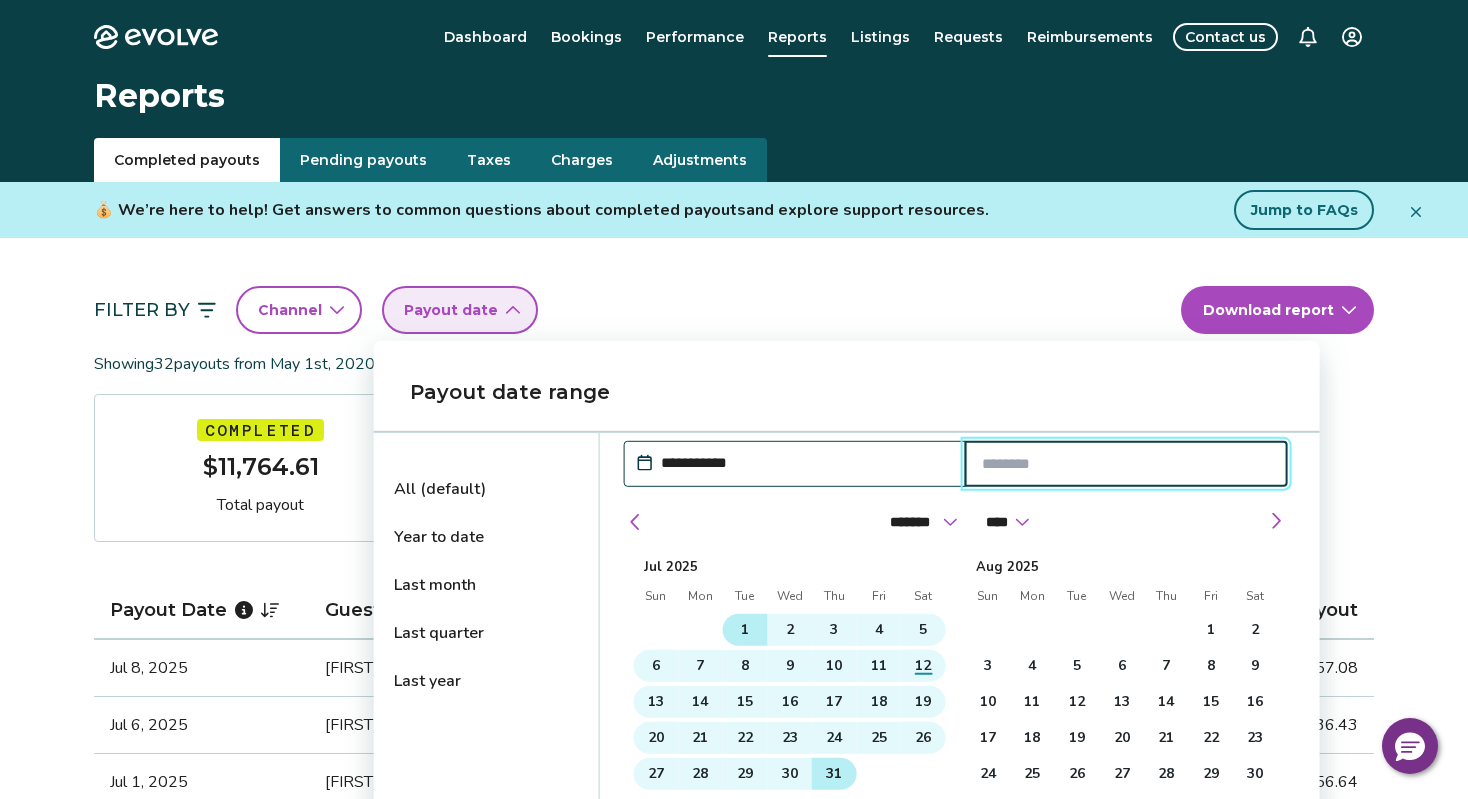 click on "31" at bounding box center (834, 774) 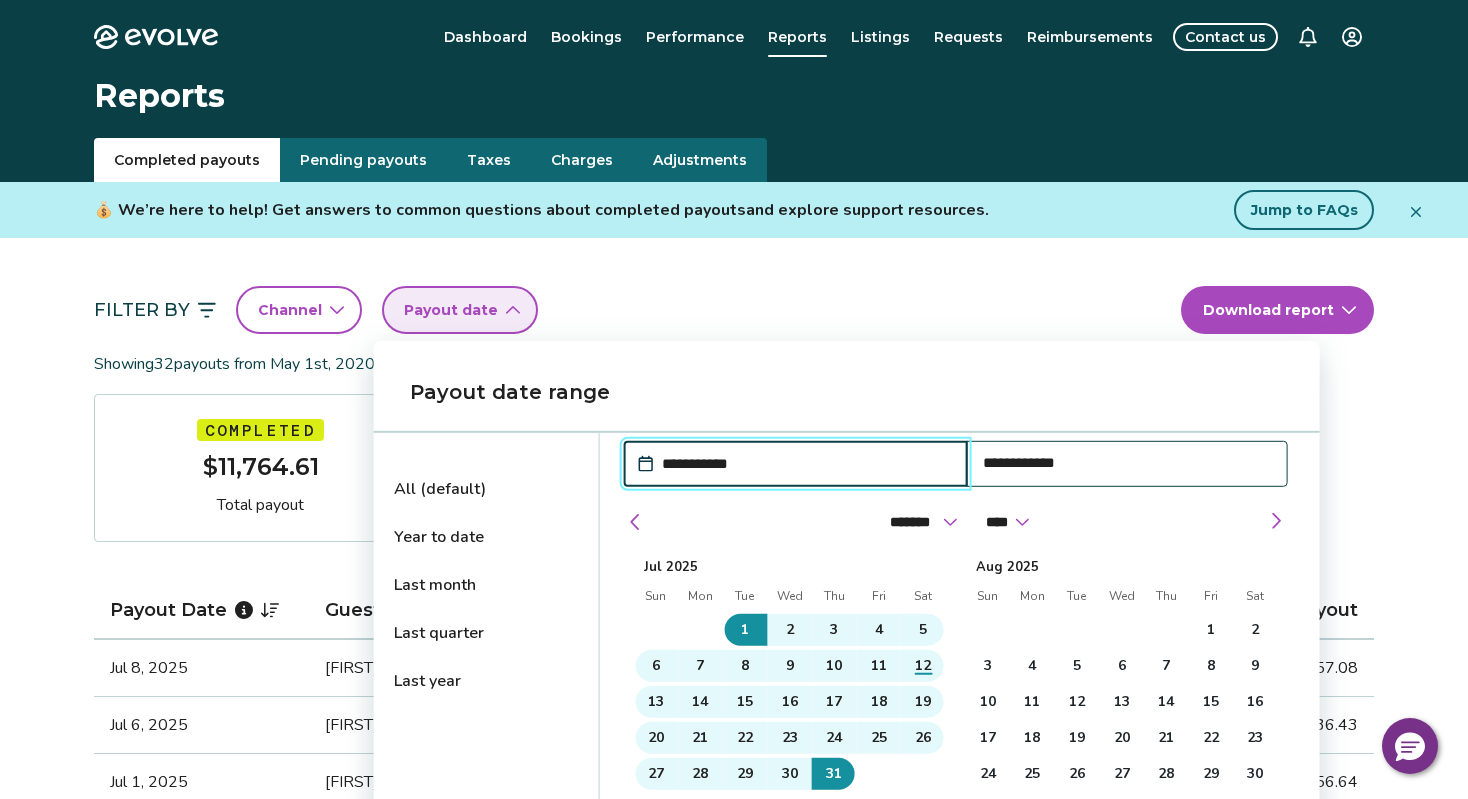 click on "**********" at bounding box center (806, 464) 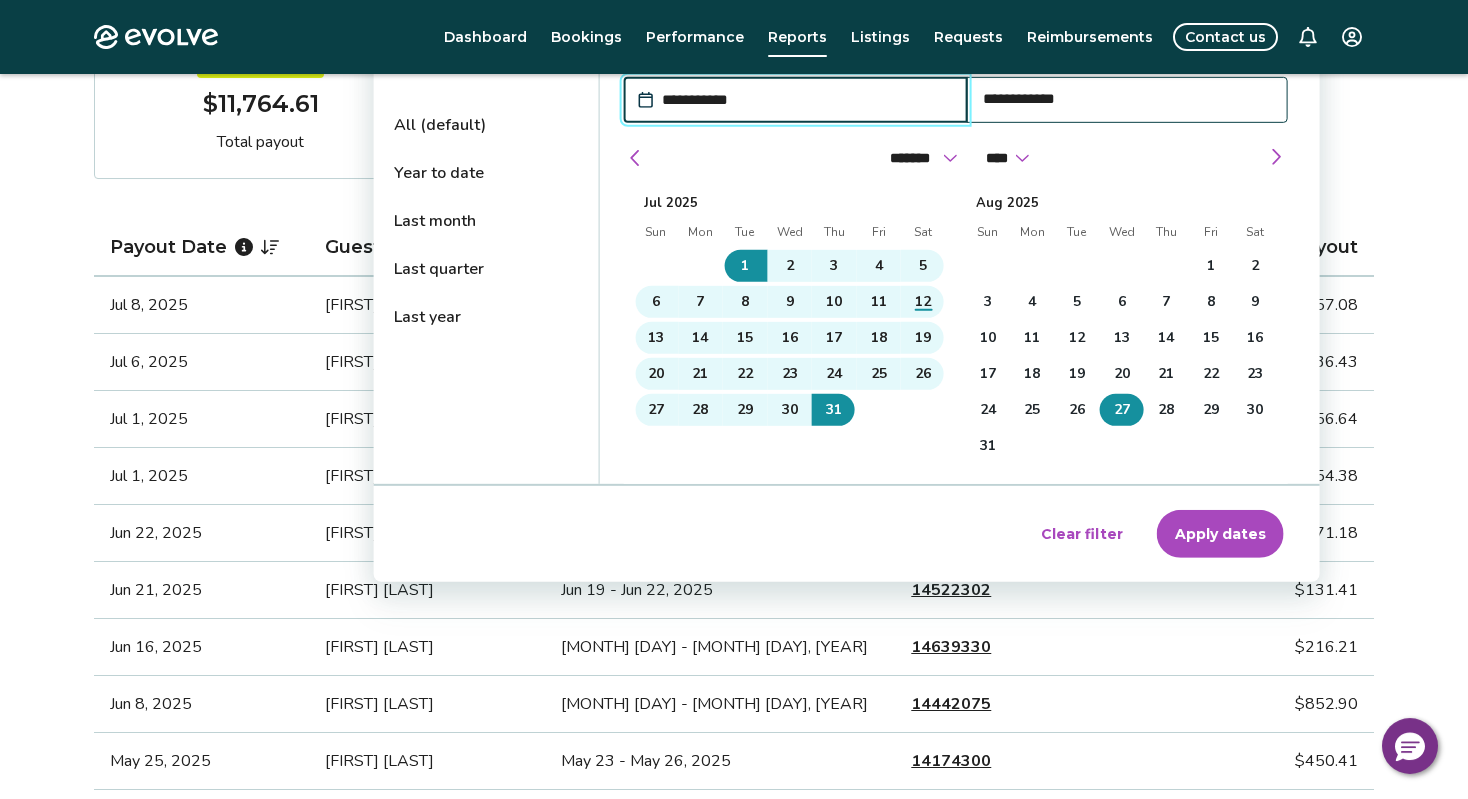 scroll, scrollTop: 322, scrollLeft: 0, axis: vertical 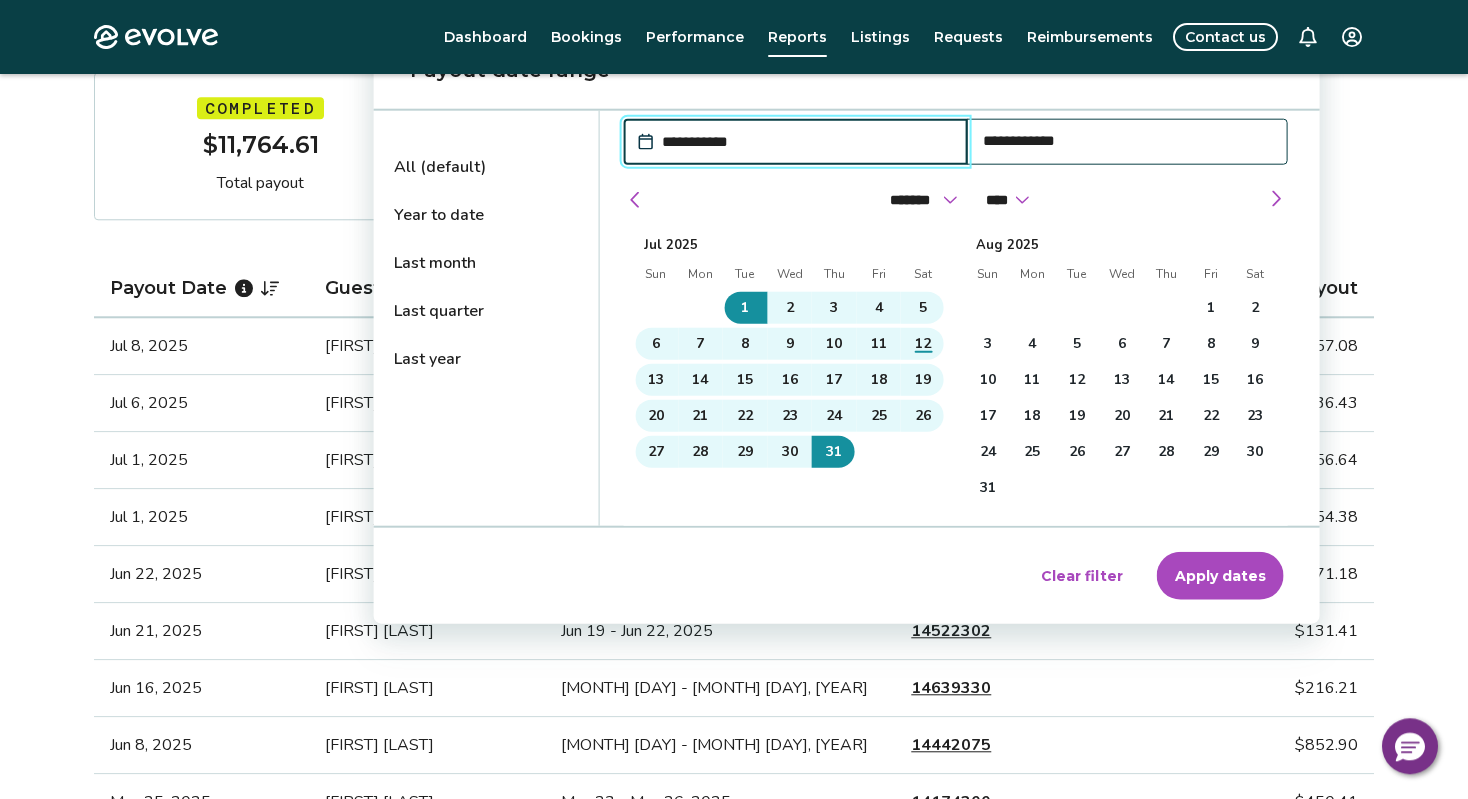 click on "Apply dates" at bounding box center [1220, 575] 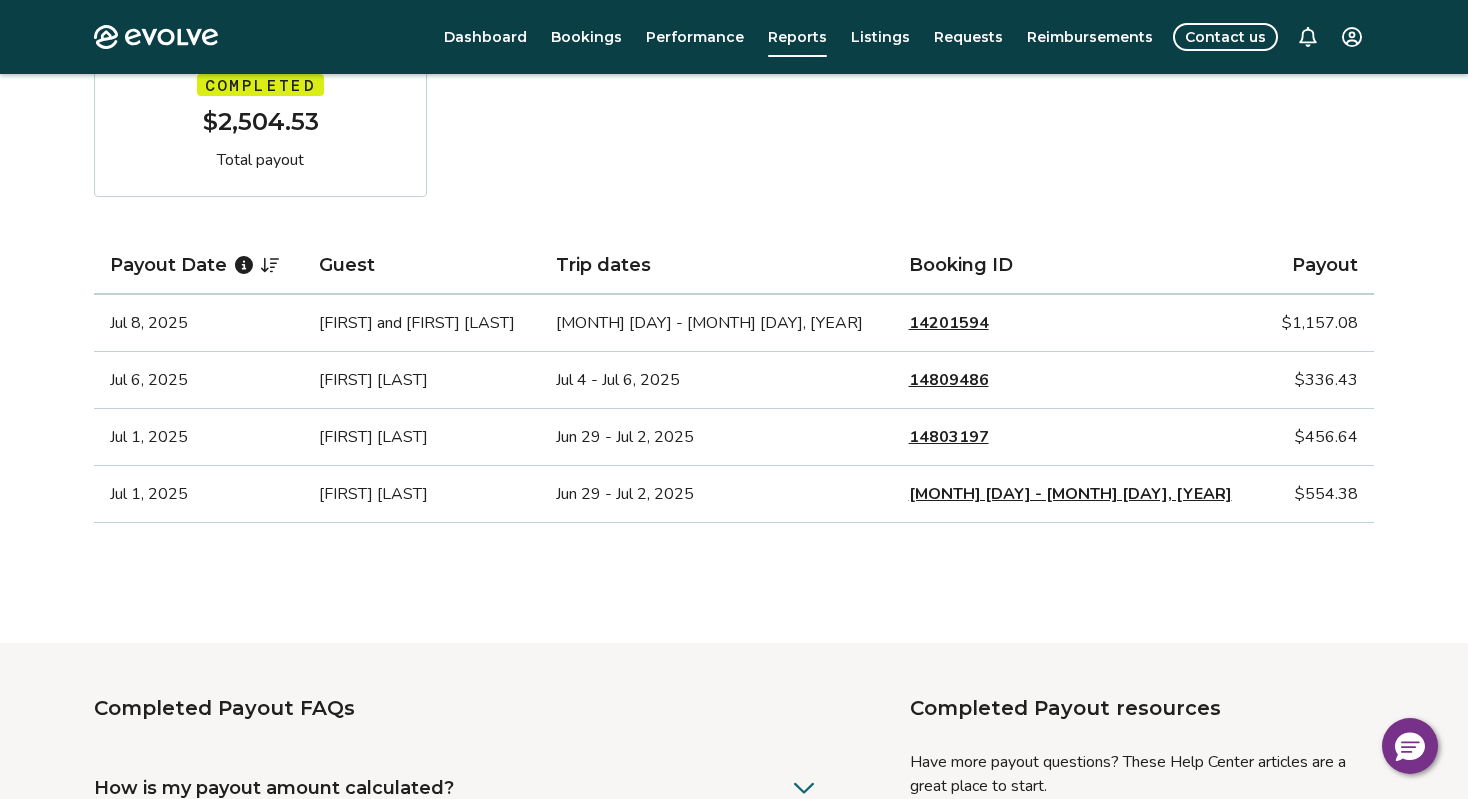 scroll, scrollTop: 361, scrollLeft: 0, axis: vertical 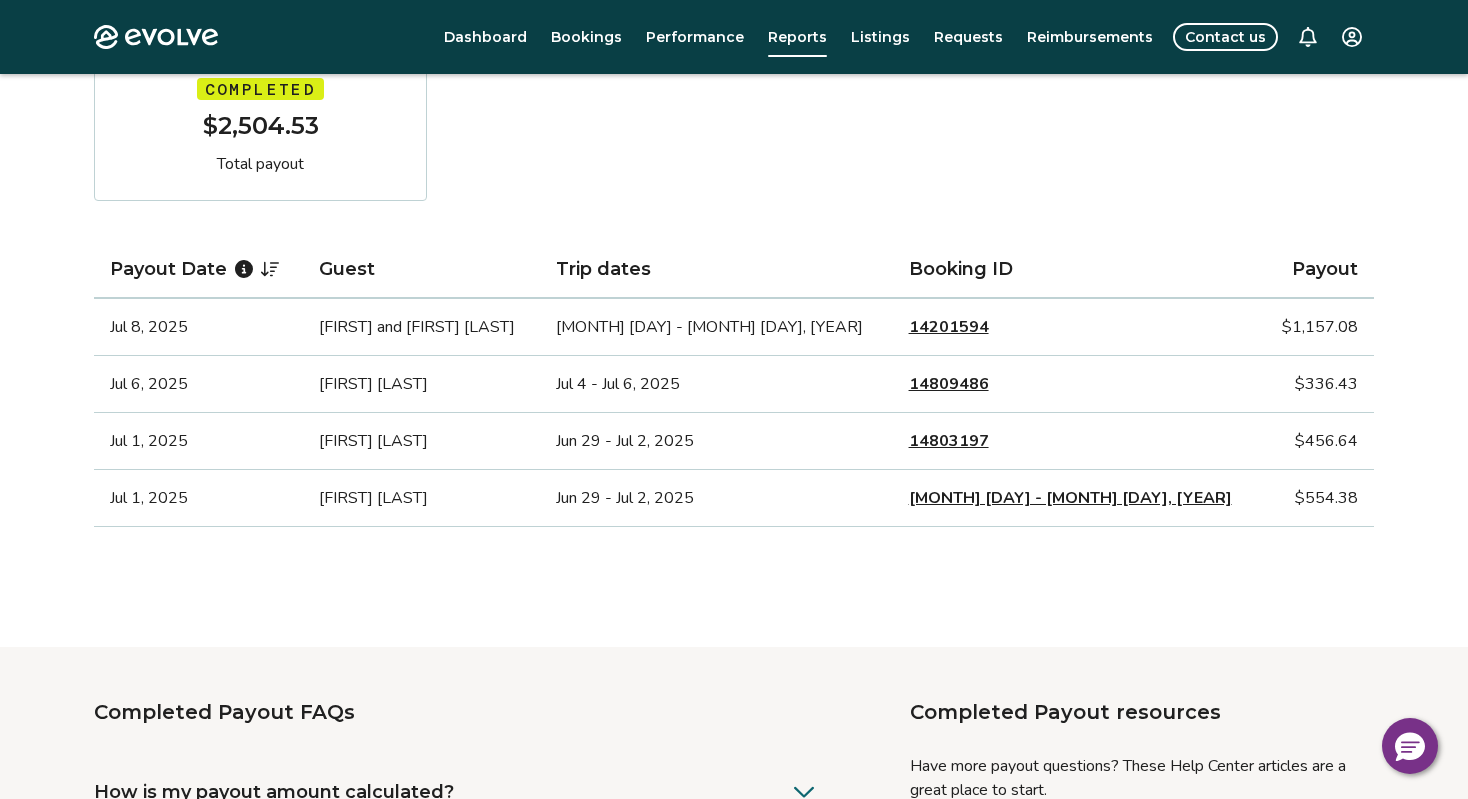 click on "[NUMBER]" at bounding box center (1070, 498) 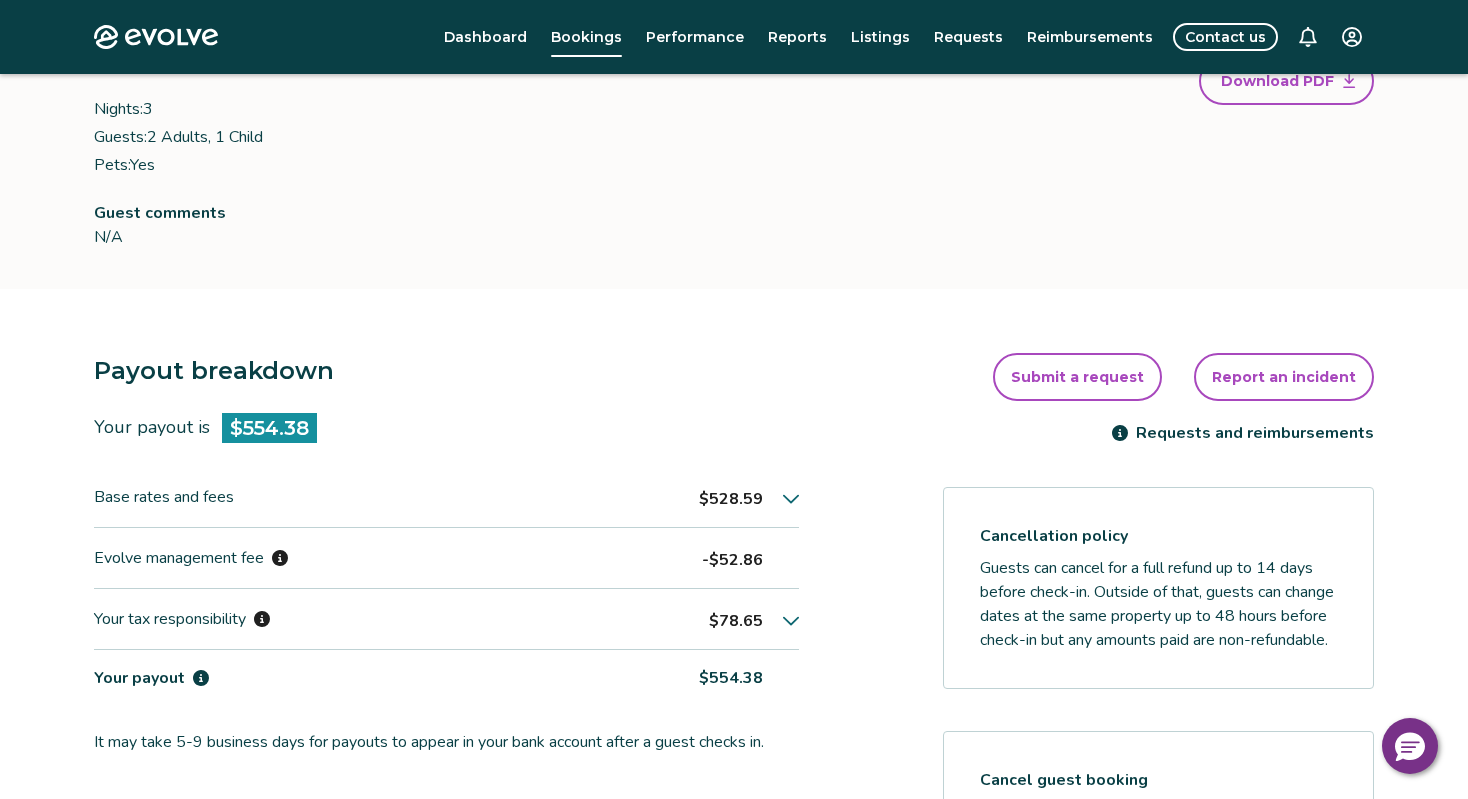 scroll, scrollTop: 271, scrollLeft: 0, axis: vertical 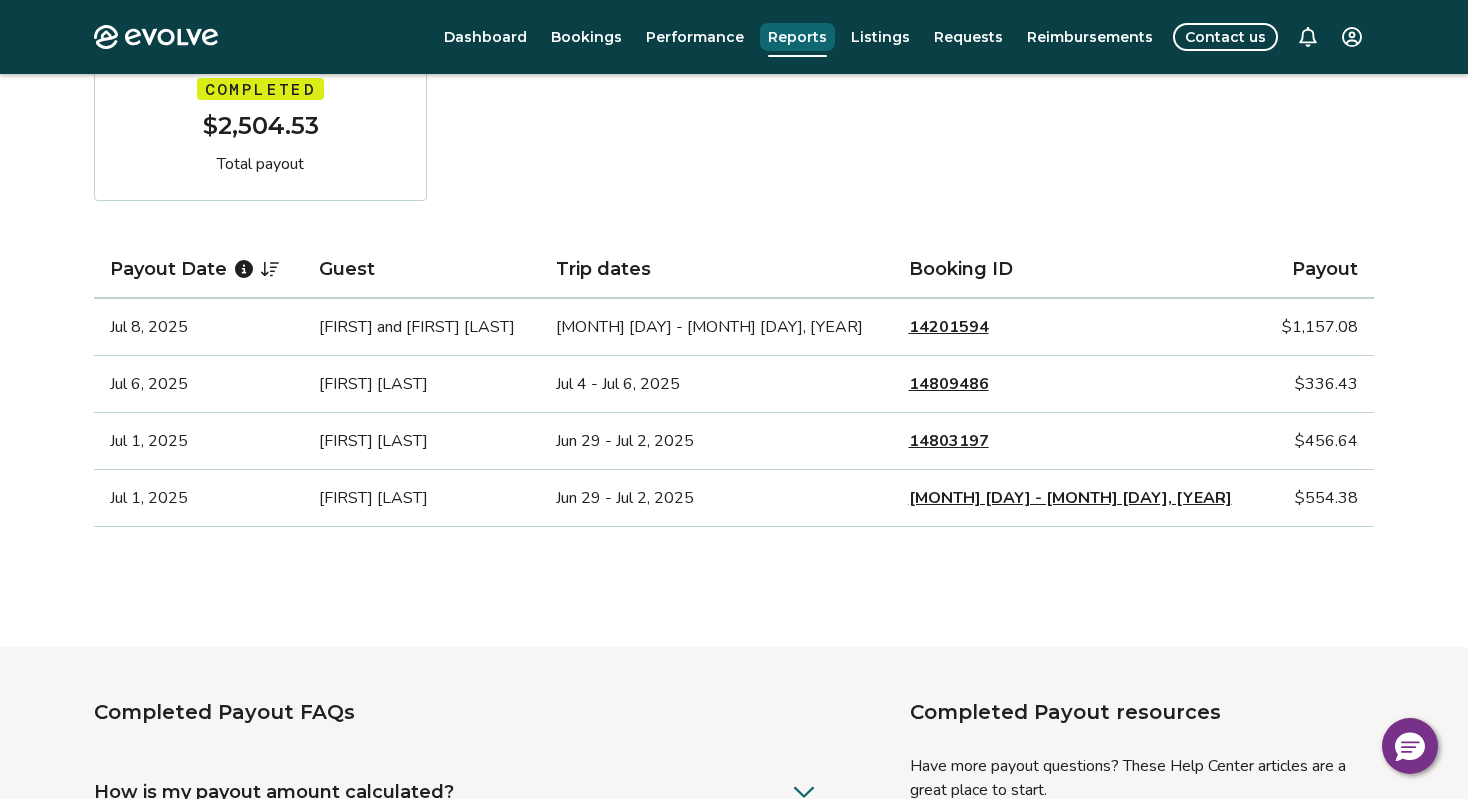click on "Reports" at bounding box center (797, 37) 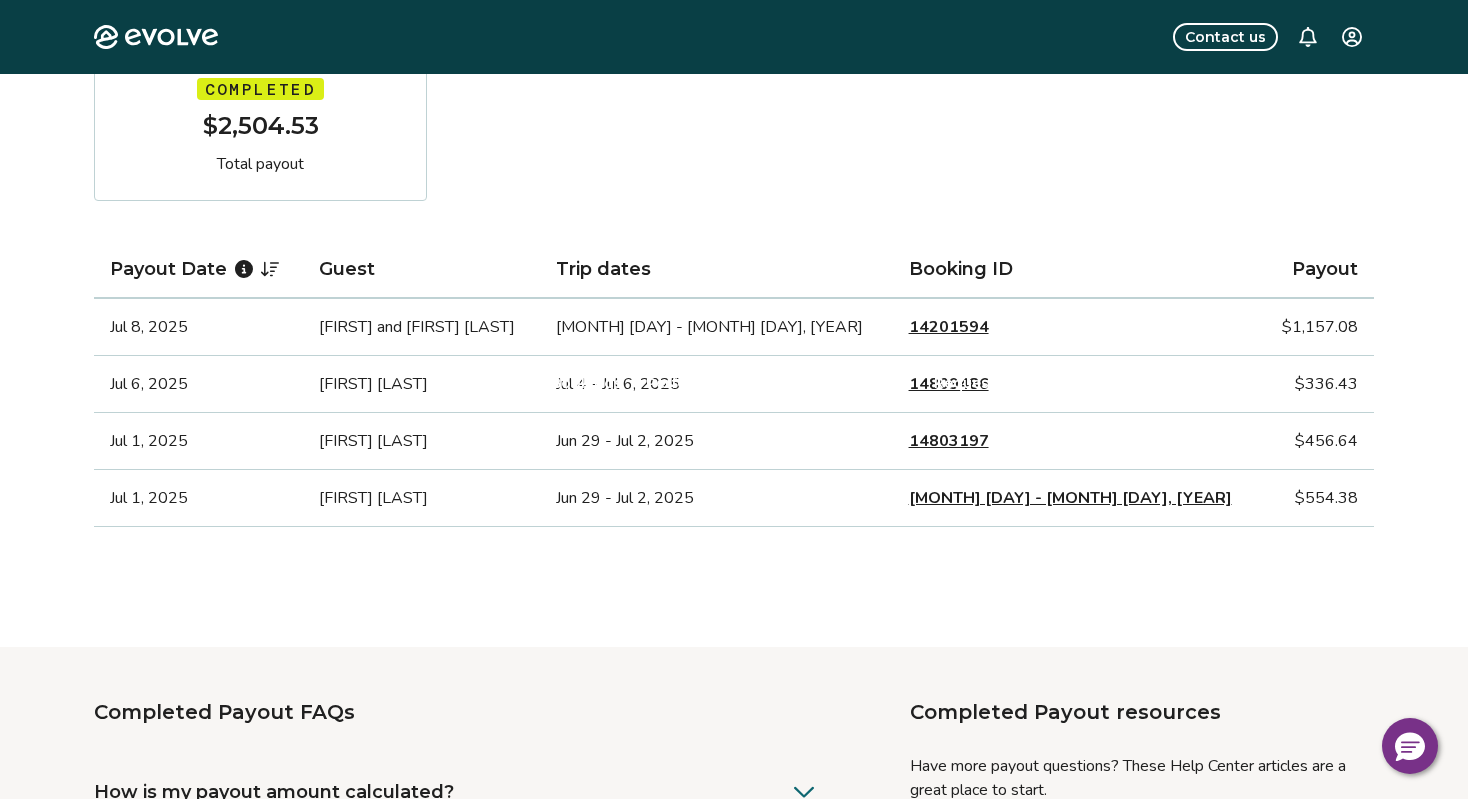 scroll, scrollTop: 0, scrollLeft: 0, axis: both 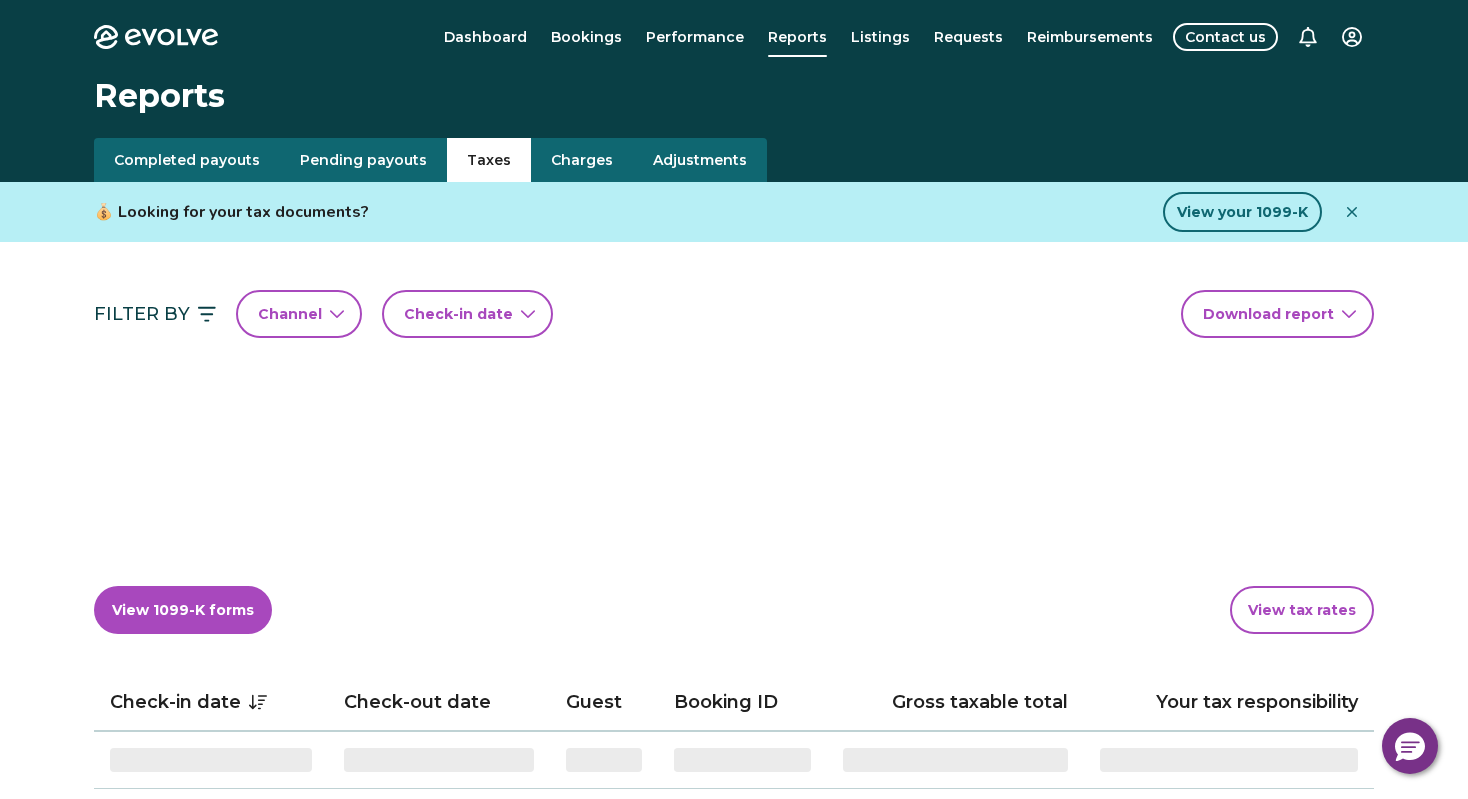 click on "Taxes" at bounding box center [489, 160] 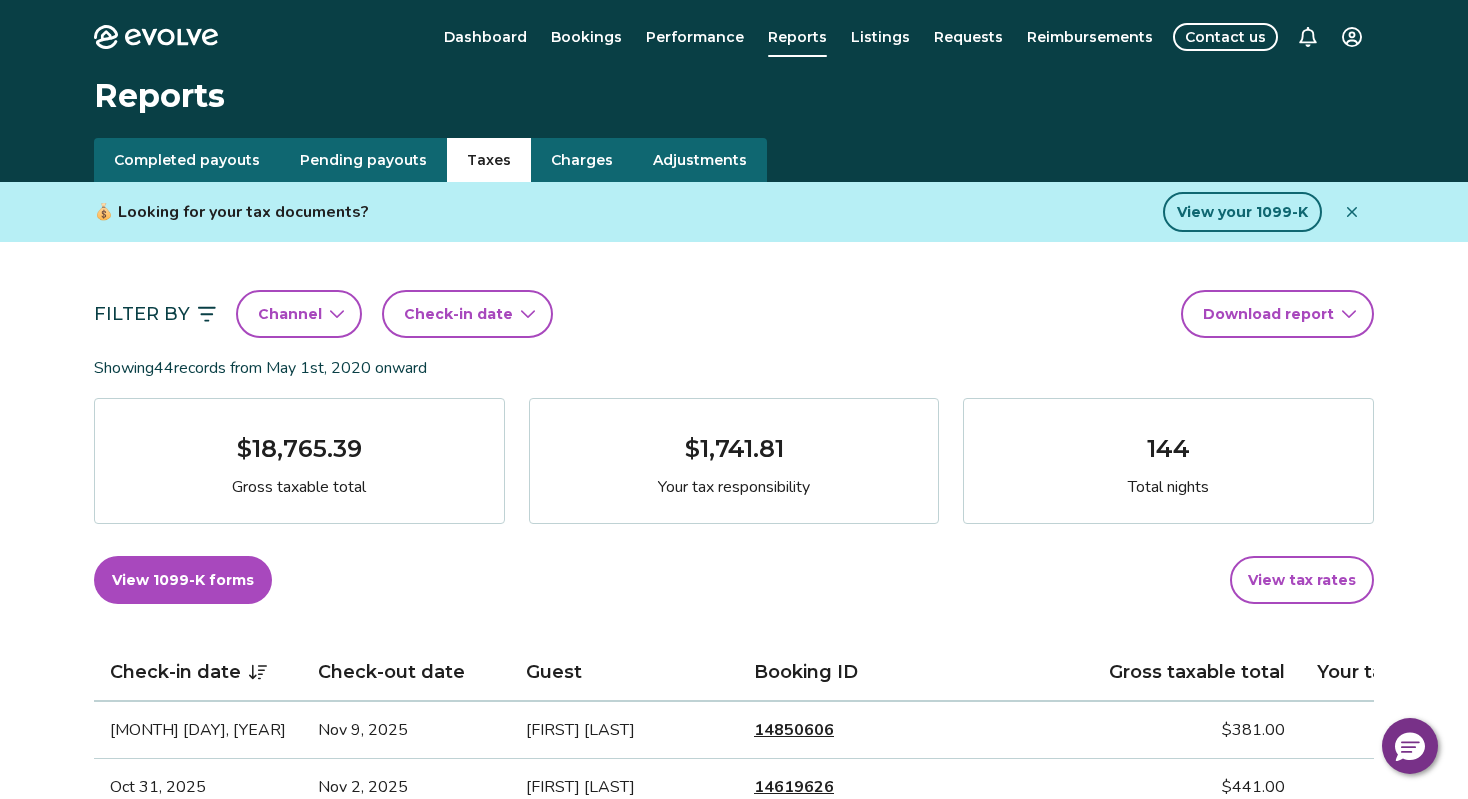 click on "Check-in date" at bounding box center (458, 314) 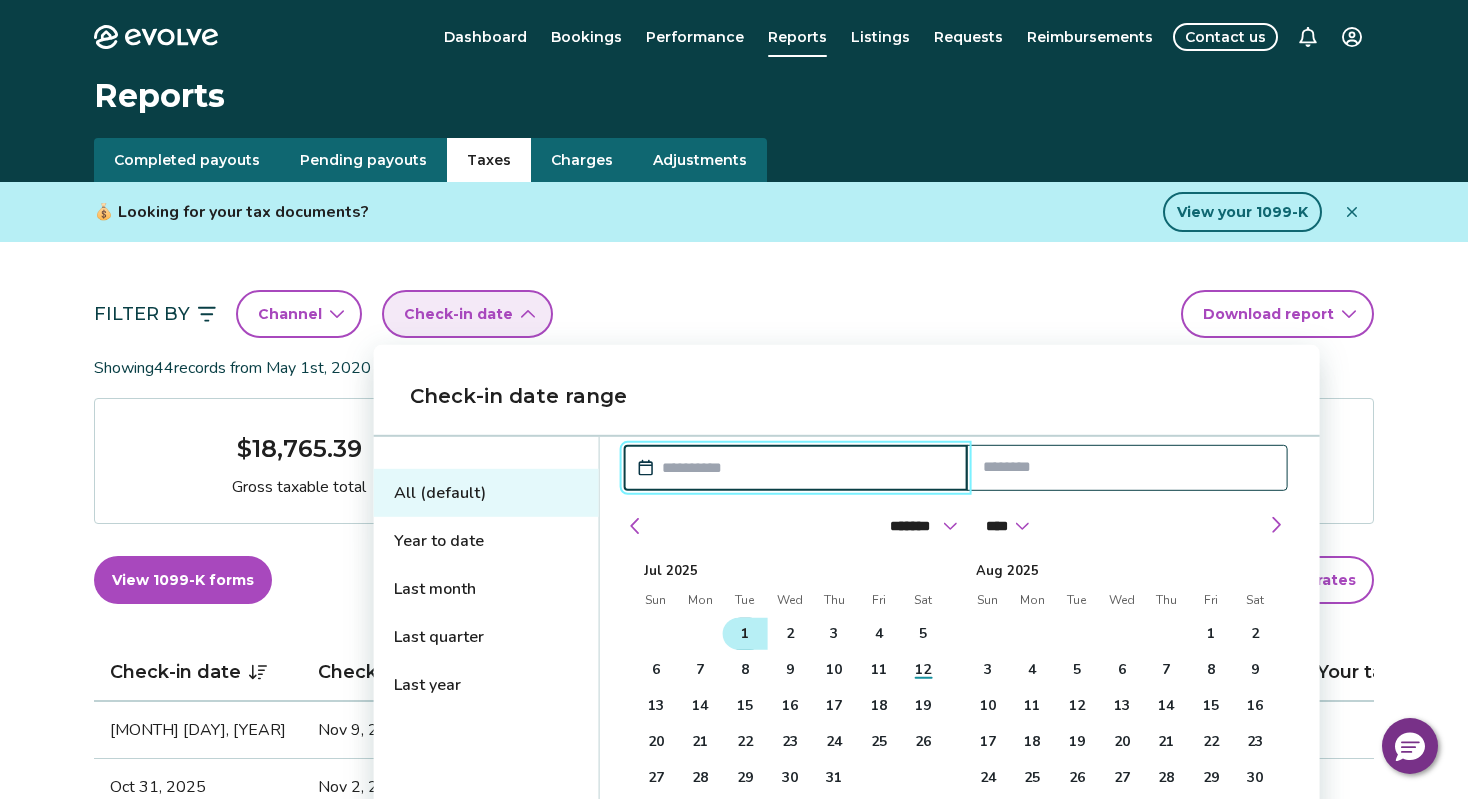 click on "1" at bounding box center [745, 634] 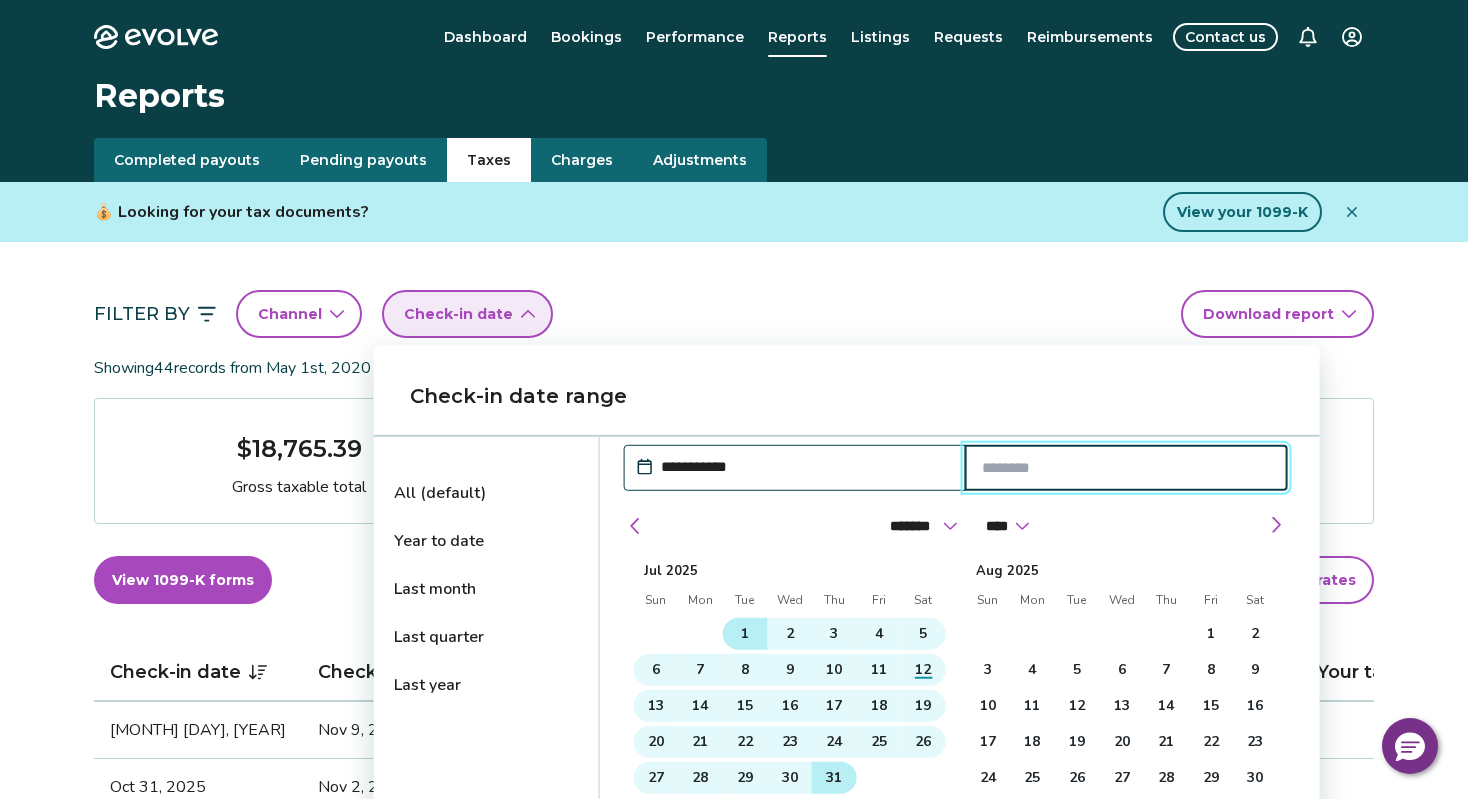 click on "31" at bounding box center [834, 778] 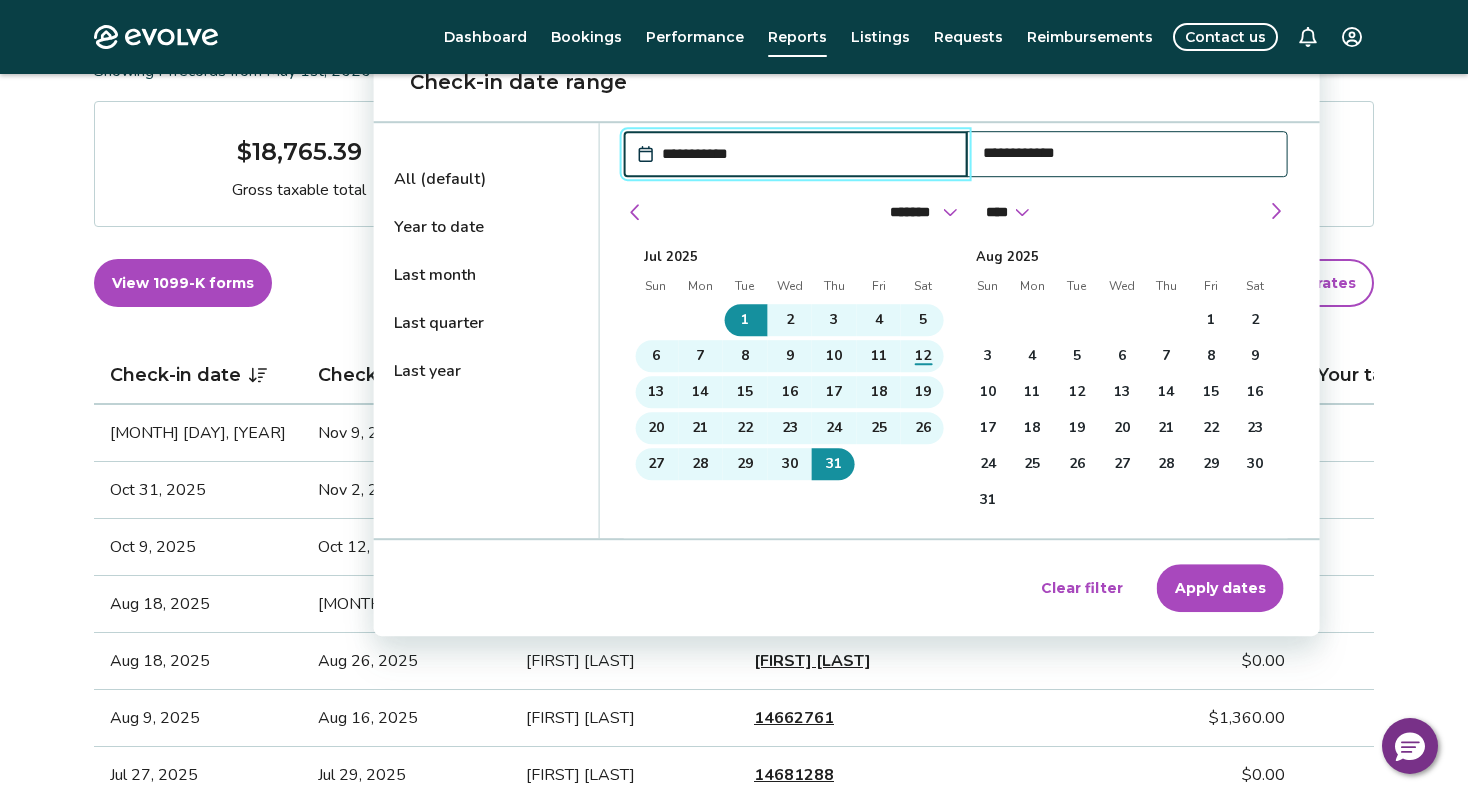 scroll, scrollTop: 314, scrollLeft: 0, axis: vertical 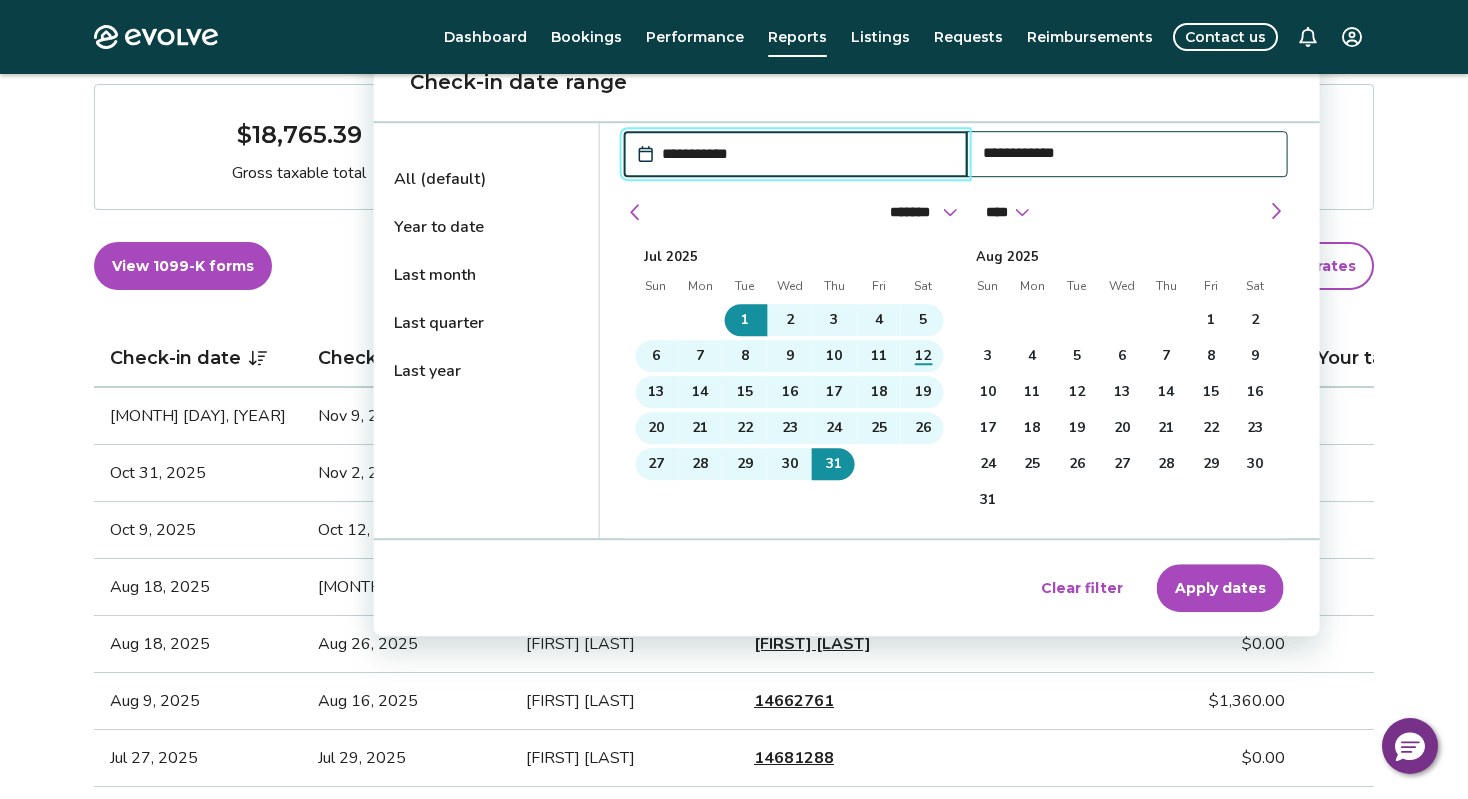 click on "Apply dates" at bounding box center (1220, 588) 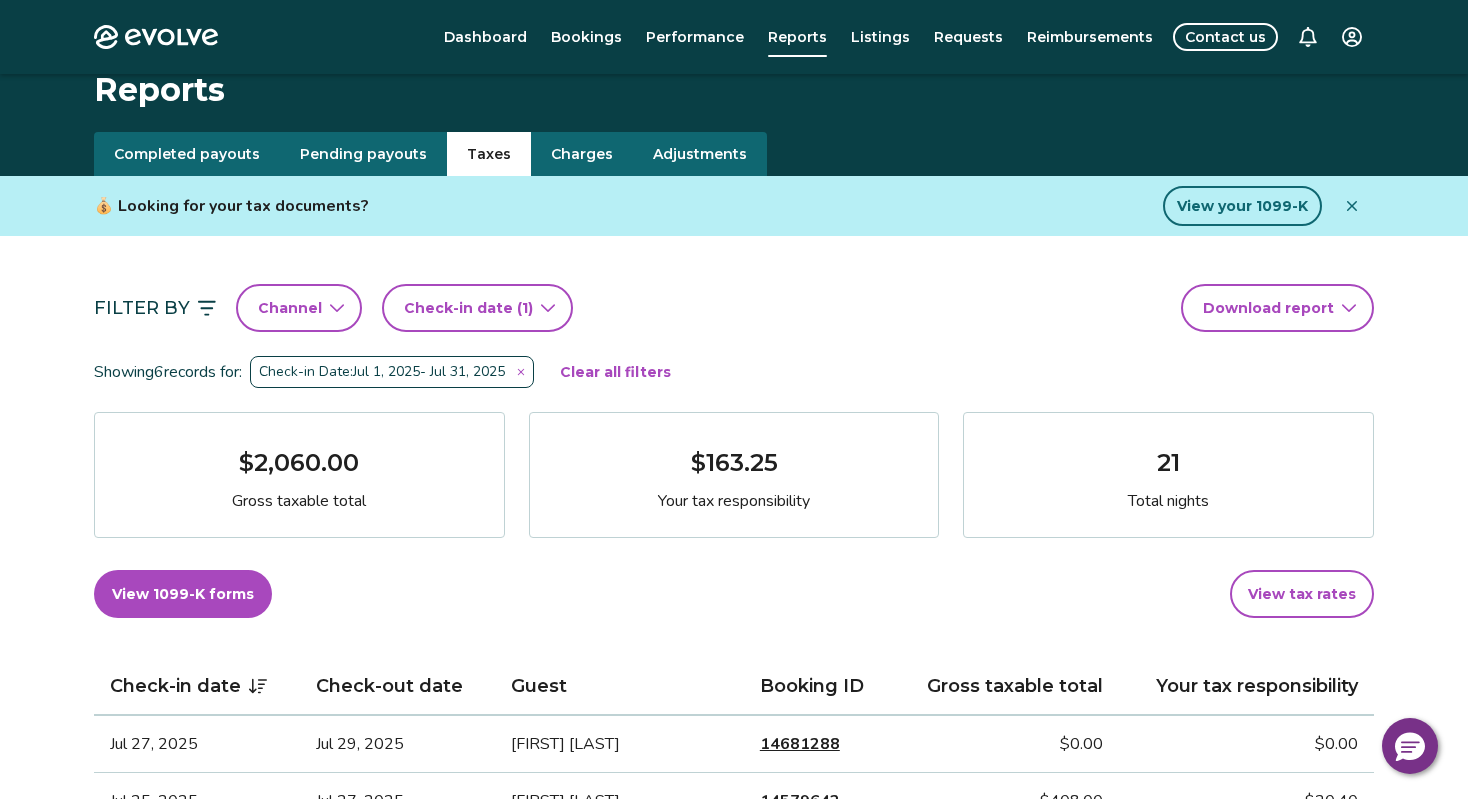 scroll, scrollTop: 0, scrollLeft: 0, axis: both 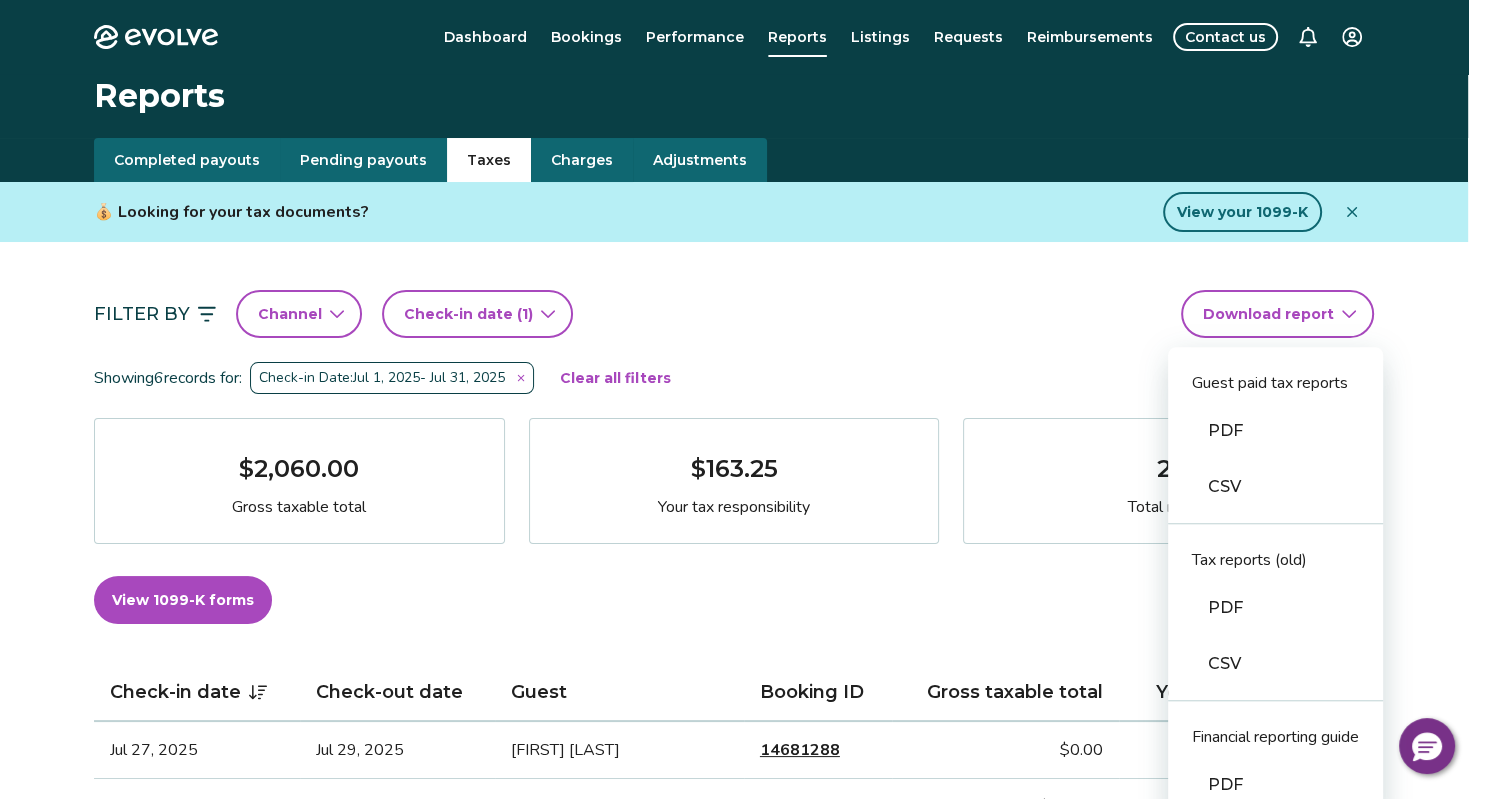 click on "Evolve Dashboard Bookings Performance Reports Listings Requests Reimbursements Contact us Reports Completed payouts Pending payouts Taxes Charges Adjustments 💰 Looking for your tax documents? View your 1099-K Filter By  Channel Check-in date (1) Download   report Guest paid tax reports PDF CSV Tax reports (old) PDF CSV Financial reporting guide PDF Showing  6  records   for: Check-in Date:  Jul 1, 2025  -   Jul 31, 2025 Clear all filters $2,060.00 Gross taxable total $163.25 Your tax responsibility 21 Total nights View 1099-K forms View tax rates Check-in date Check-out date Guest Booking ID Gross taxable total Your tax responsibility Jul 27, 2025 Jul 29, 2025 Lauren Smith 14681288 $0.00 $0.00 Jul 25, 2025 Jul 27, 2025 Dawn Blesy 14579642 $408.00 $20.40 Jul 25, 2025 Jul 28, 2025 Gregory Hoglund 14462513 $0.00 $0.00 Jul 24, 2025 Jul 28, 2025 Kevin Gonor 14567014 $0.00 $0.00 Jul 6, 2025 Jul 14, 2025 Howard and Linda Edwards 14201594 $1,244.00 $122.45 Jul 4, 2025 Jul 6, 2025 Emile Tuyihimbaze 14809486 |" at bounding box center (742, 939) 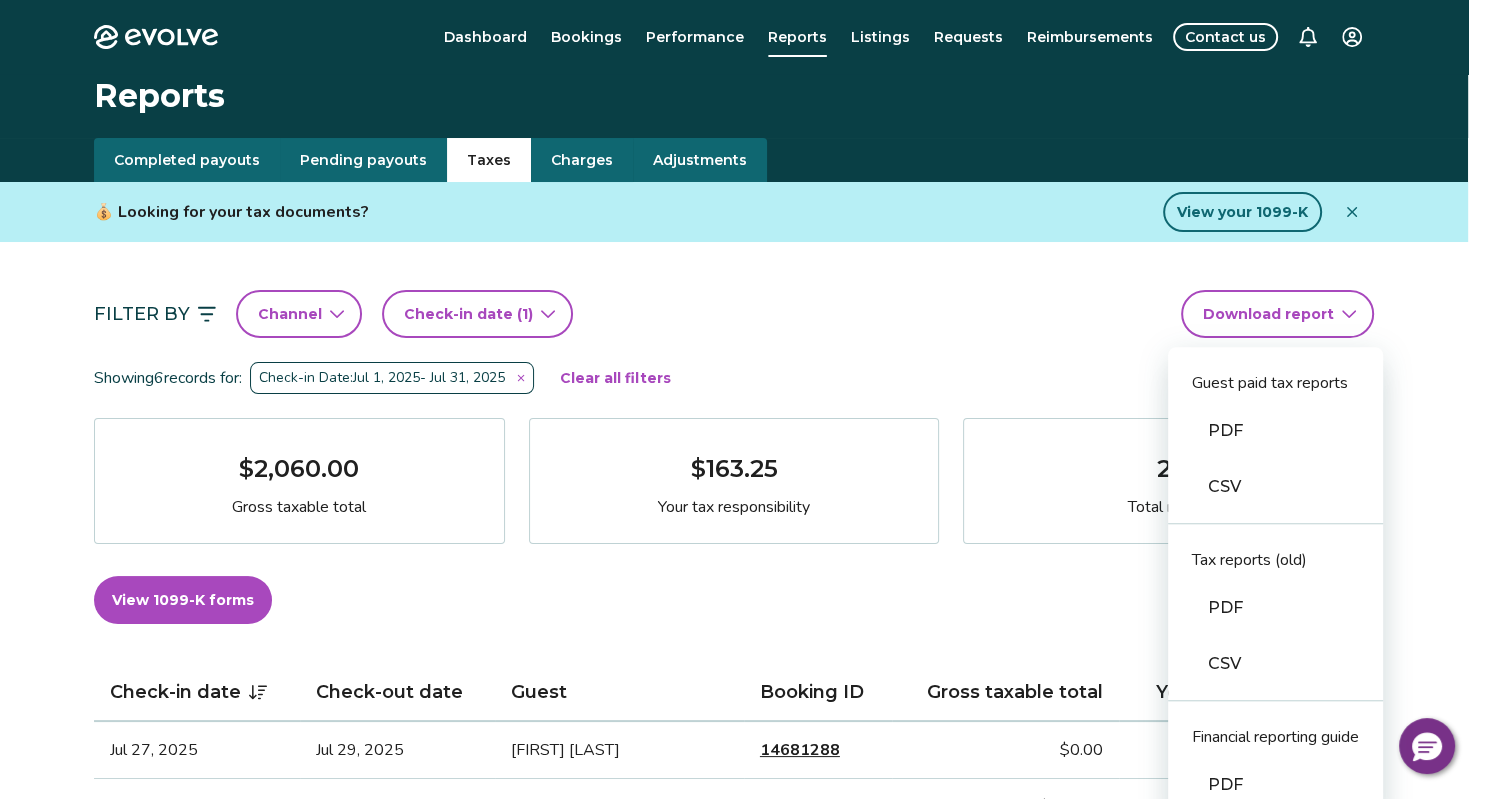 click on "PDF" at bounding box center (1275, 785) 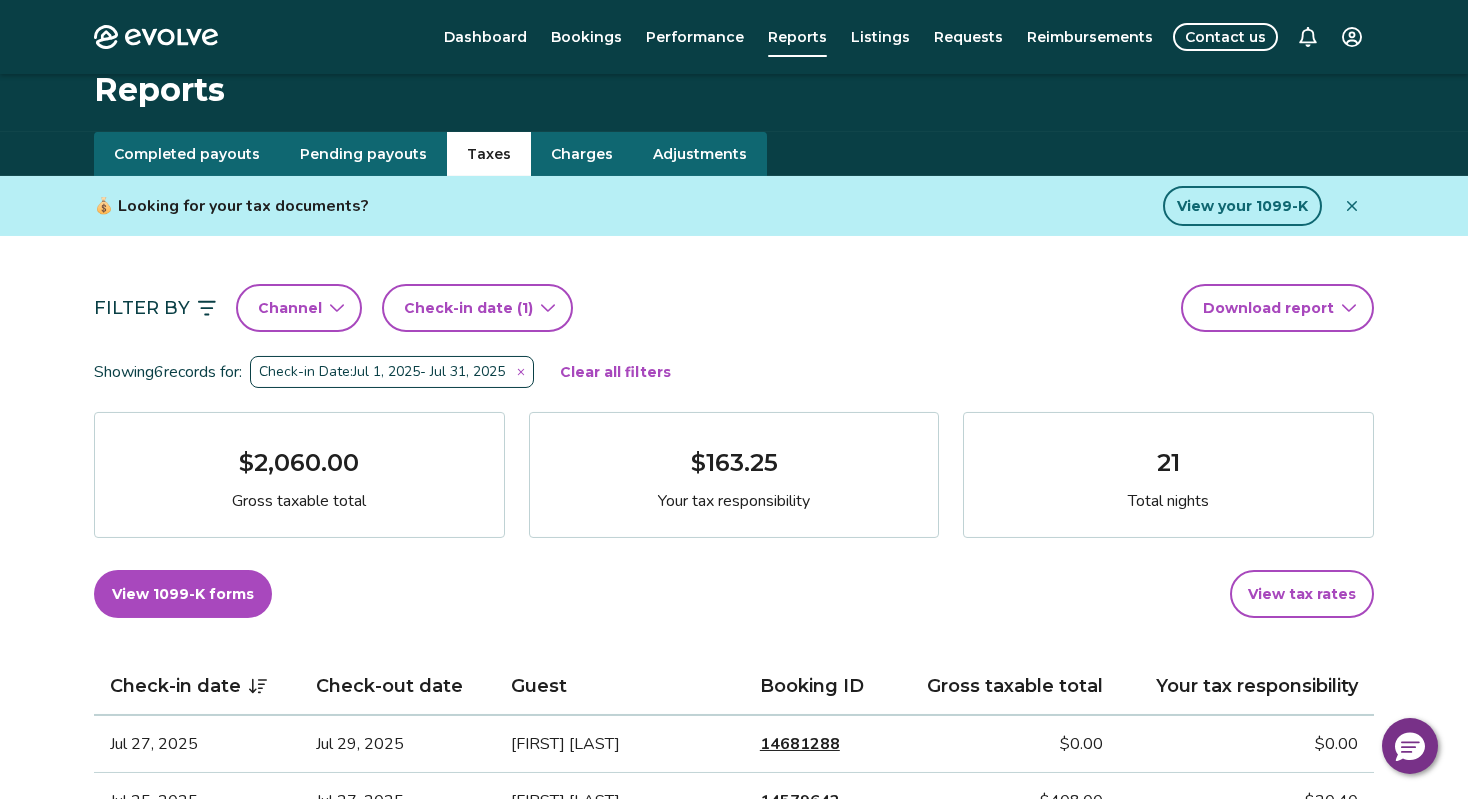 scroll, scrollTop: 0, scrollLeft: 0, axis: both 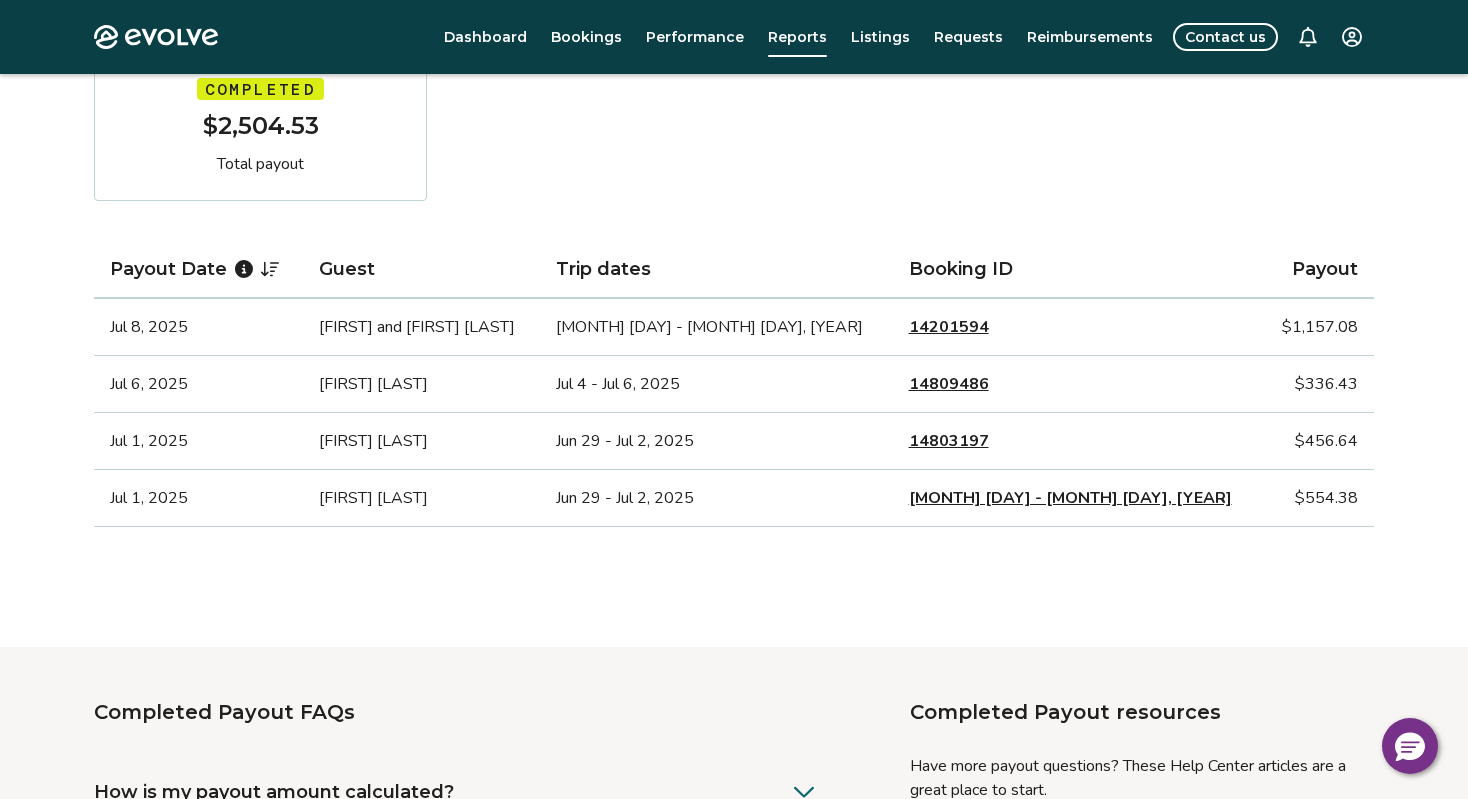 click on "Guest" at bounding box center (421, 270) 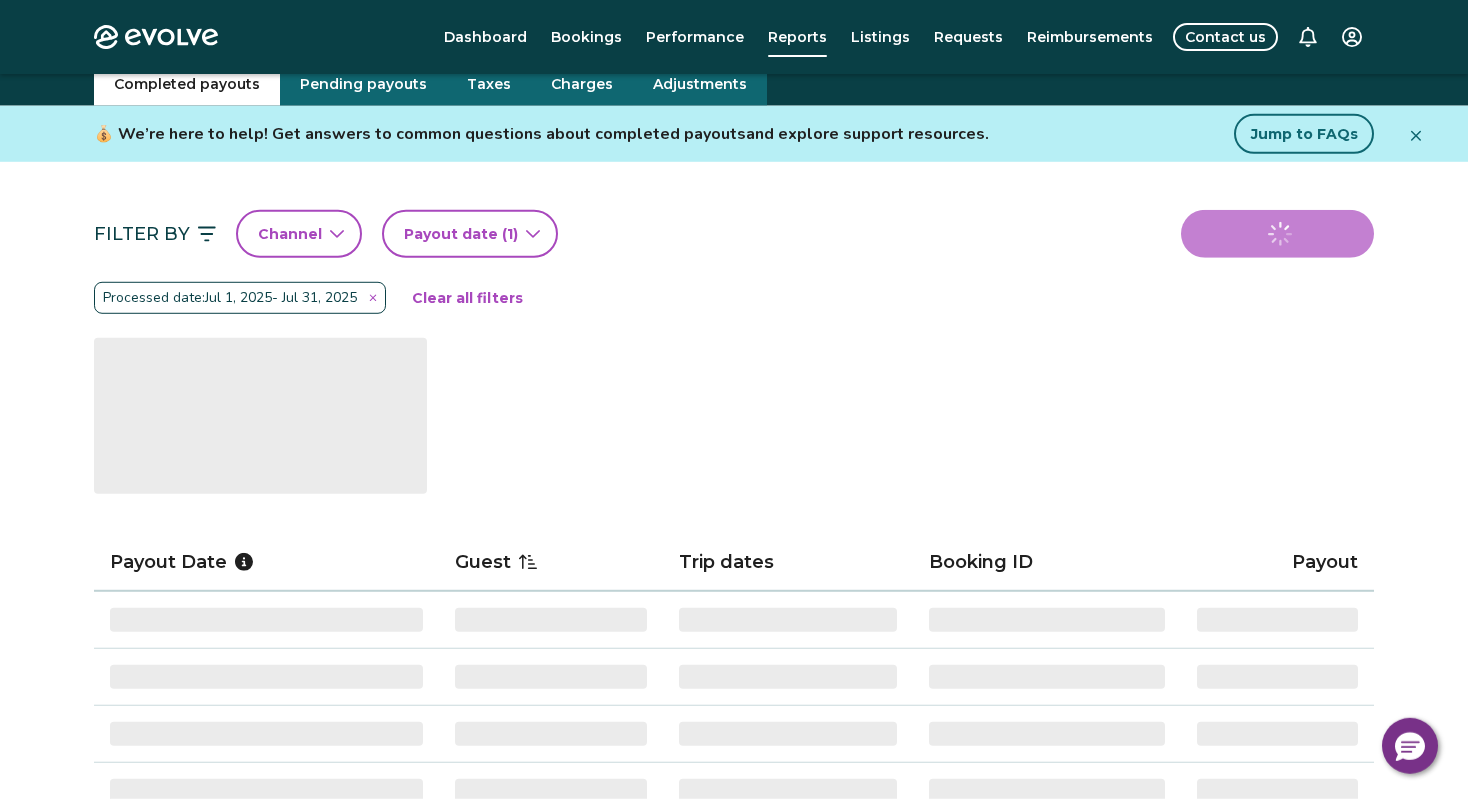 scroll, scrollTop: 0, scrollLeft: 0, axis: both 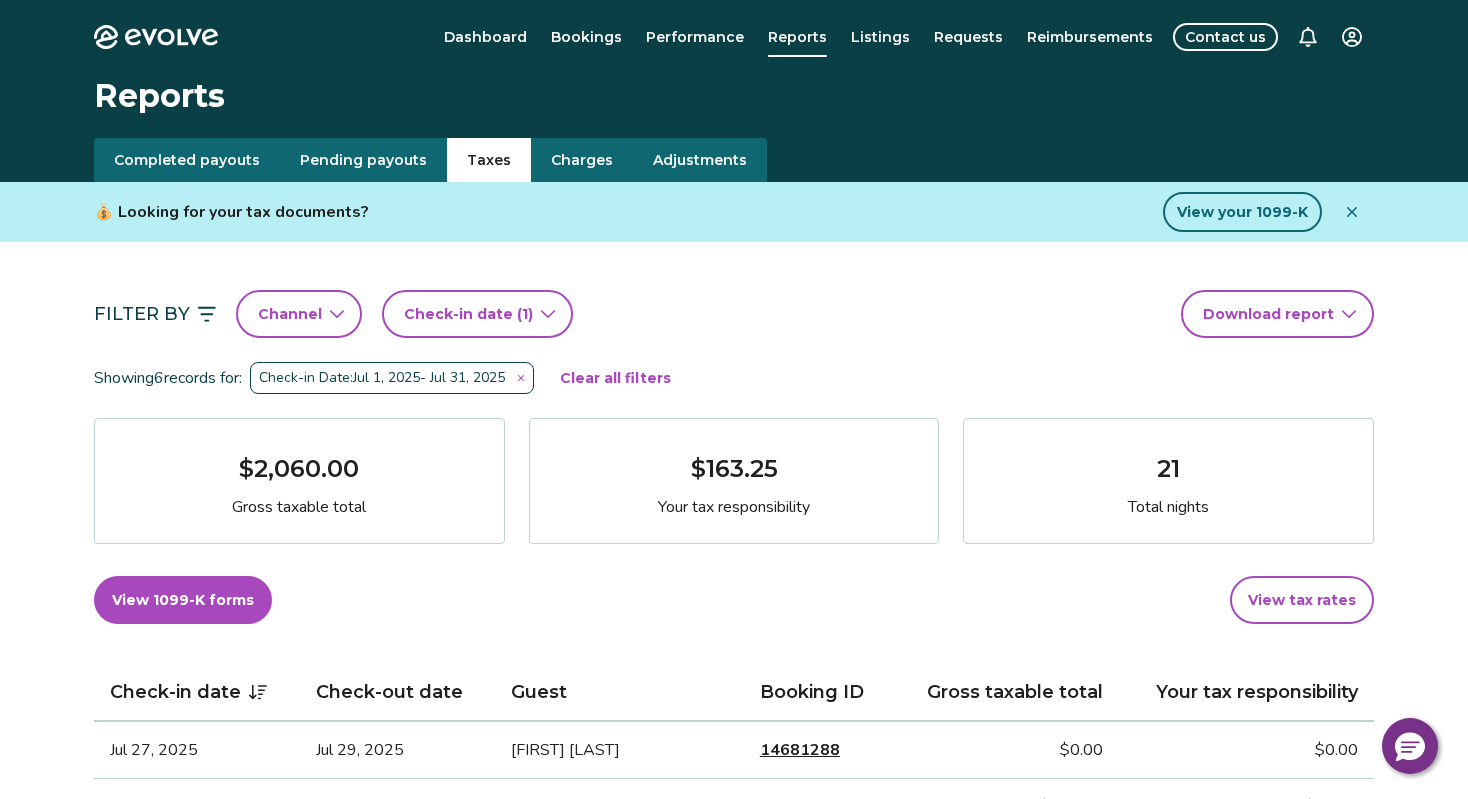 click on "Taxes" at bounding box center (489, 160) 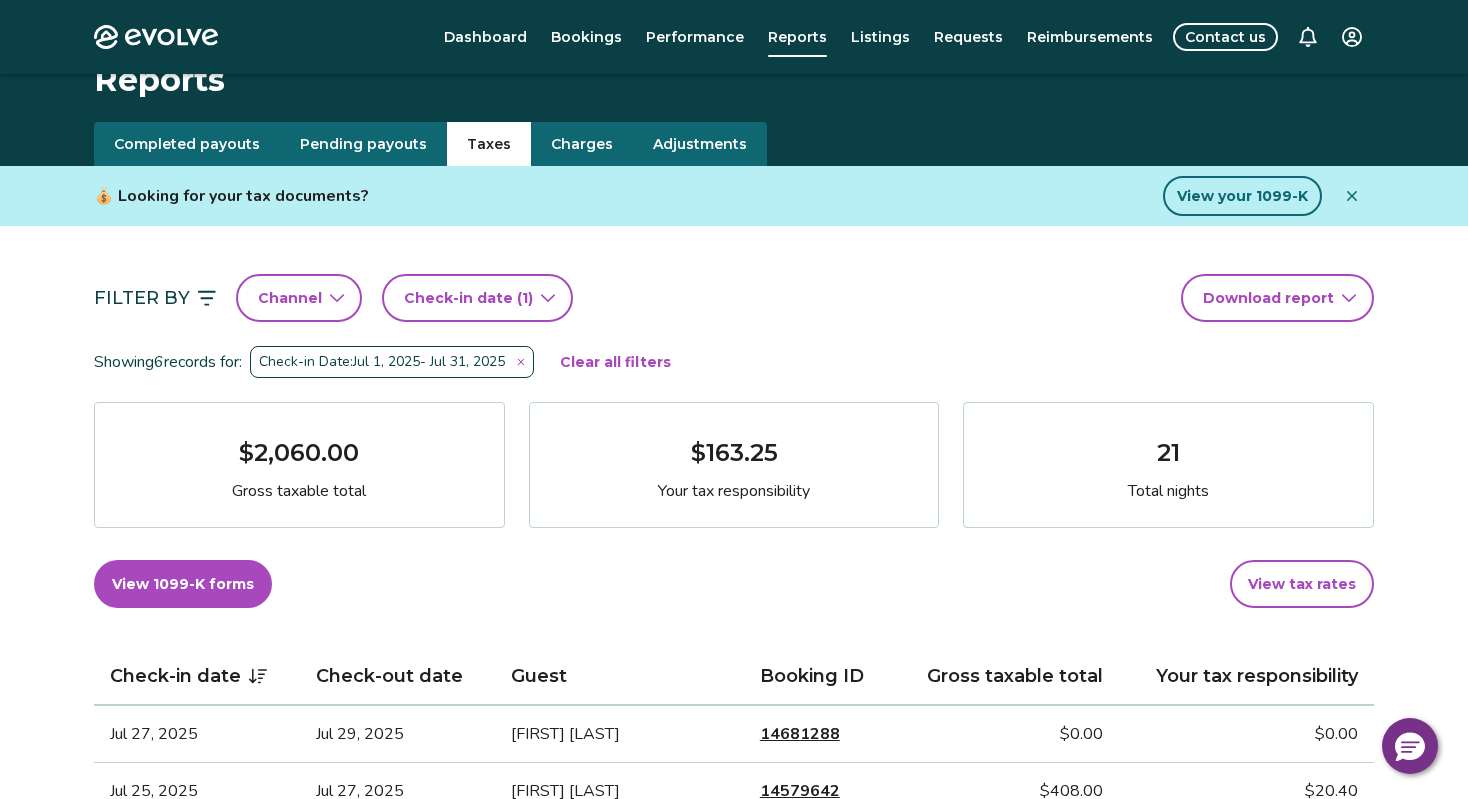 scroll, scrollTop: 14, scrollLeft: 0, axis: vertical 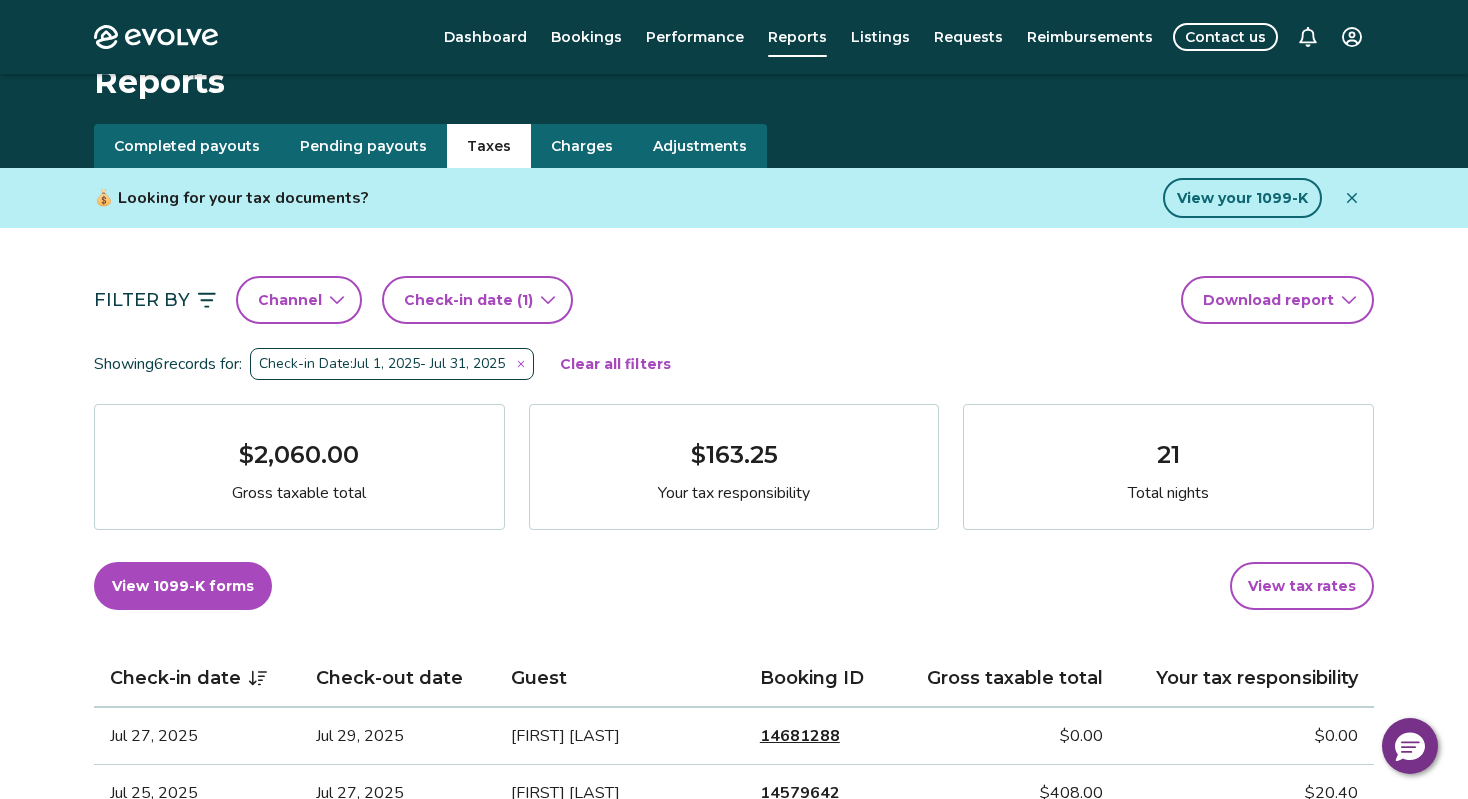 click on "View your 1099-K" at bounding box center [1242, 198] 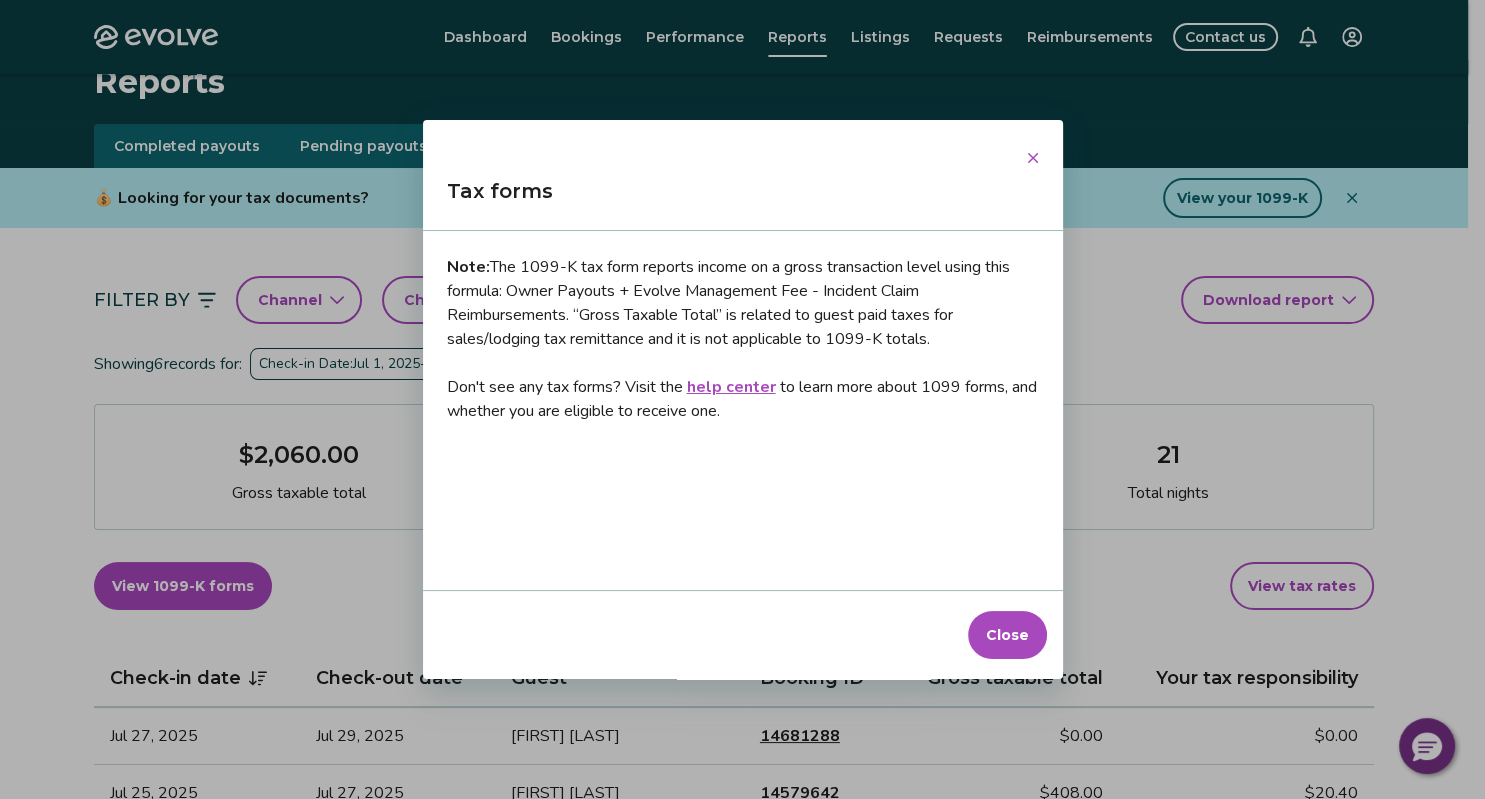 click at bounding box center [1033, 158] 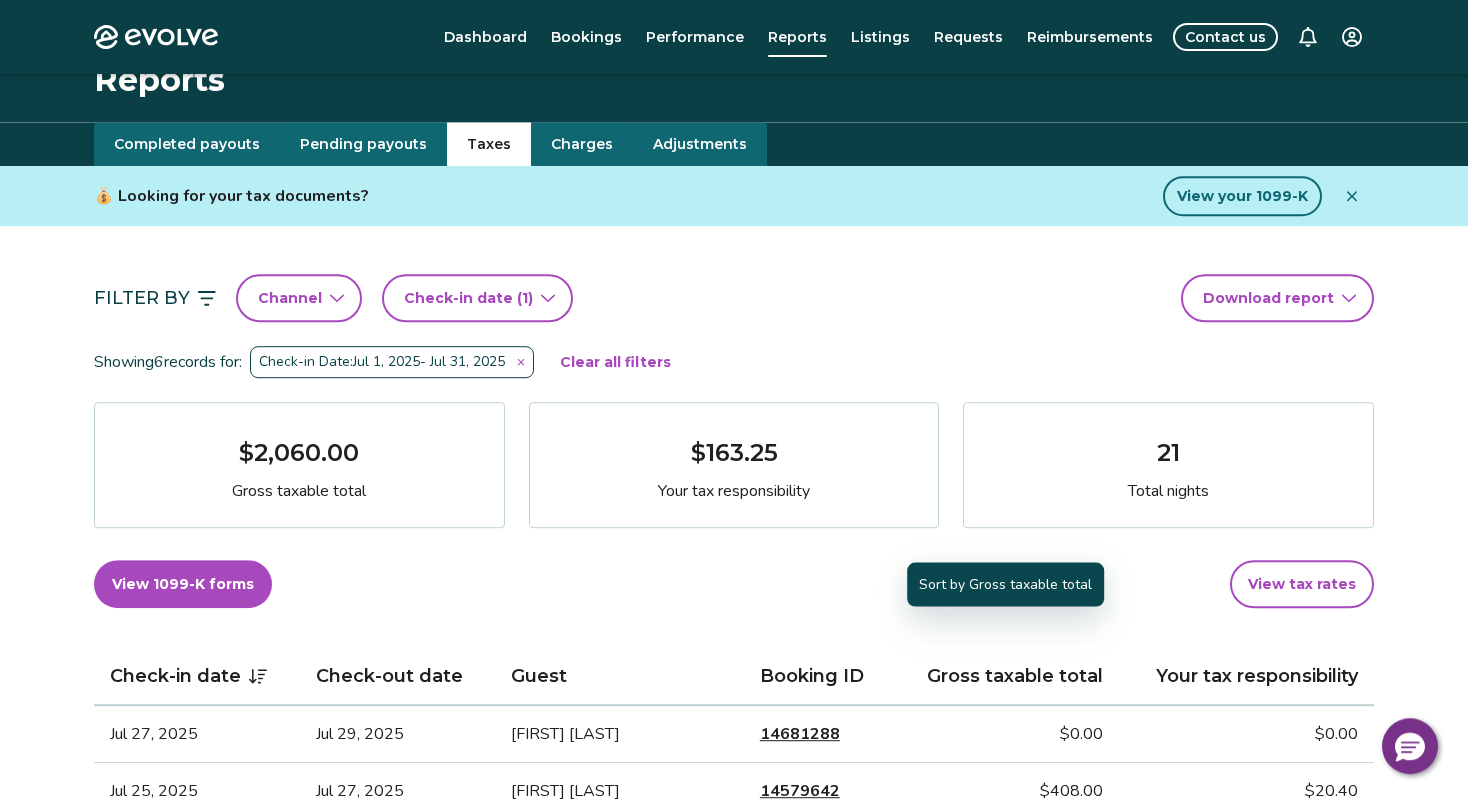 scroll, scrollTop: 0, scrollLeft: 0, axis: both 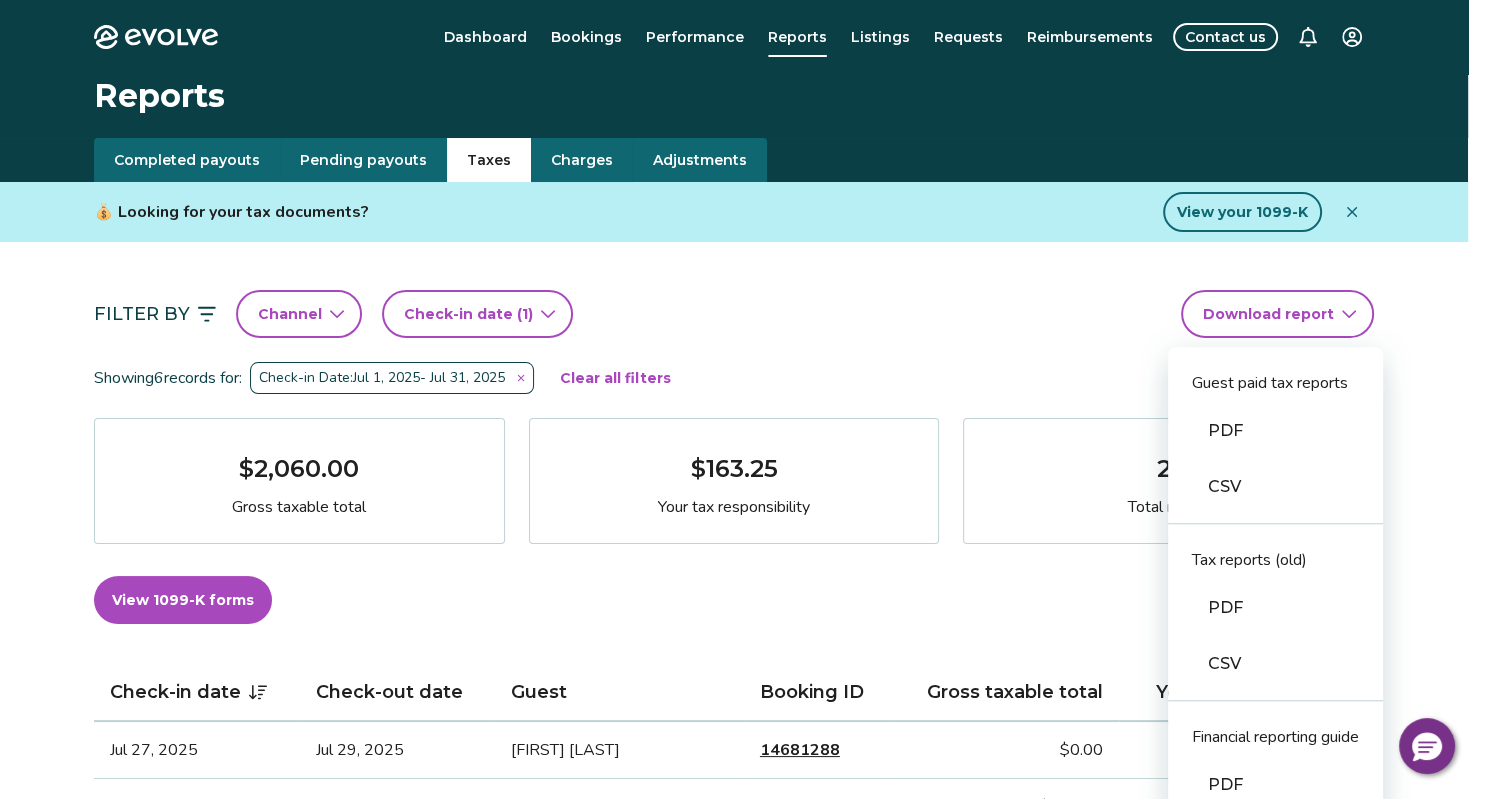 click on "Evolve Dashboard Bookings Performance Reports Listings Requests Reimbursements Contact us Reports Completed payouts Pending payouts Taxes Charges Adjustments 💰 Looking for your tax documents? View your 1099-K Filter By  Channel Check-in date (1) Download   report Guest paid tax reports PDF CSV Tax reports (old) PDF CSV Financial reporting guide PDF Showing  6  records   for: Check-in Date:  Jul 1, 2025  -   Jul 31, 2025 Clear all filters $2,060.00 Gross taxable total $163.25 Your tax responsibility 21 Total nights View 1099-K forms View tax rates Check-in date Check-out date Guest Booking ID Gross taxable total Your tax responsibility Jul 27, 2025 Jul 29, 2025 Lauren Smith 14681288 $0.00 $0.00 Jul 25, 2025 Jul 27, 2025 Dawn Blesy 14579642 $408.00 $20.40 Jul 25, 2025 Jul 28, 2025 Gregory Hoglund 14462513 $0.00 $0.00 Jul 24, 2025 Jul 28, 2025 Kevin Gonor 14567014 $0.00 $0.00 Jul 6, 2025 Jul 14, 2025 Howard and Linda Edwards 14201594 $1,244.00 $122.45 Jul 4, 2025 Jul 6, 2025 Emile Tuyihimbaze 14809486 |" at bounding box center [742, 939] 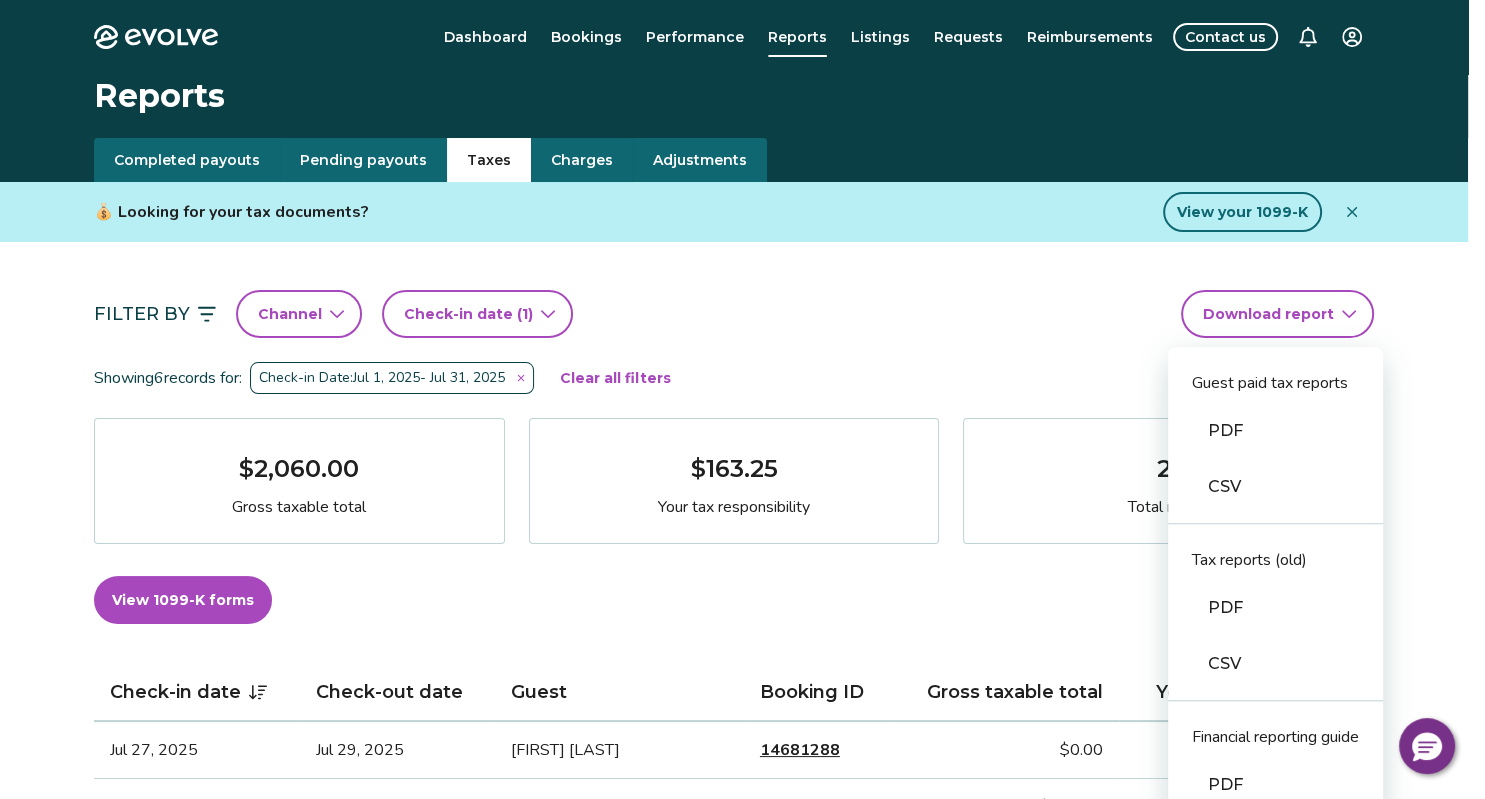 click on "PDF" at bounding box center [1275, 431] 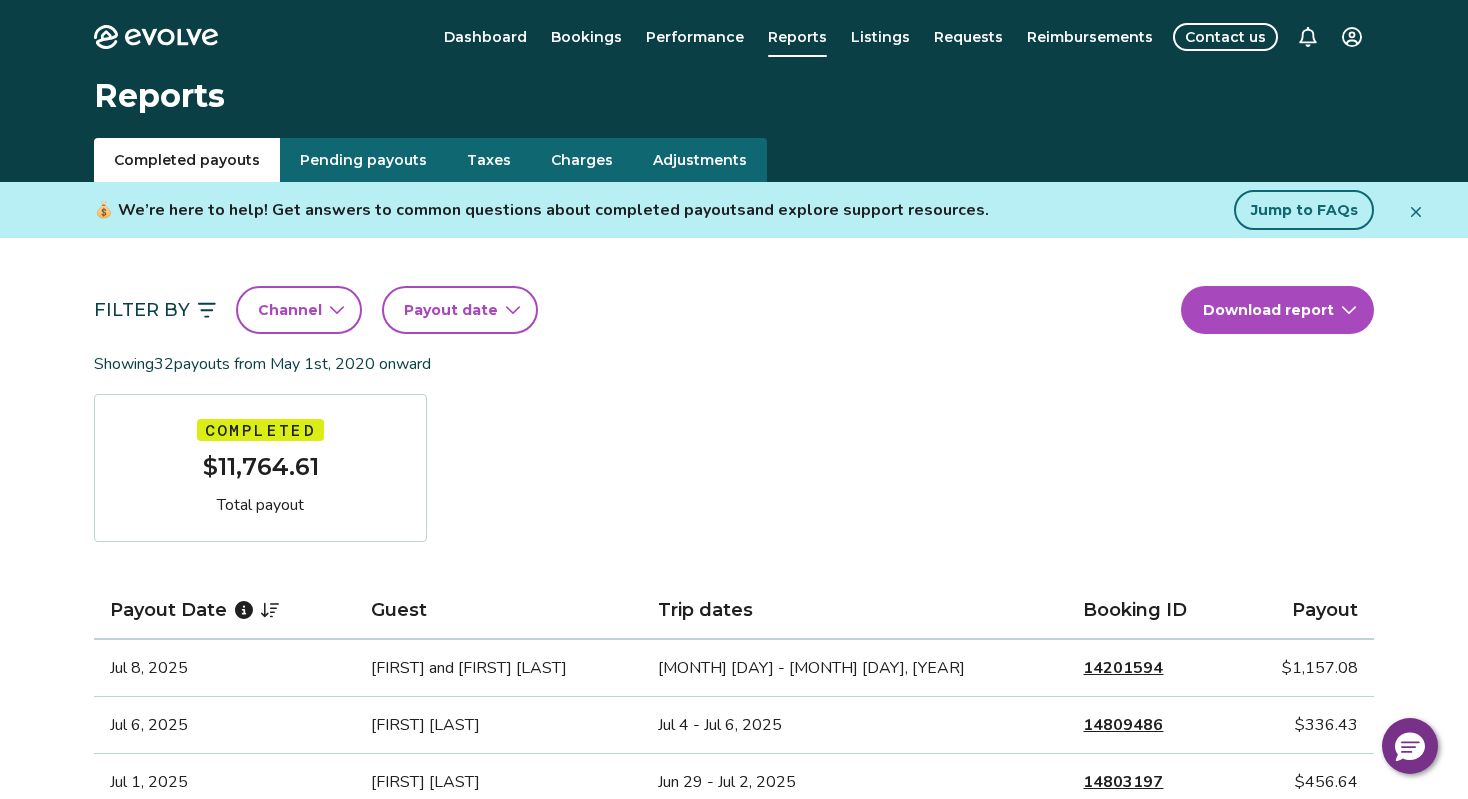 scroll, scrollTop: 0, scrollLeft: 0, axis: both 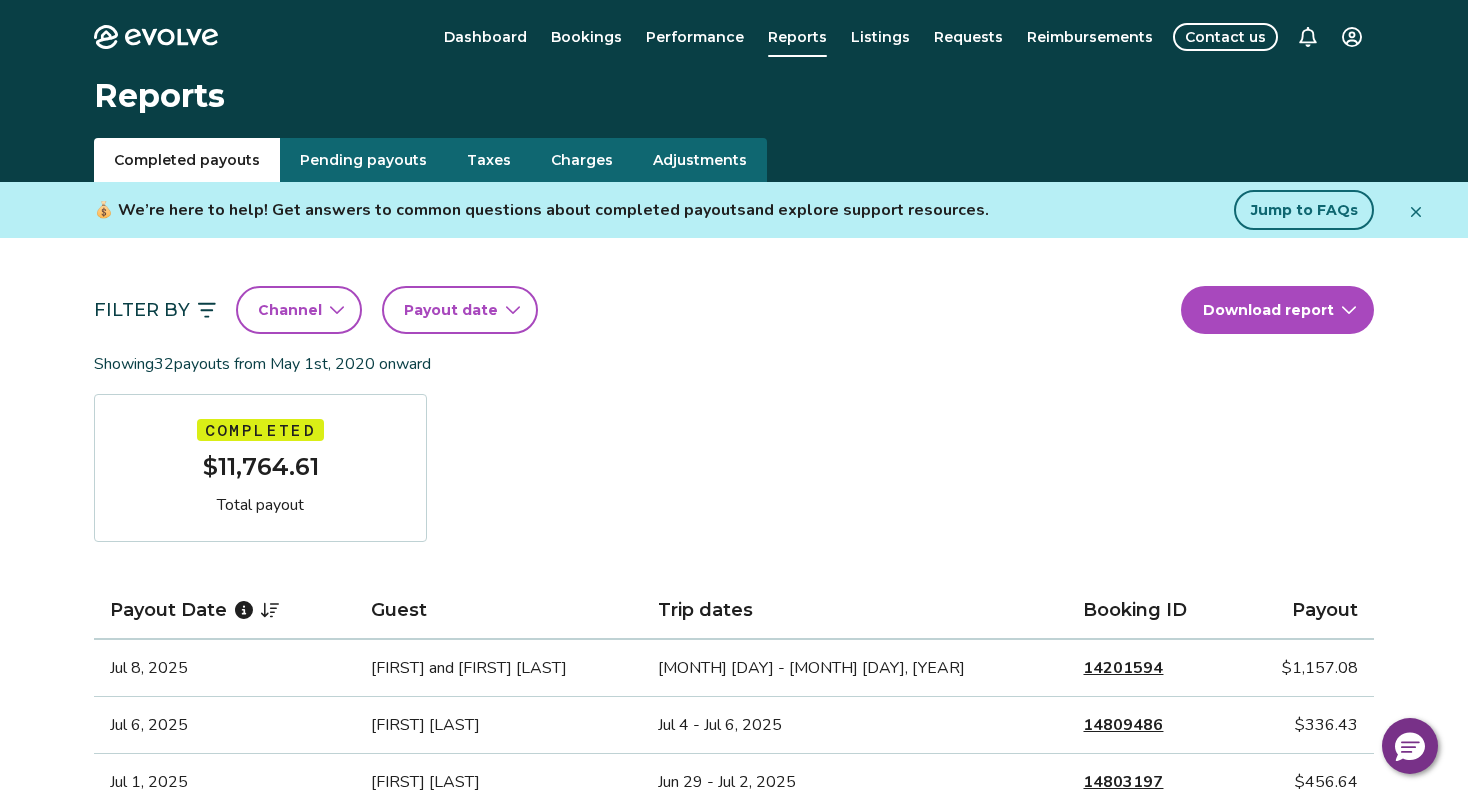 click on "Taxes" at bounding box center [489, 160] 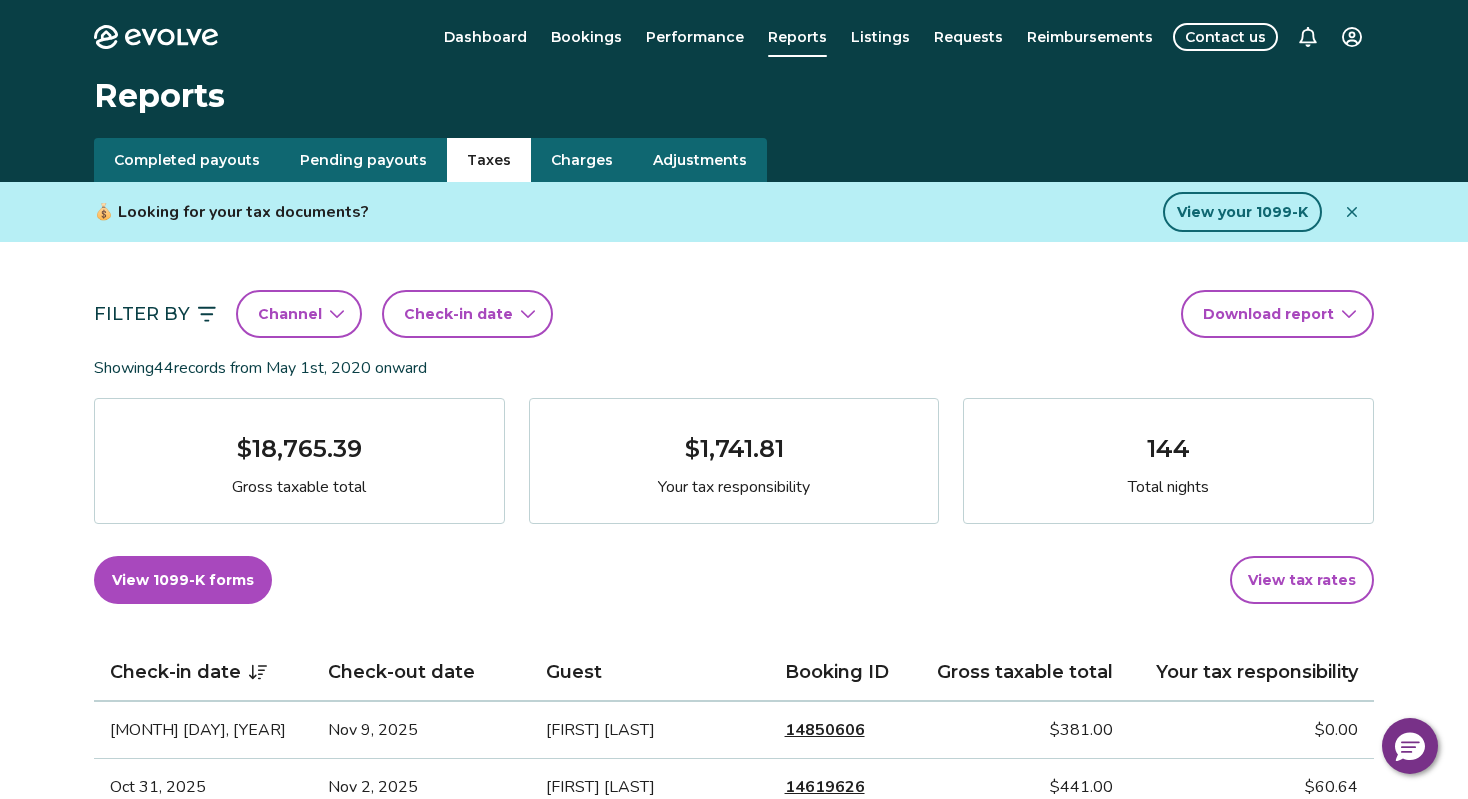 click 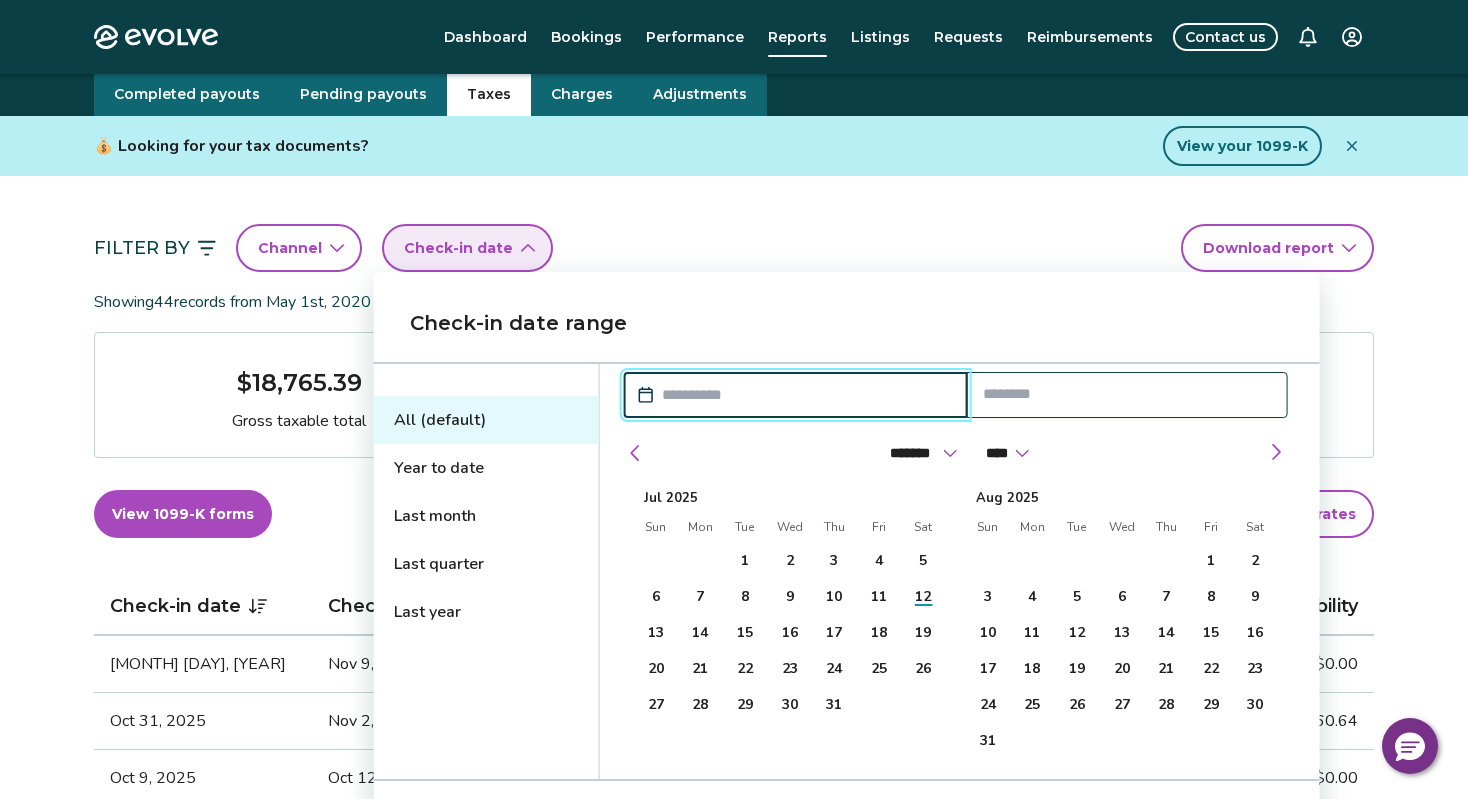 scroll, scrollTop: 74, scrollLeft: 0, axis: vertical 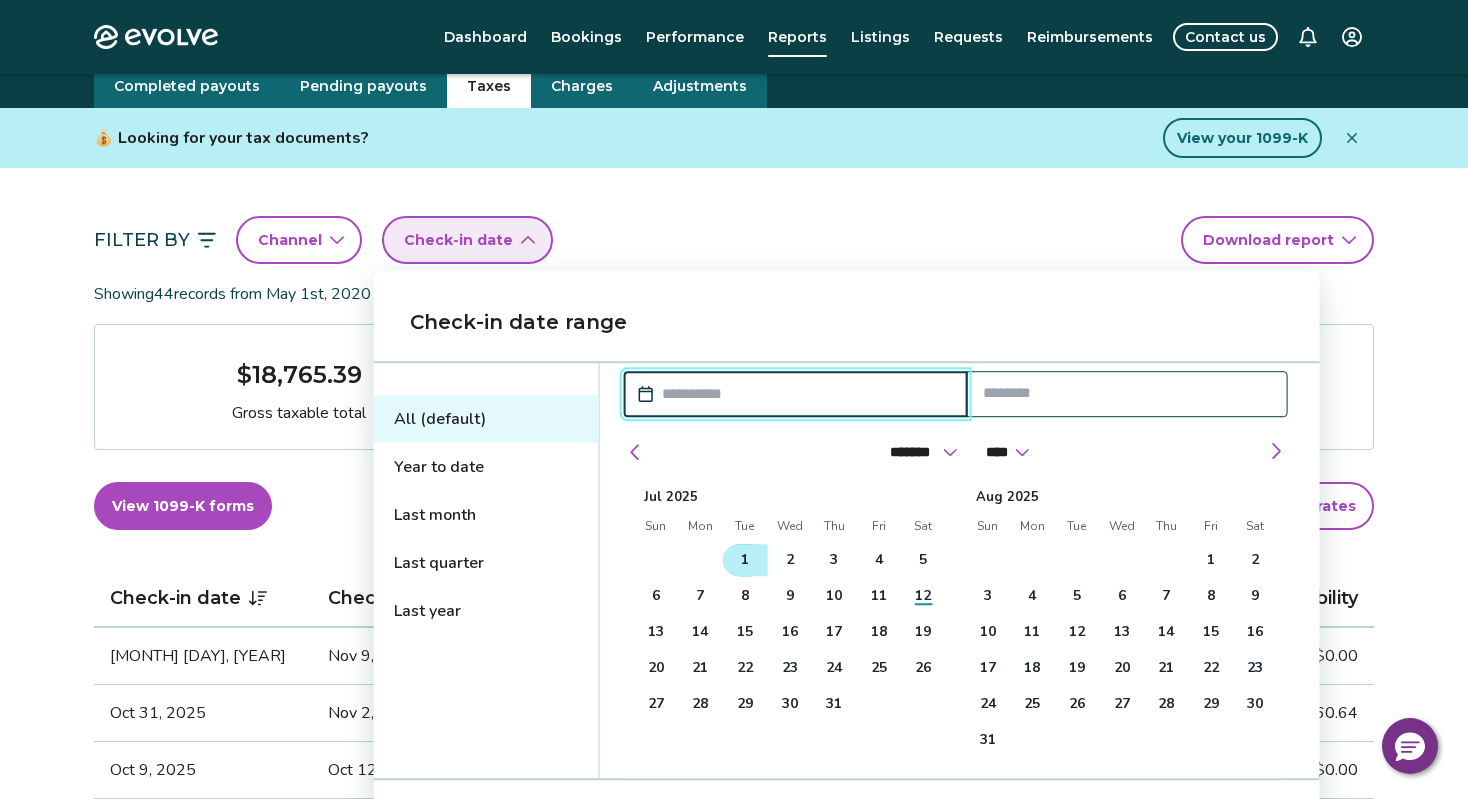click on "1" at bounding box center (745, 560) 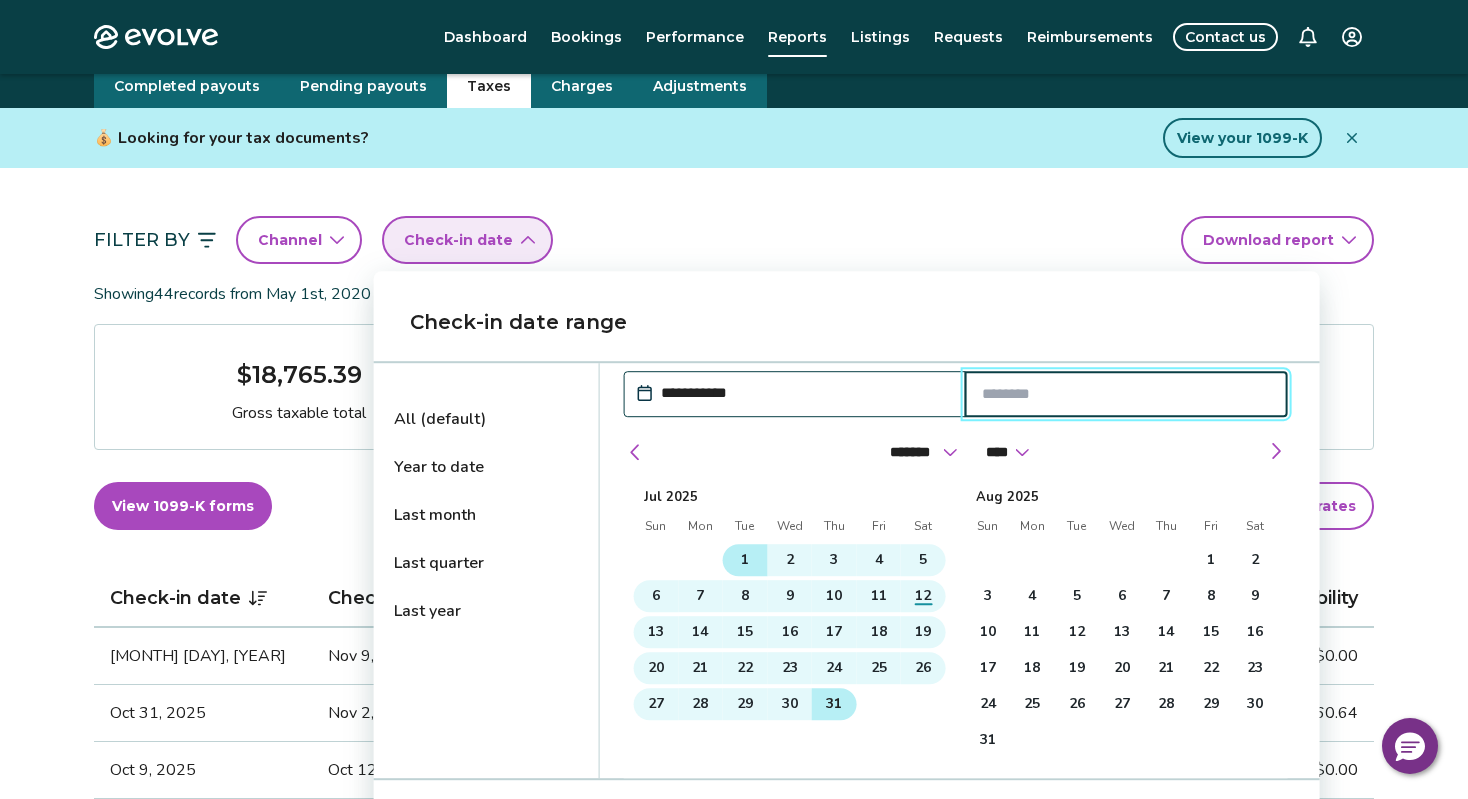 click on "31" at bounding box center [834, 704] 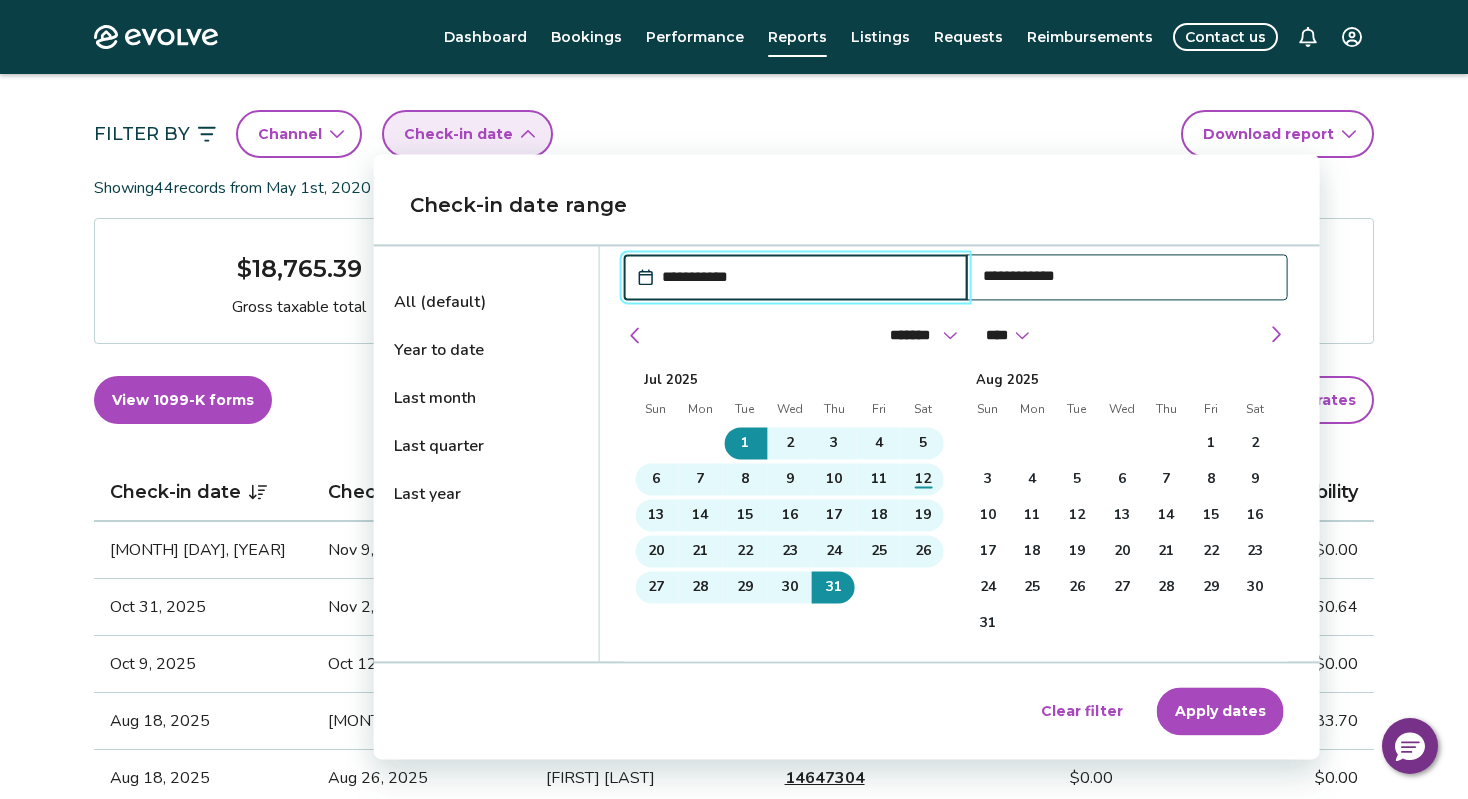 scroll, scrollTop: 191, scrollLeft: 0, axis: vertical 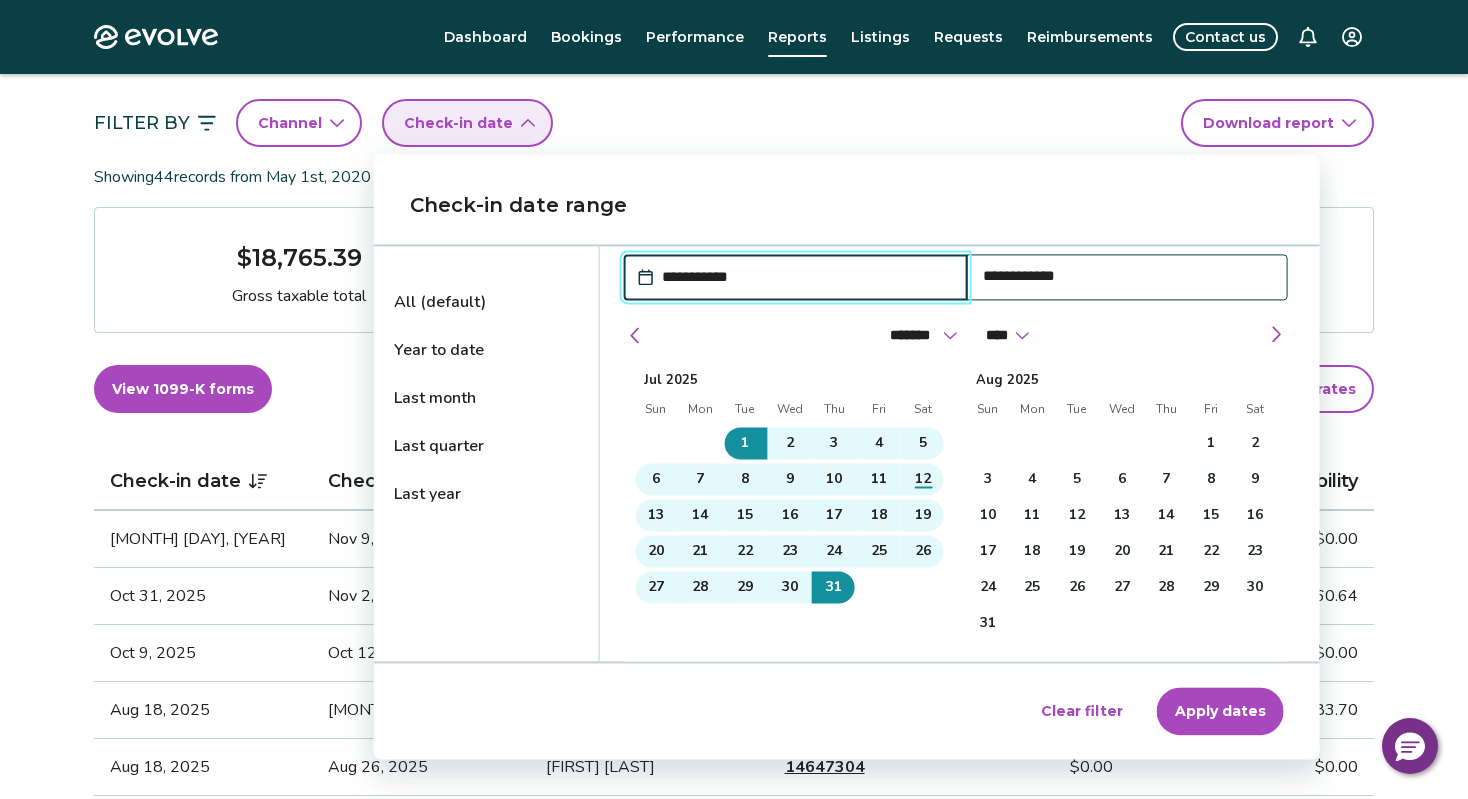 click on "Apply dates" at bounding box center (1220, 711) 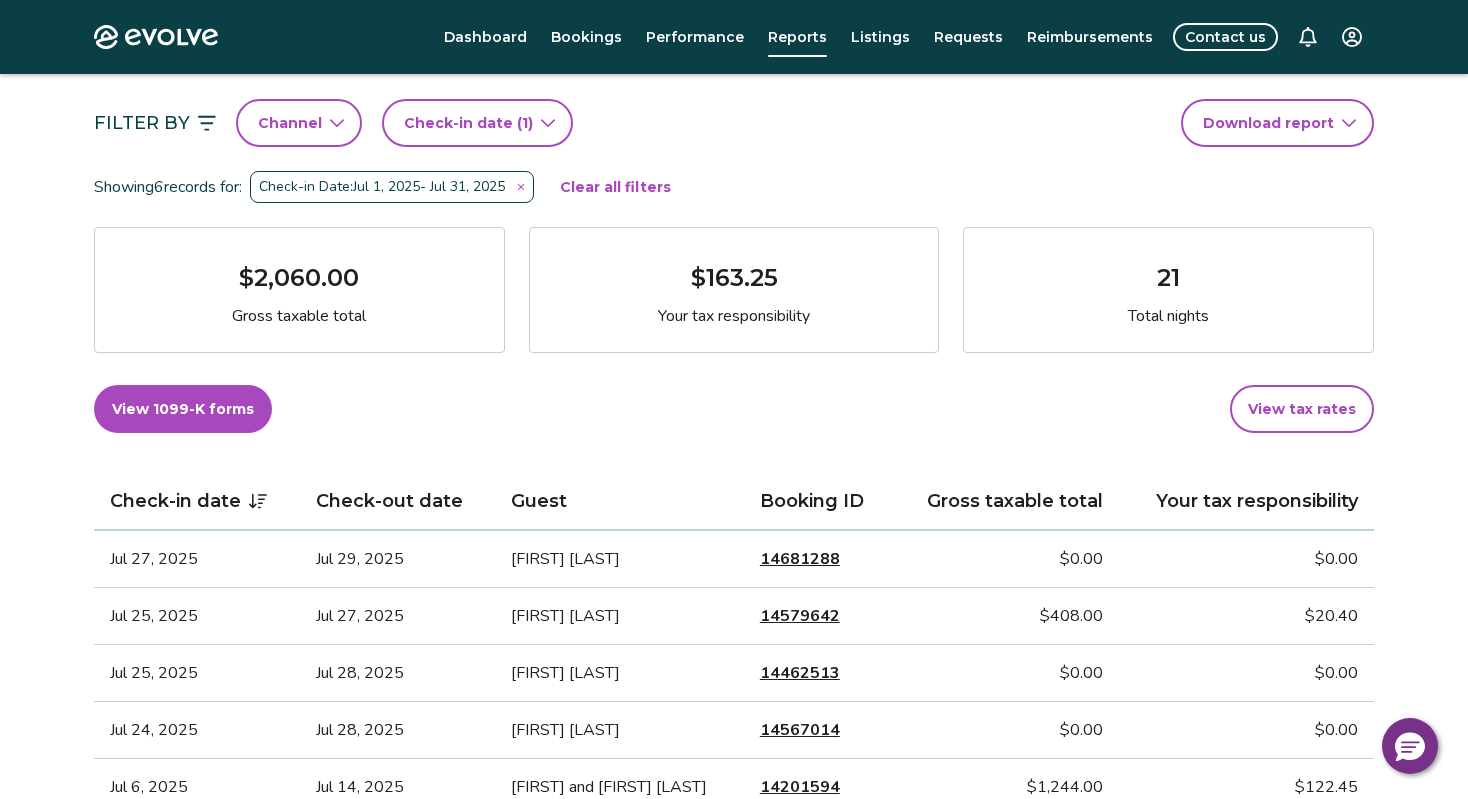 click on "View tax rates" at bounding box center (1302, 409) 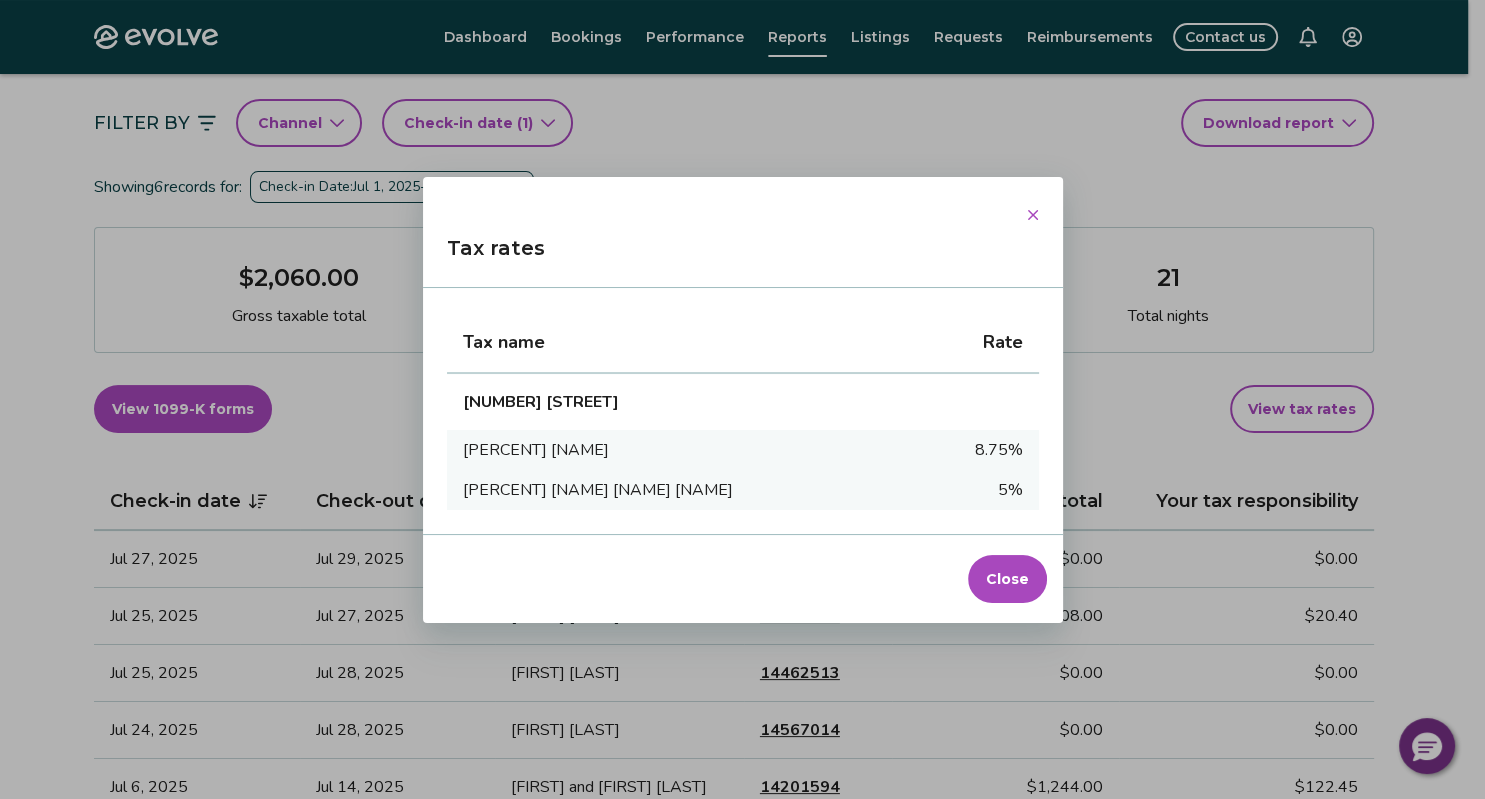 click 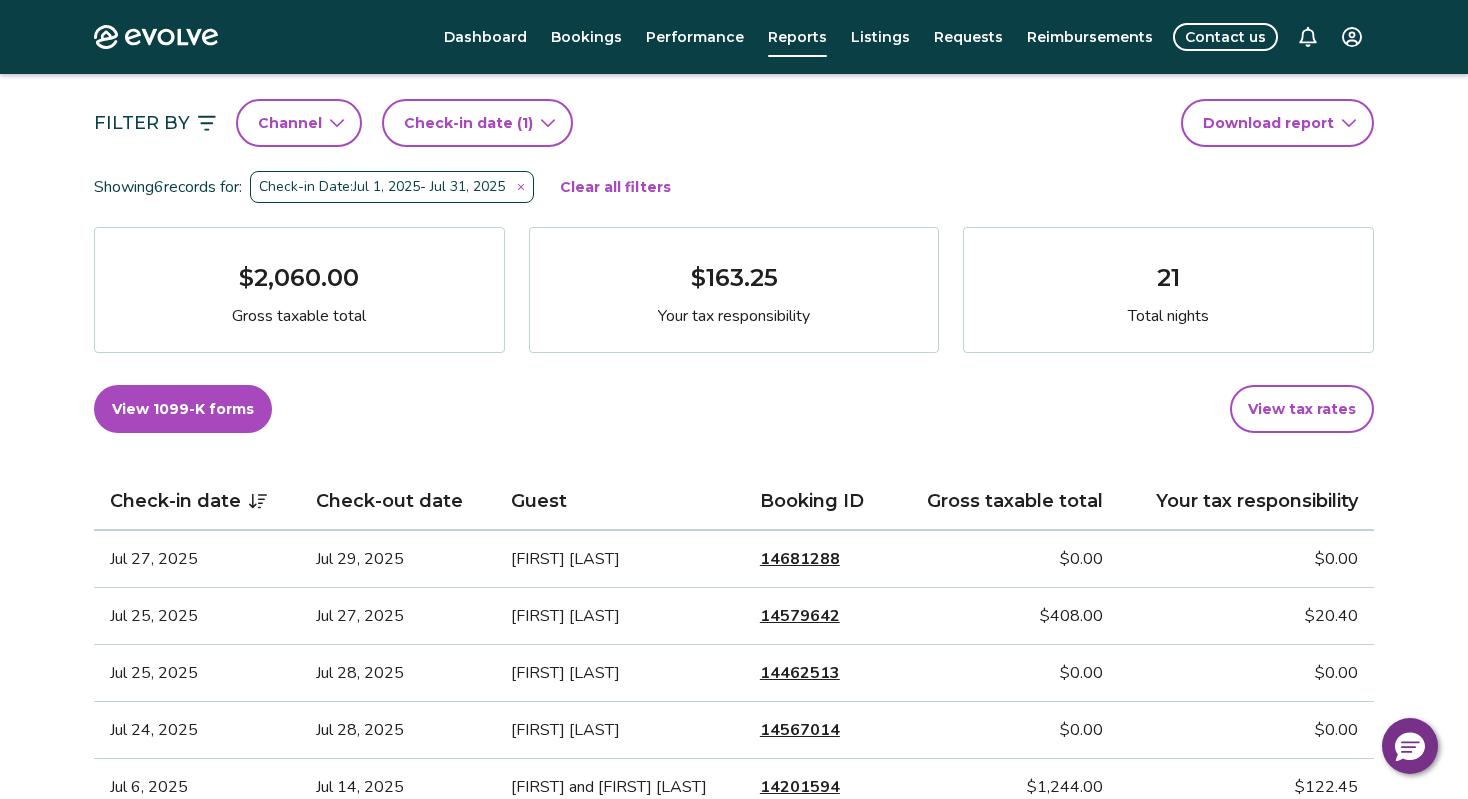 click on "[NUMBER]" at bounding box center [800, 616] 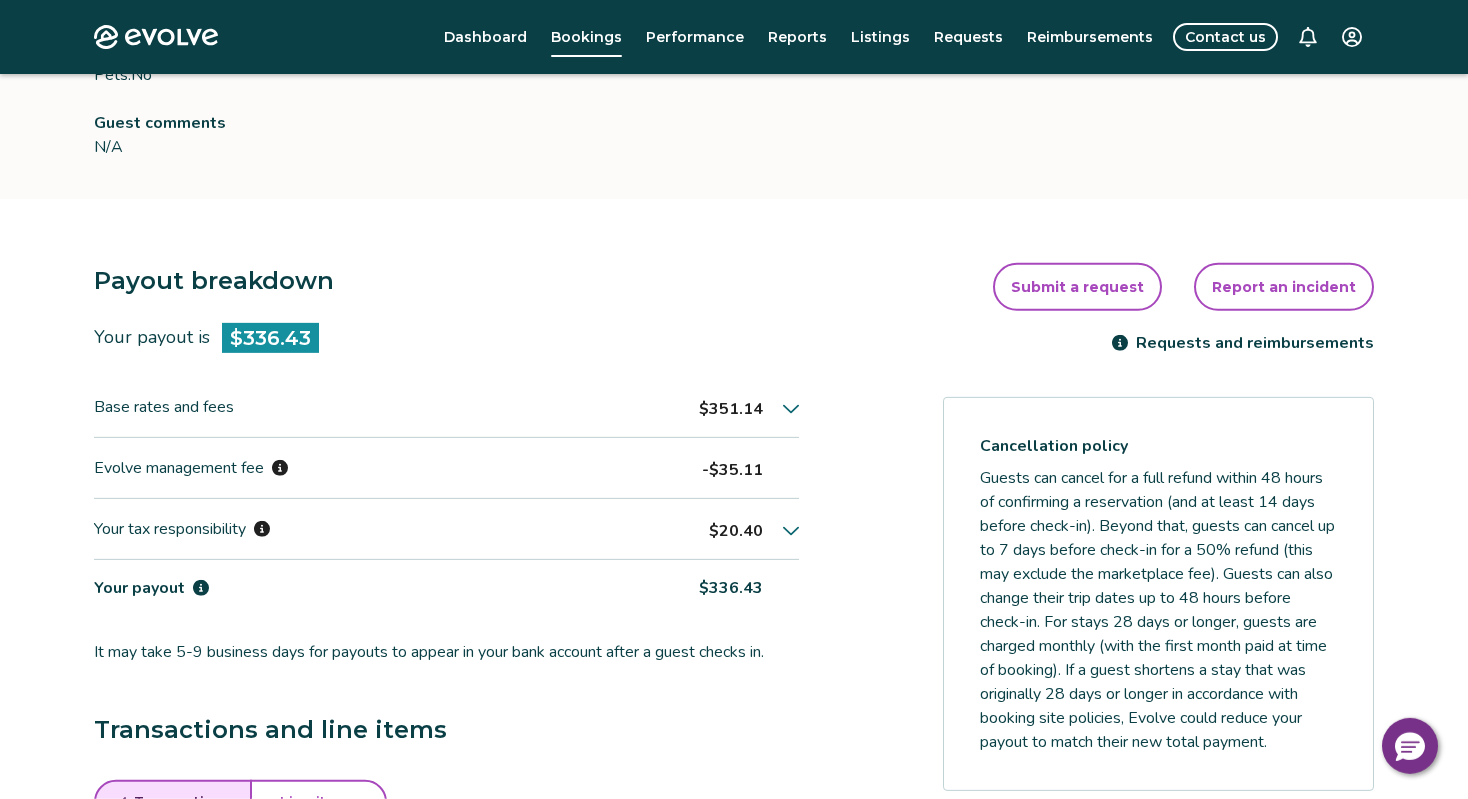 scroll, scrollTop: 356, scrollLeft: 0, axis: vertical 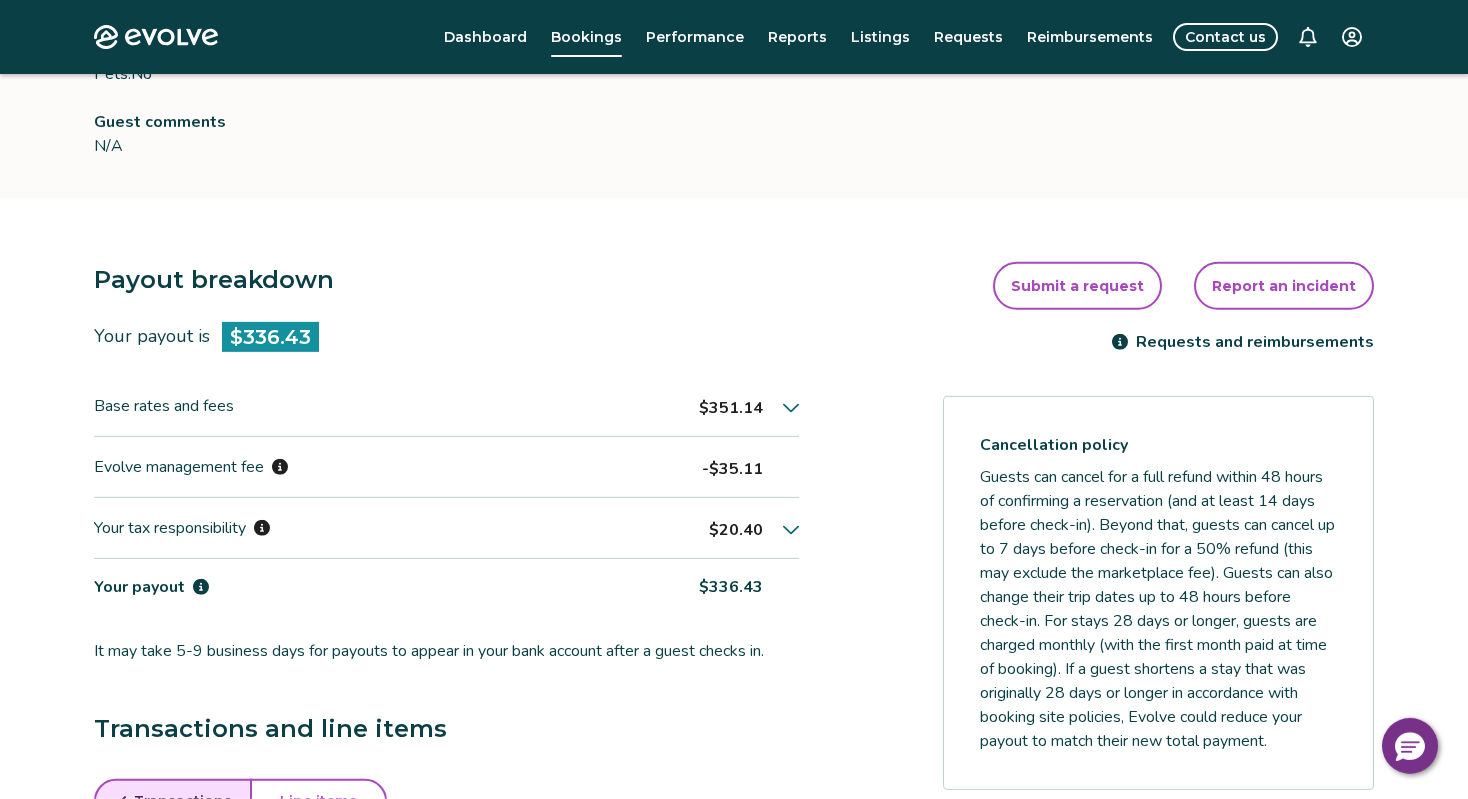 click 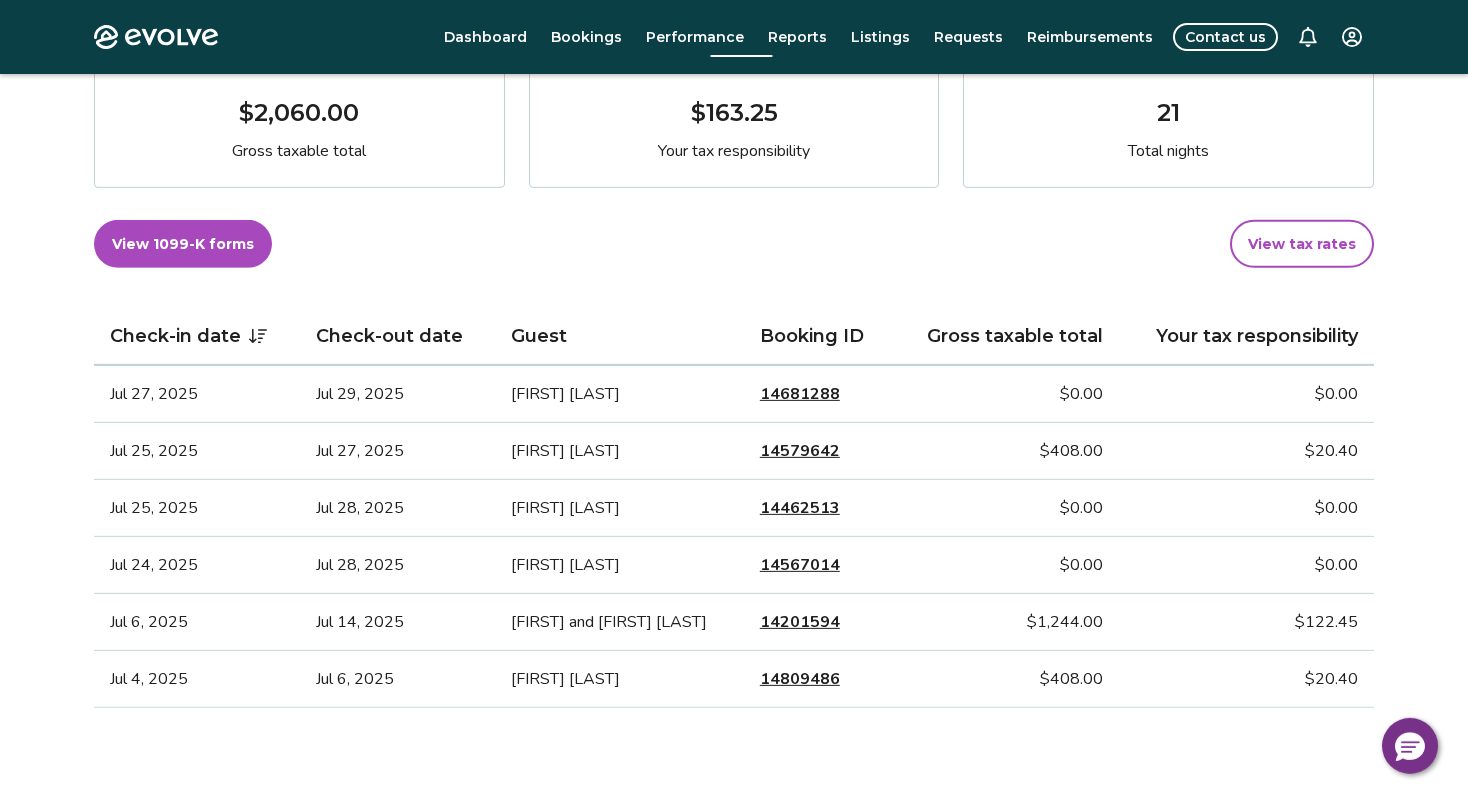 scroll, scrollTop: 191, scrollLeft: 0, axis: vertical 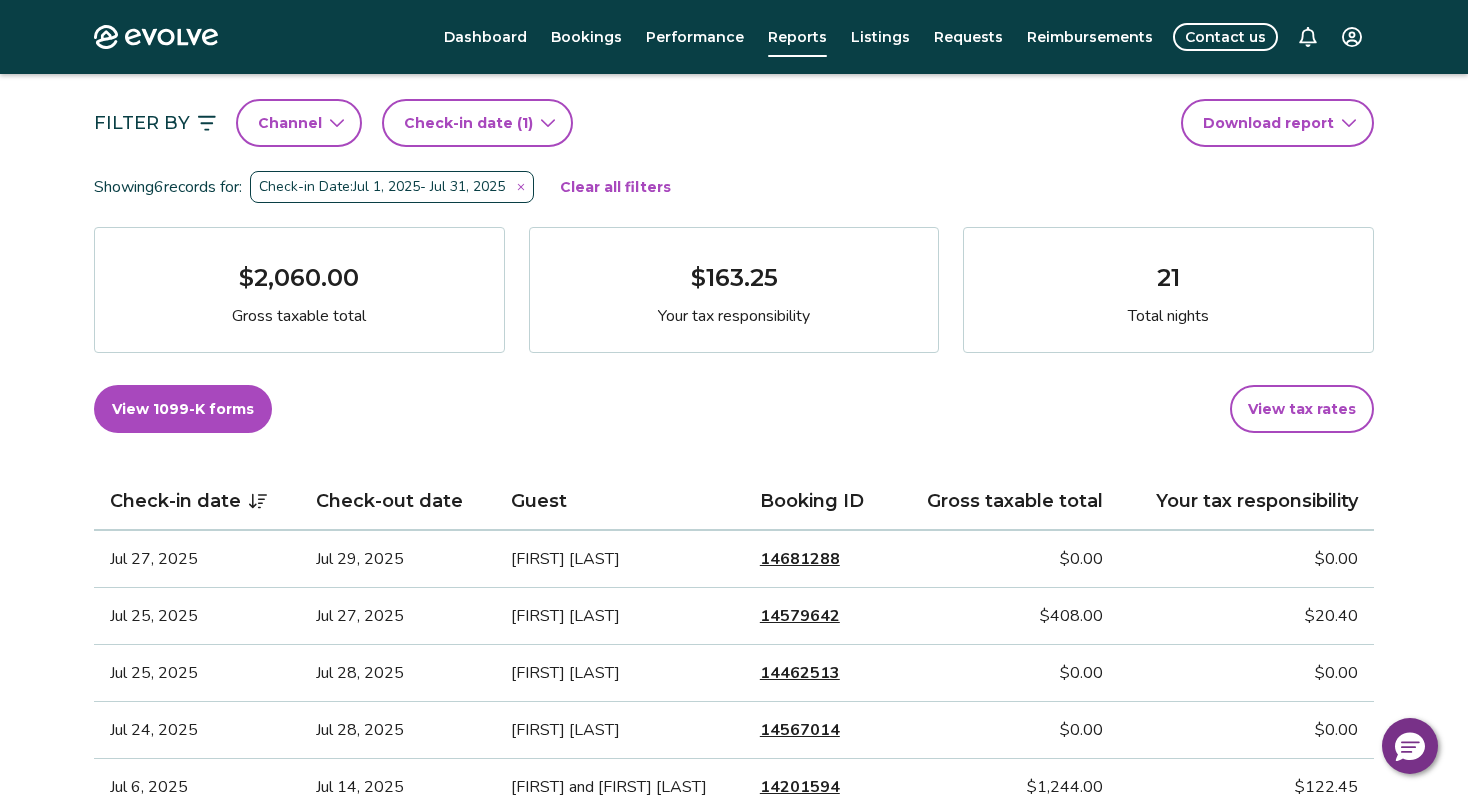 click on "[NUMBER]" at bounding box center [800, 787] 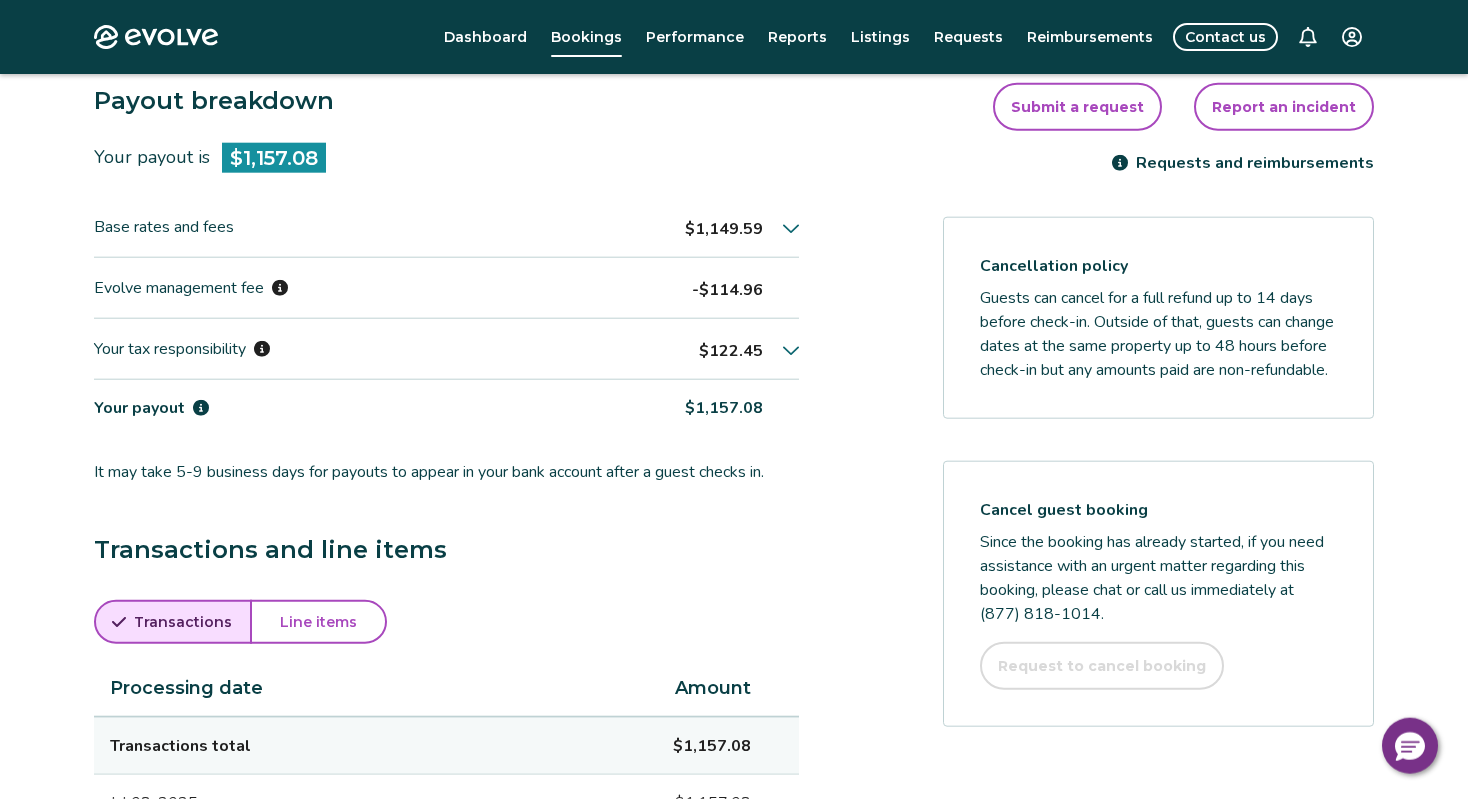 scroll, scrollTop: 536, scrollLeft: 0, axis: vertical 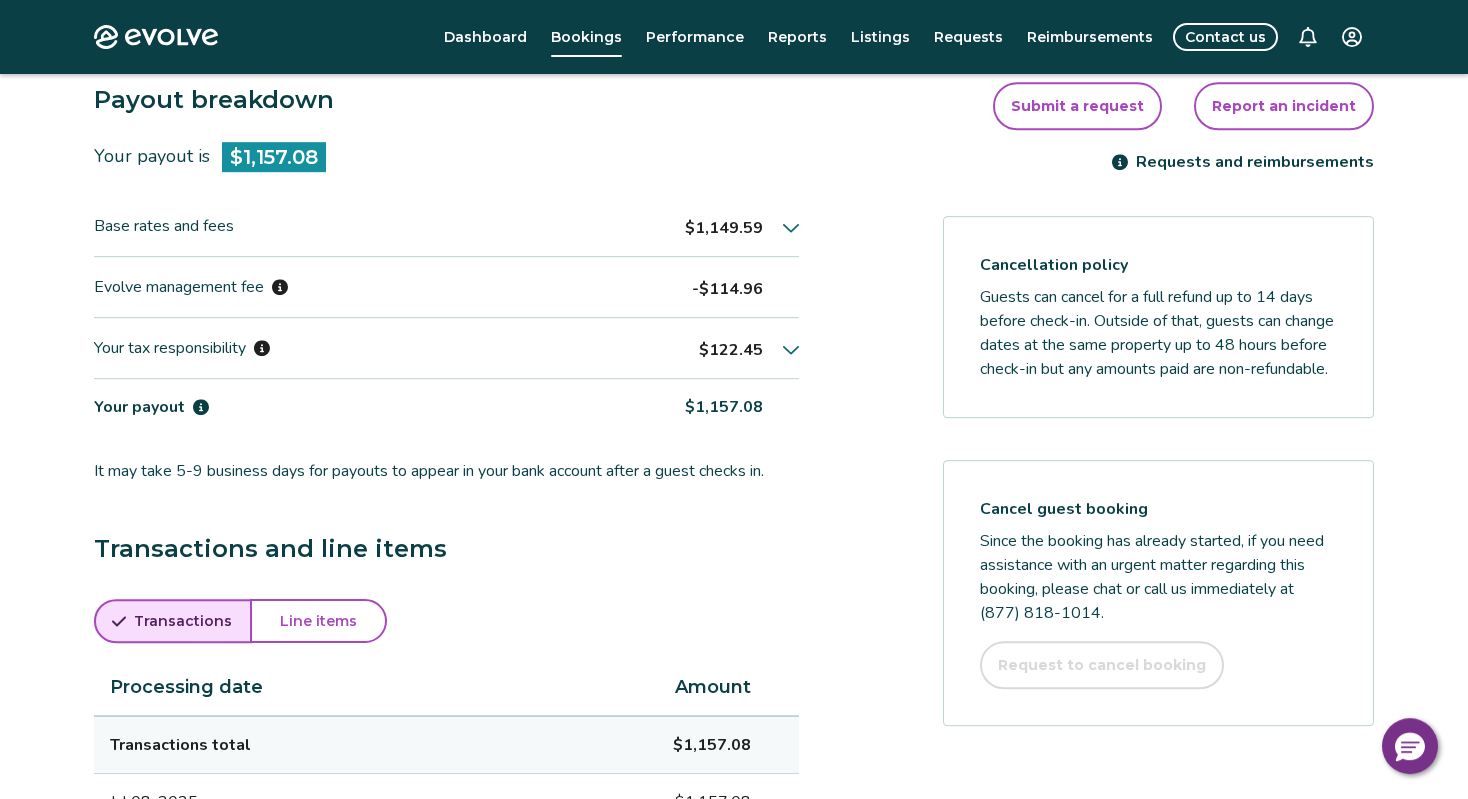 click 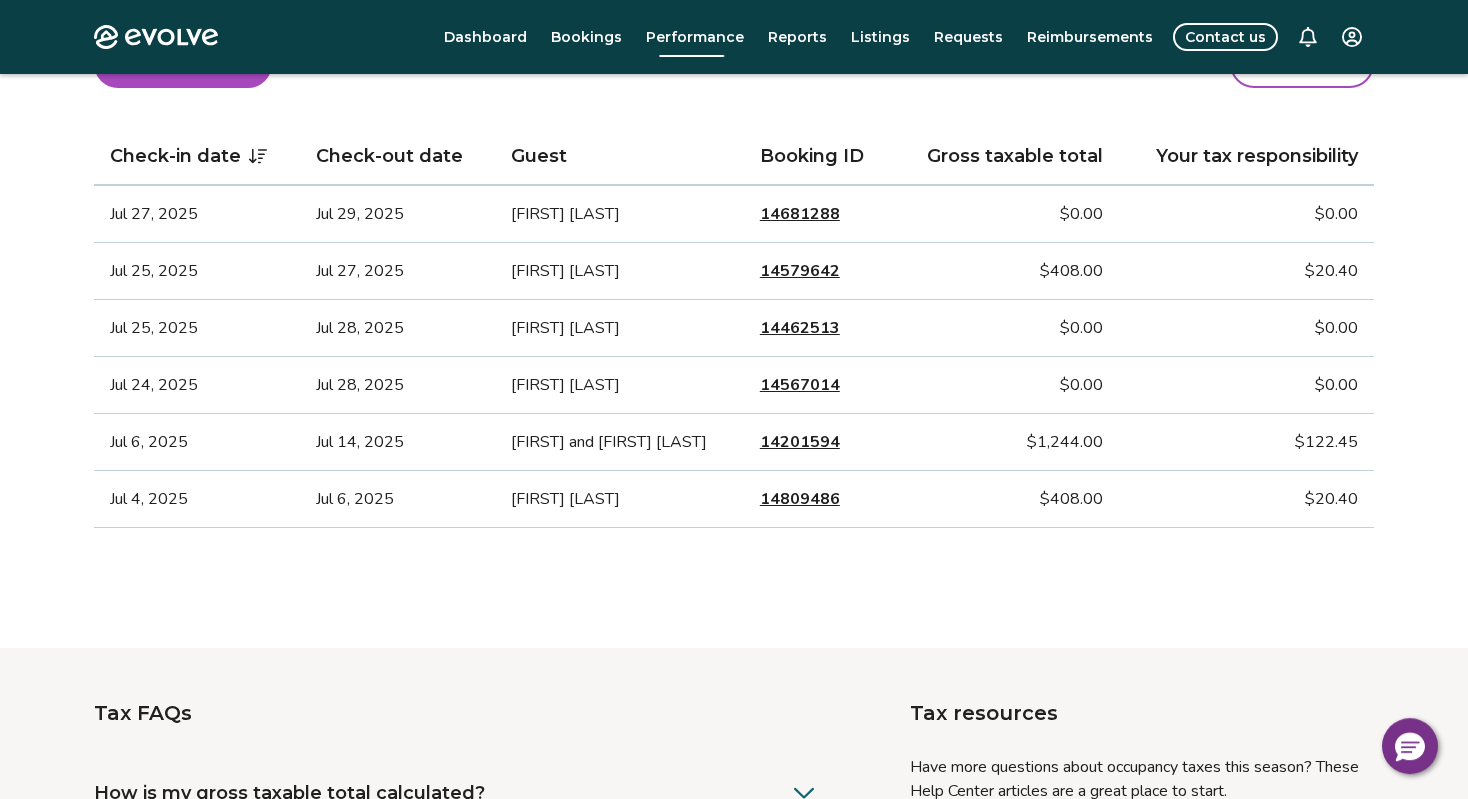 scroll, scrollTop: 191, scrollLeft: 0, axis: vertical 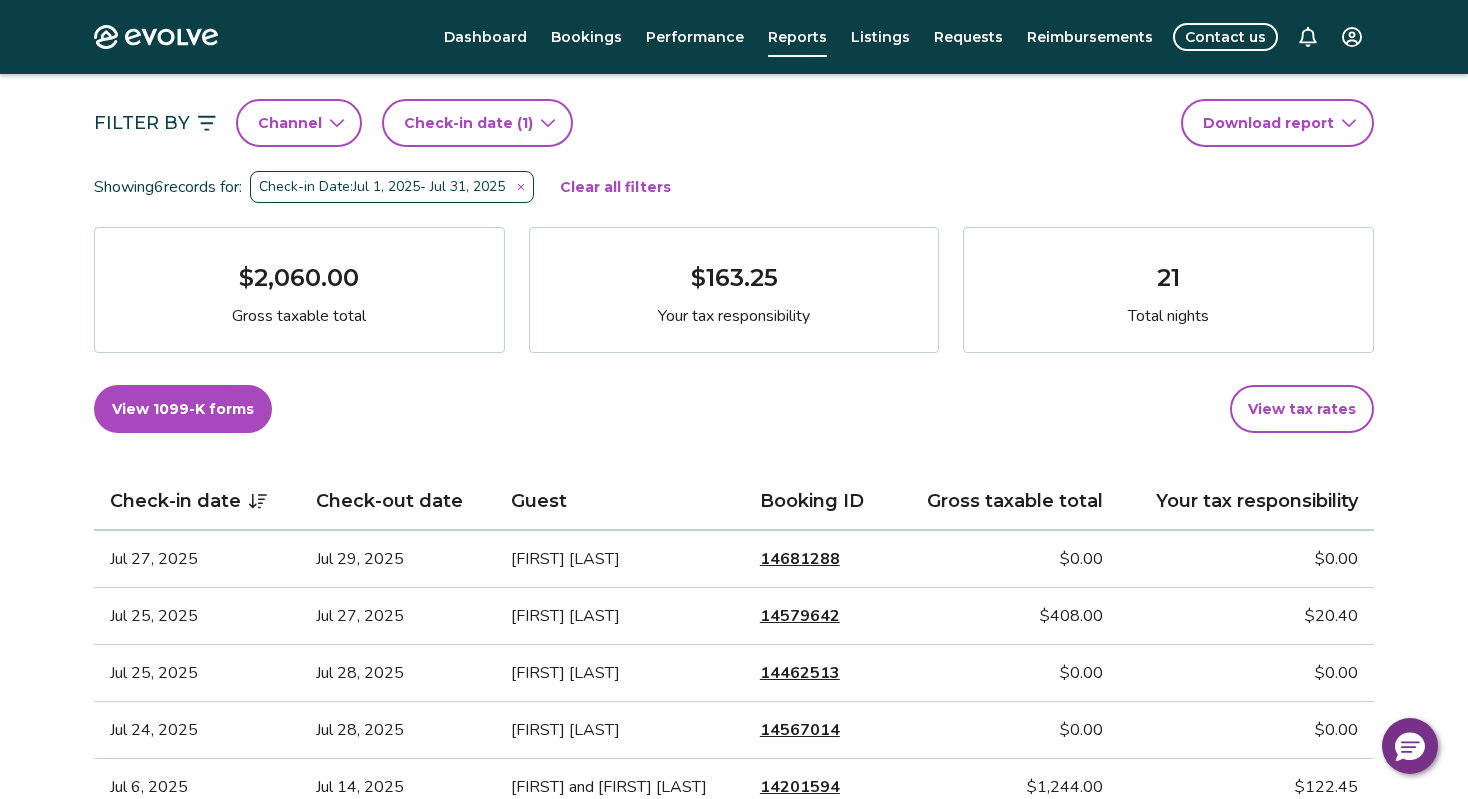 click on "Completed payouts Pending payouts Taxes Charges Adjustments 💰 Looking for your tax documents? View your 1099-K Filter By  Channel Check-in date (1) Download   report Showing  6  records   for: Check-in Date:  Jul 1, 2025  -   Jul 31, 2025 Clear all filters $2,060.00 Gross taxable total $163.25 Your tax responsibility 21 Total nights View 1099-K forms View tax rates Check-in date Check-out date Guest Booking ID Gross taxable total Your tax responsibility Jul 27, 2025 Jul 29, 2025 Lauren Smith 14681288 $0.00 $0.00 Jul 25, 2025 Jul 27, 2025 Dawn Blesy 14579642 $408.00 $20.40 Jul 25, 2025 Jul 28, 2025 Gregory Hoglund 14462513 $0.00 $0.00 Jul 24, 2025 Jul 28, 2025 Kevin Gonor 14567014 $0.00 $0.00 Jul 6, 2025 Jul 14, 2025 Howard and Linda Edwards 14201594 $1,244.00 $122.45 Jul 4, 2025 Jul 6, 2025 Emile Tuyihimbaze 14809486 $408.00 $20.40" at bounding box center [734, 470] 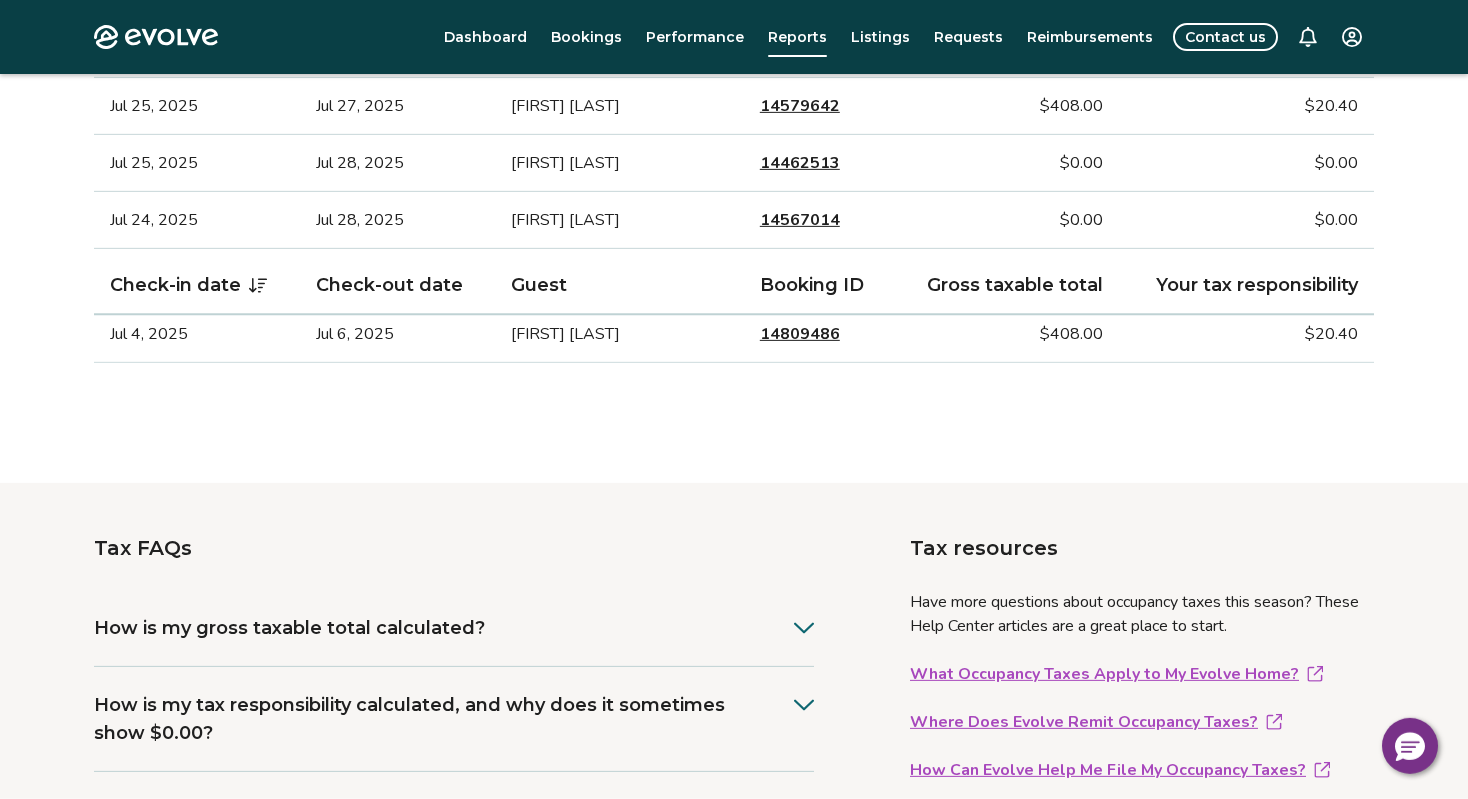 scroll, scrollTop: 881, scrollLeft: 0, axis: vertical 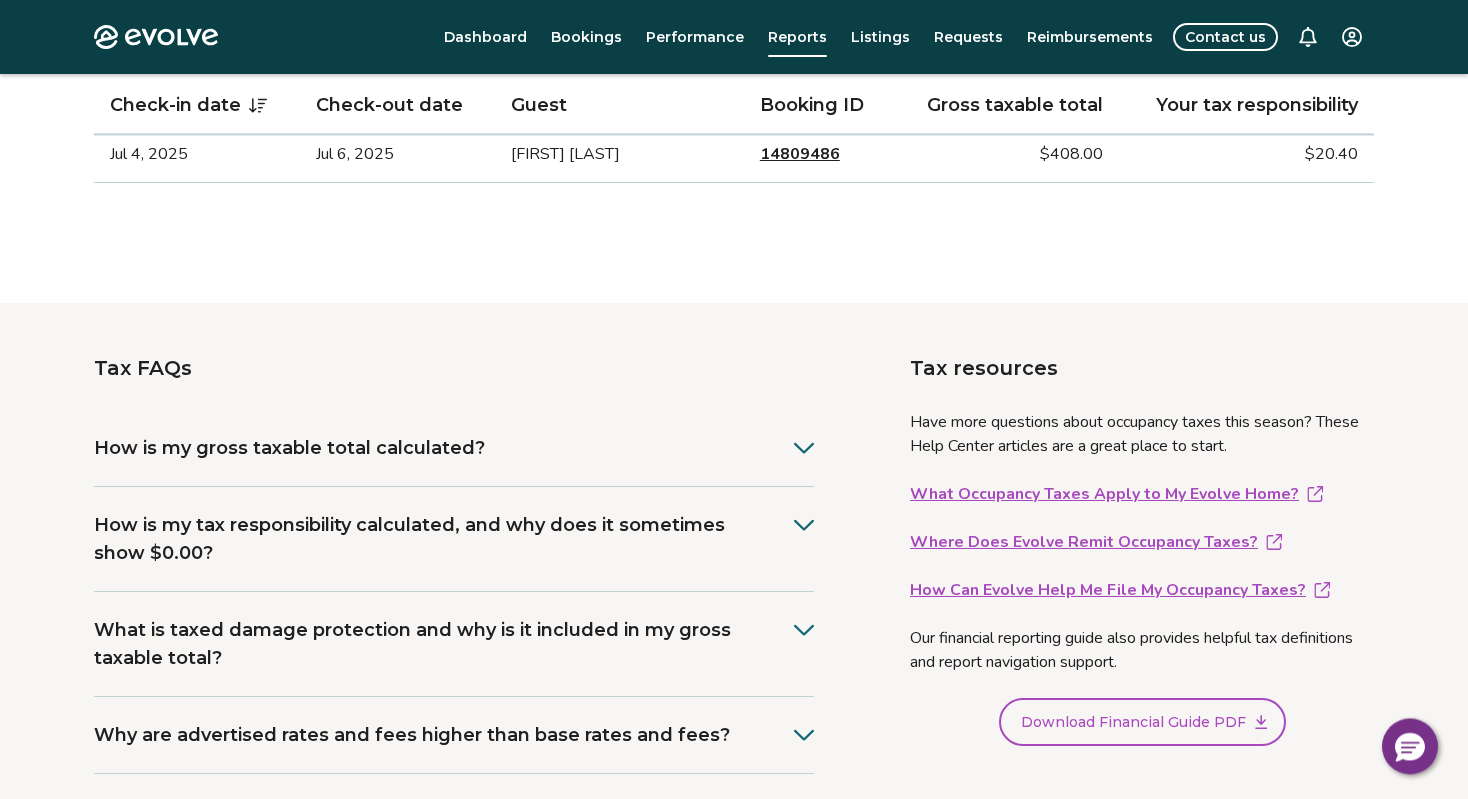 click on "[NUMBER]" at bounding box center [800, 154] 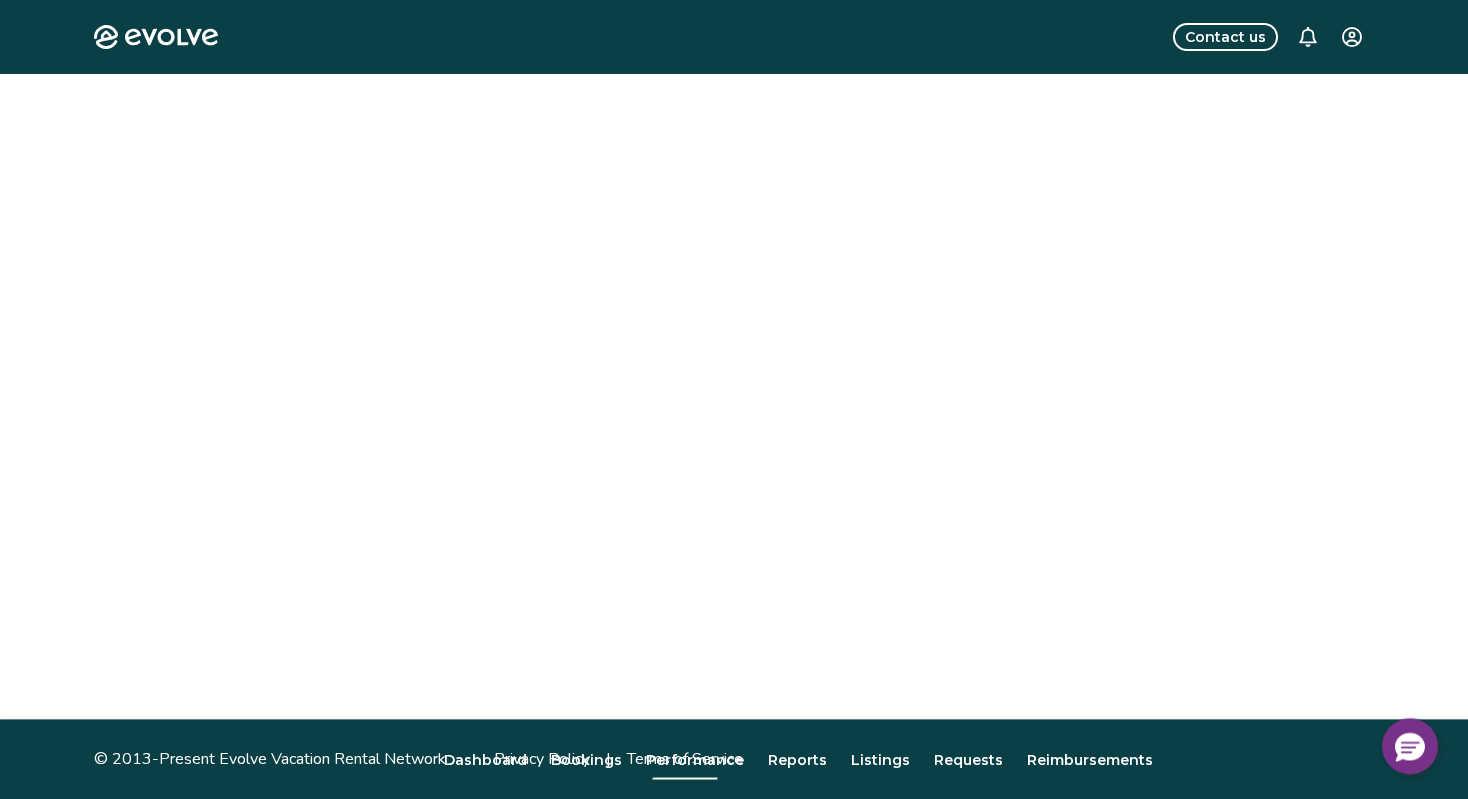 scroll, scrollTop: 0, scrollLeft: 0, axis: both 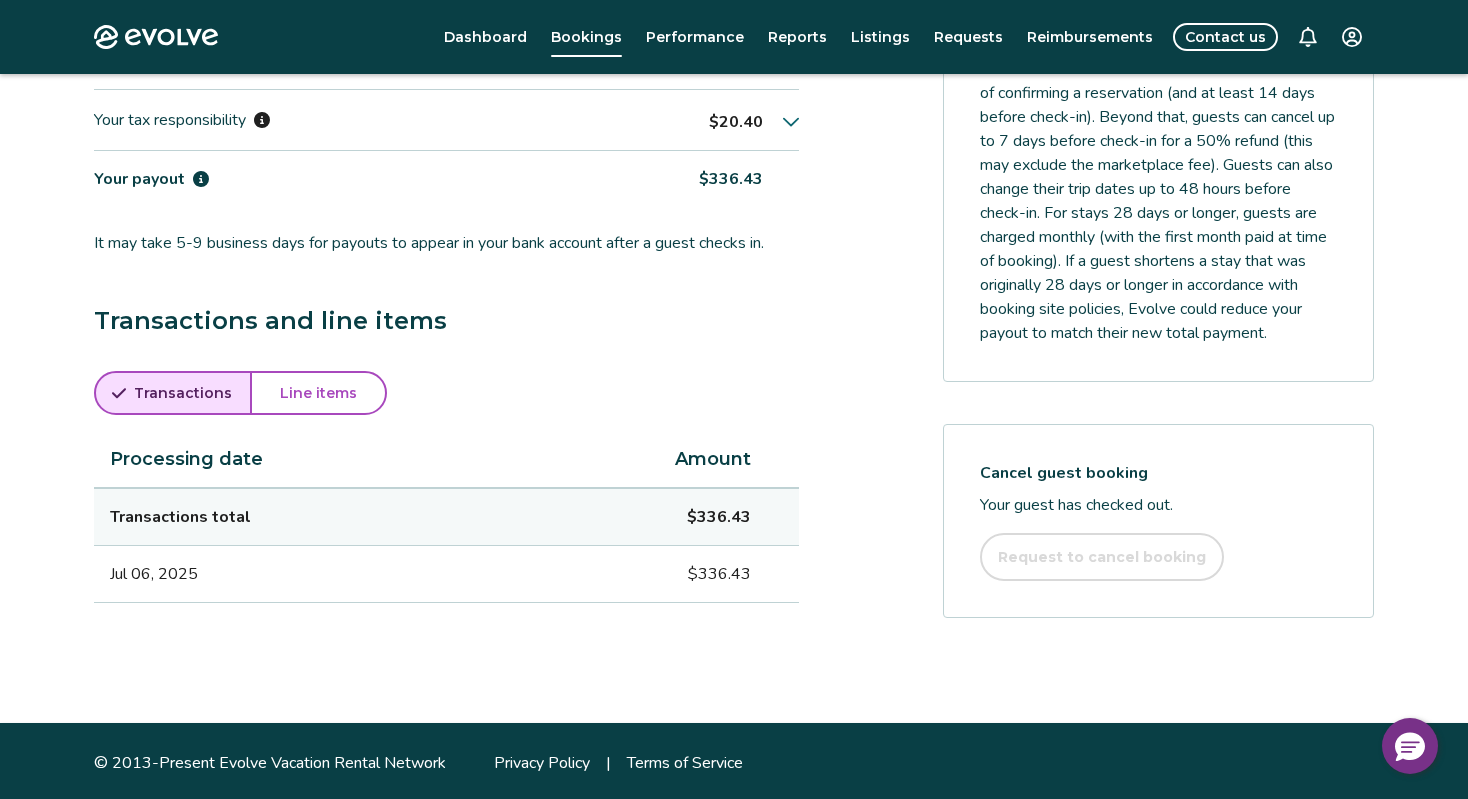 click 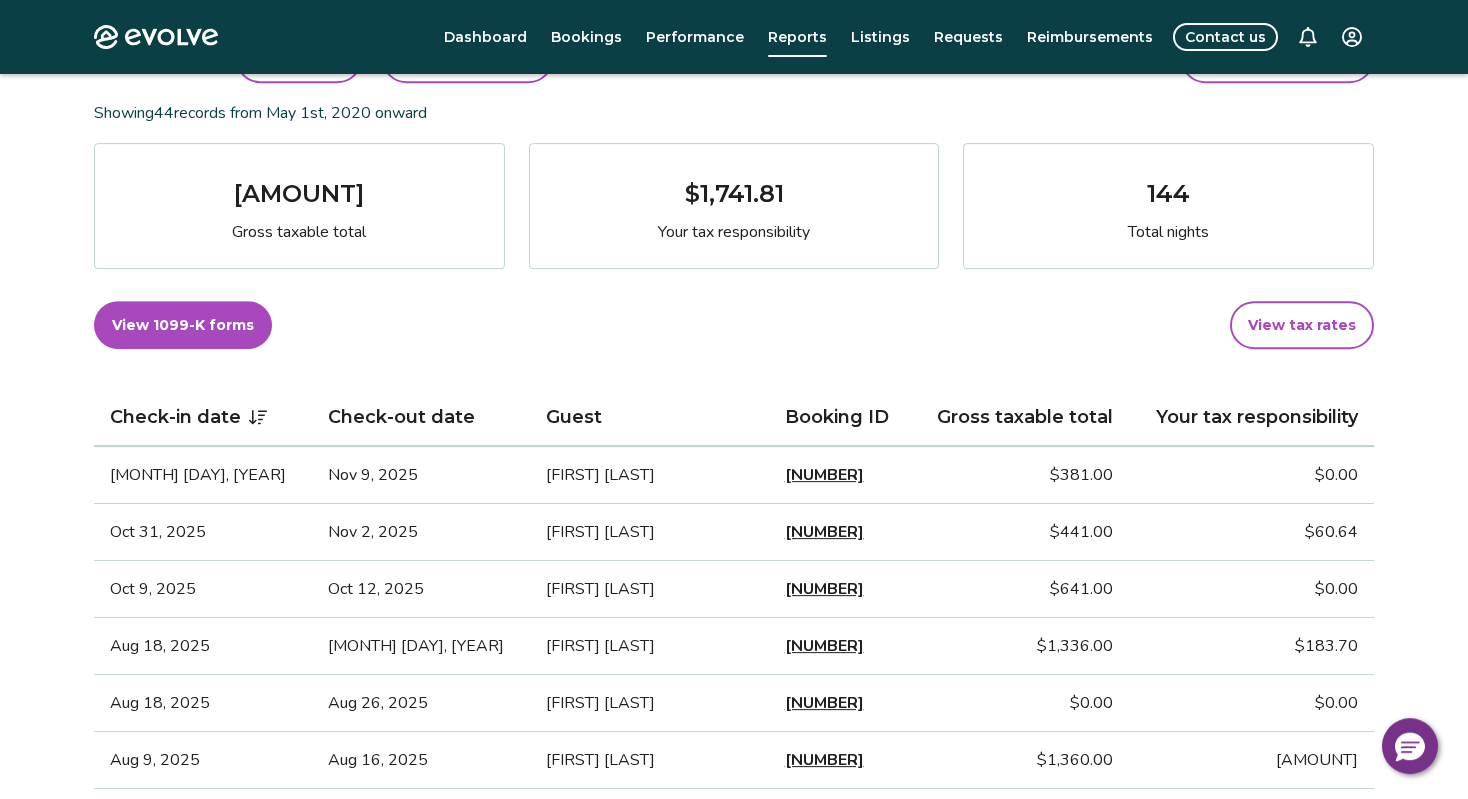 scroll, scrollTop: 203, scrollLeft: 0, axis: vertical 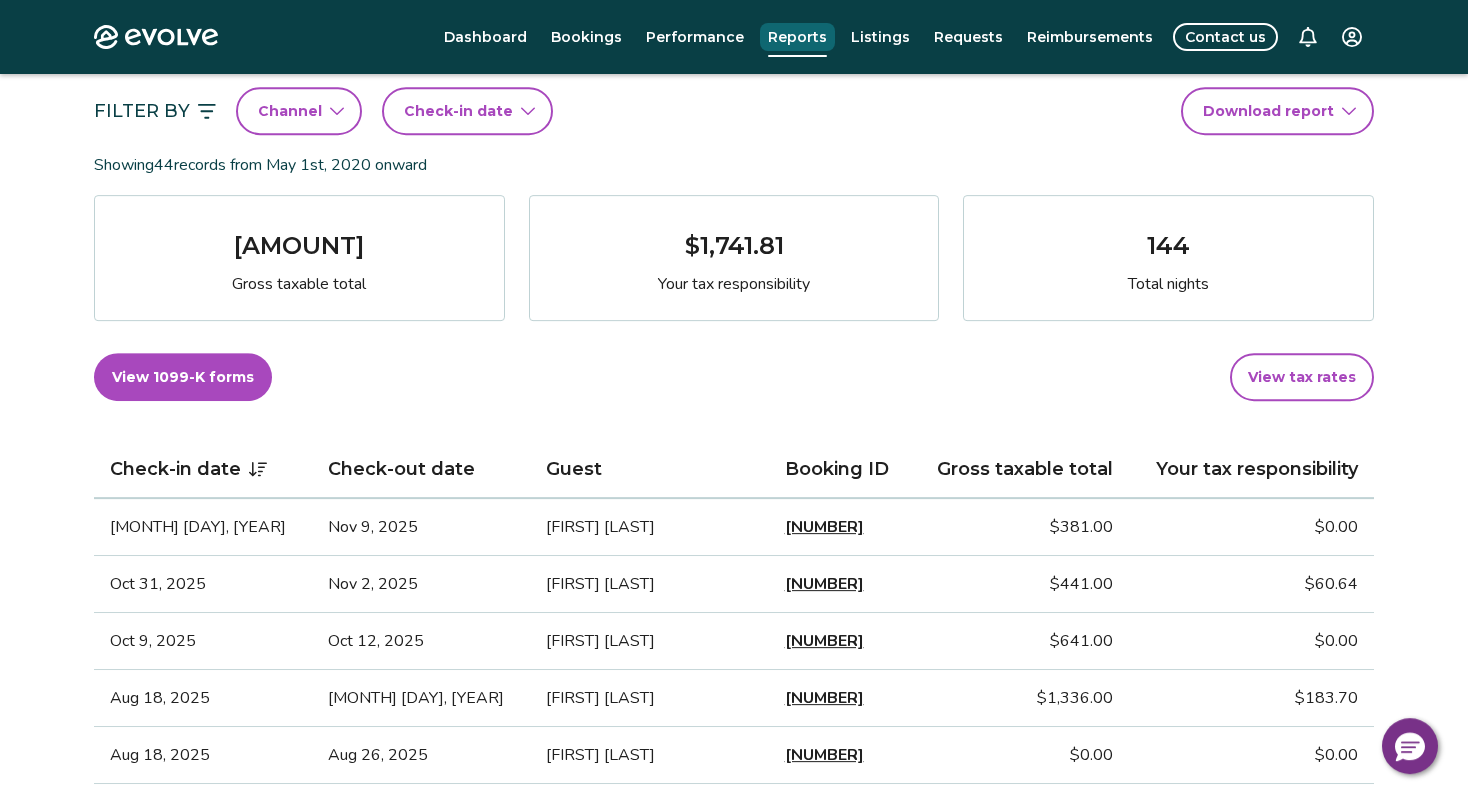 click on "Reports" at bounding box center [797, 37] 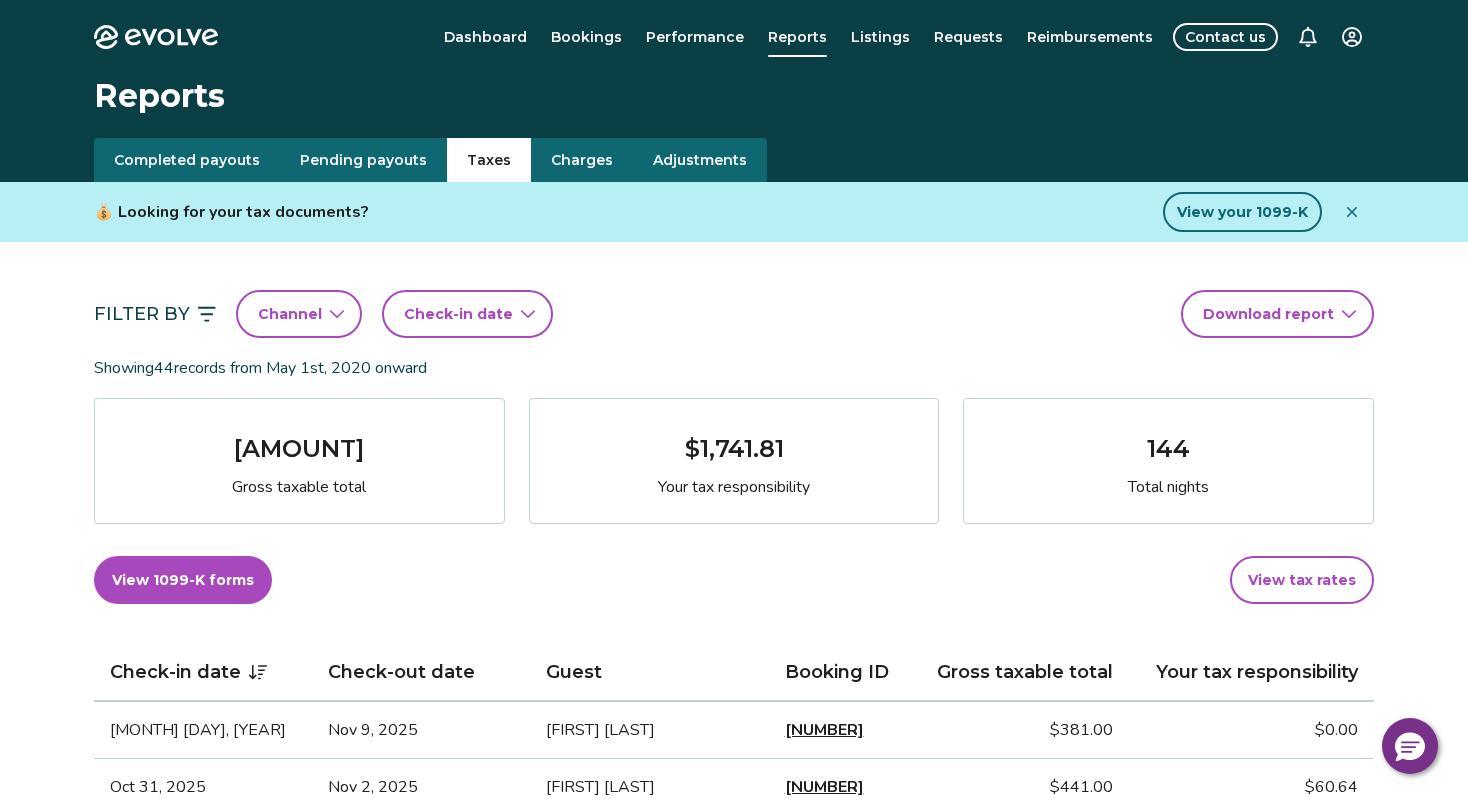 click on "Taxes" at bounding box center (489, 160) 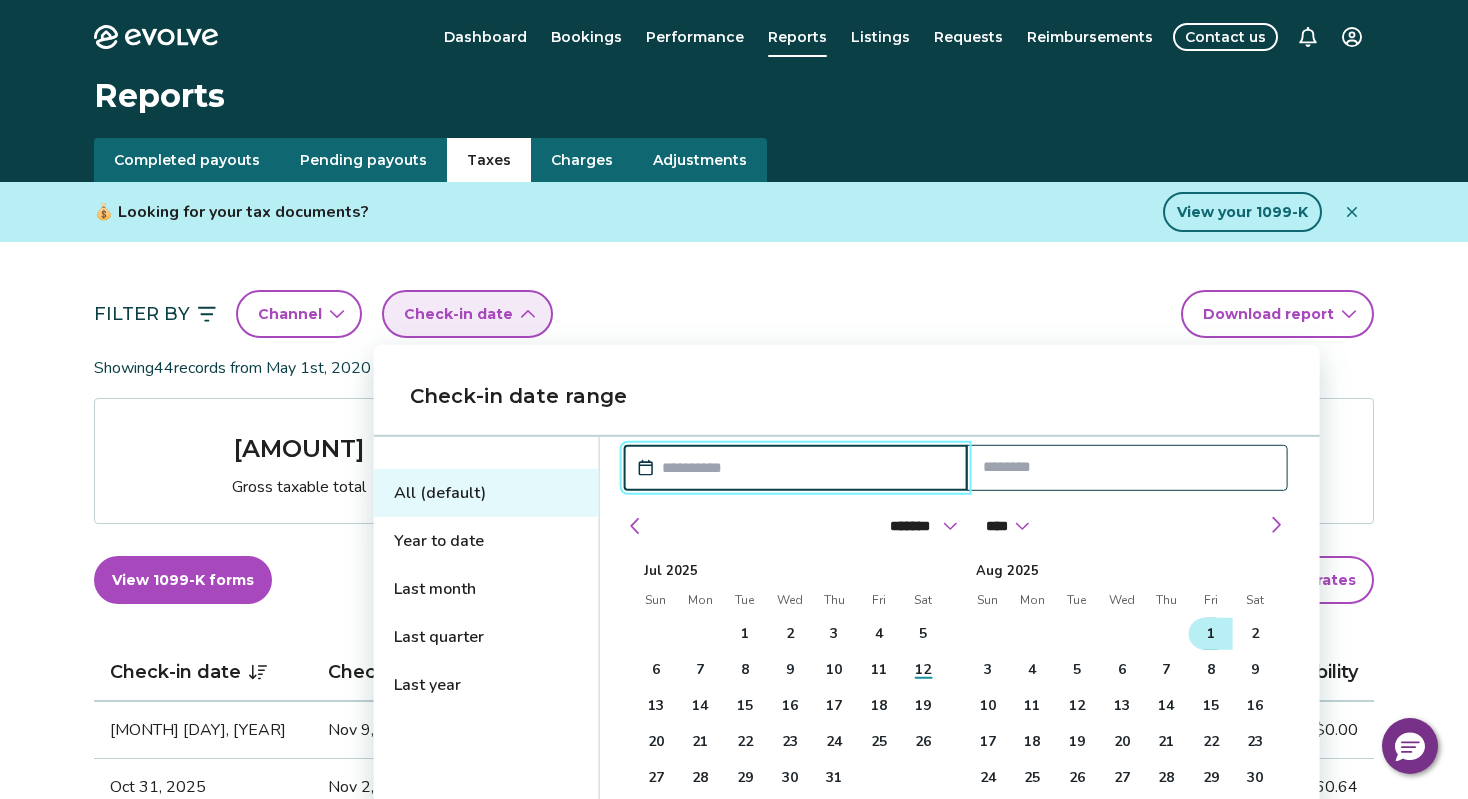 click on "1" at bounding box center [1211, 634] 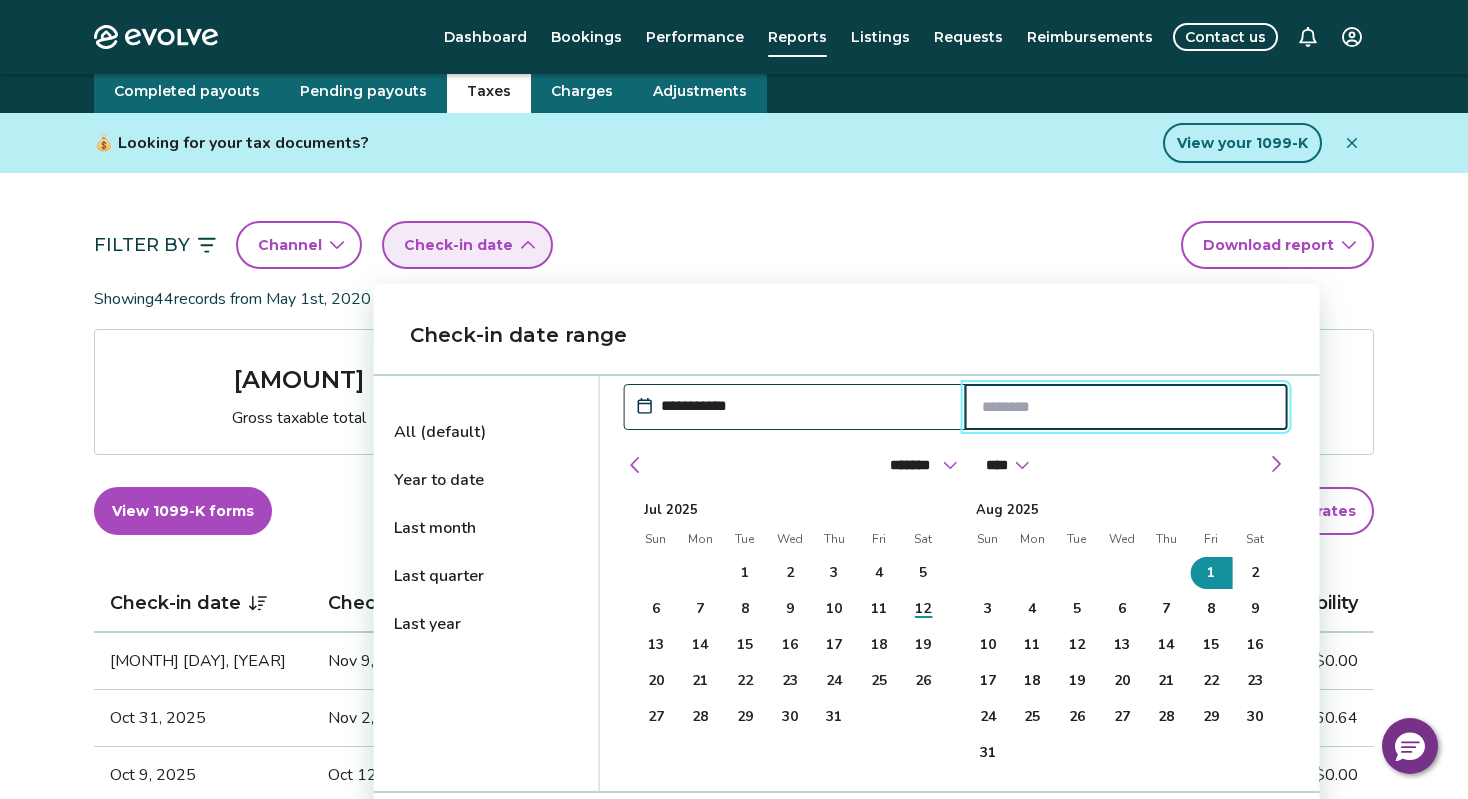 scroll, scrollTop: 82, scrollLeft: 0, axis: vertical 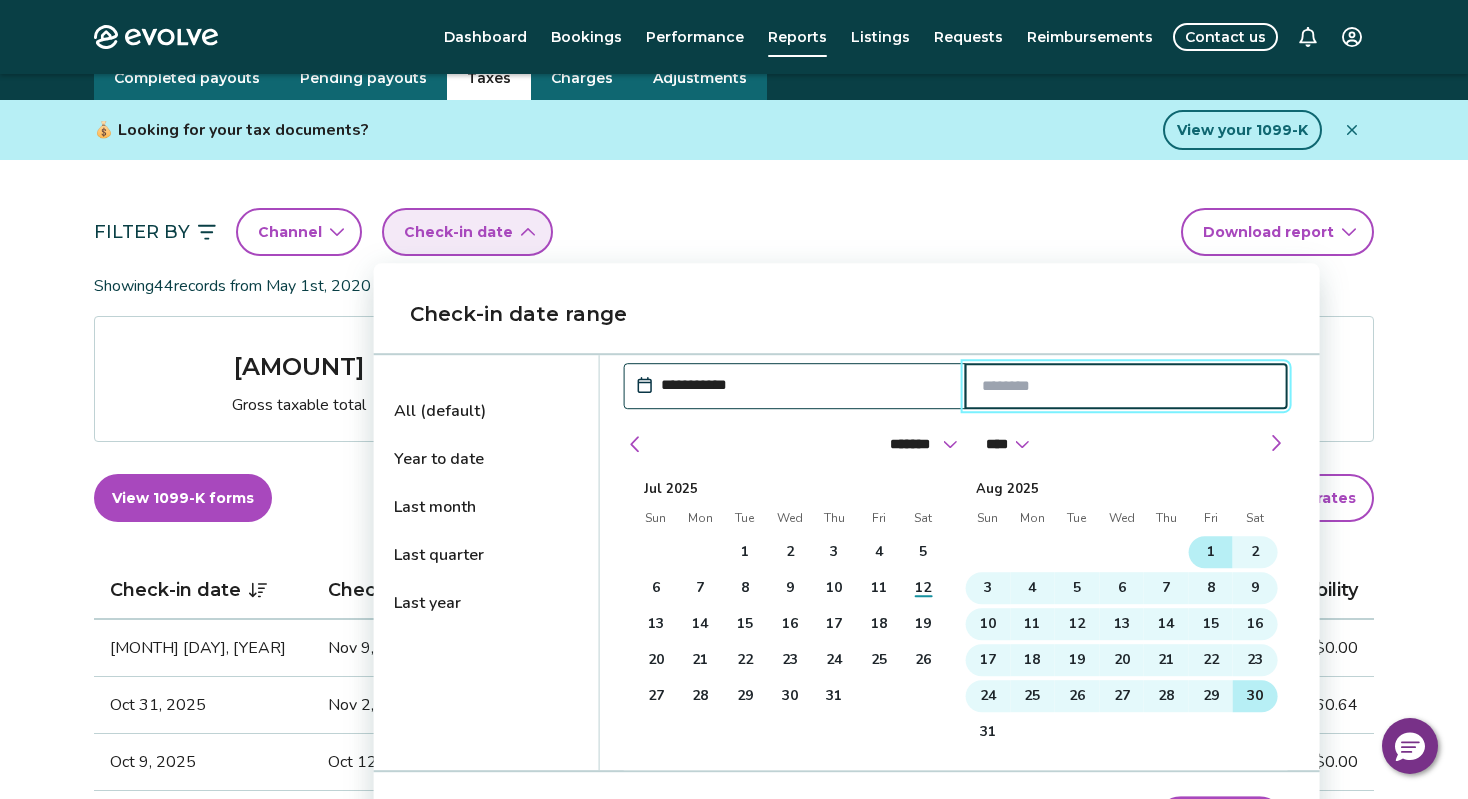 click on "30" at bounding box center [1255, 696] 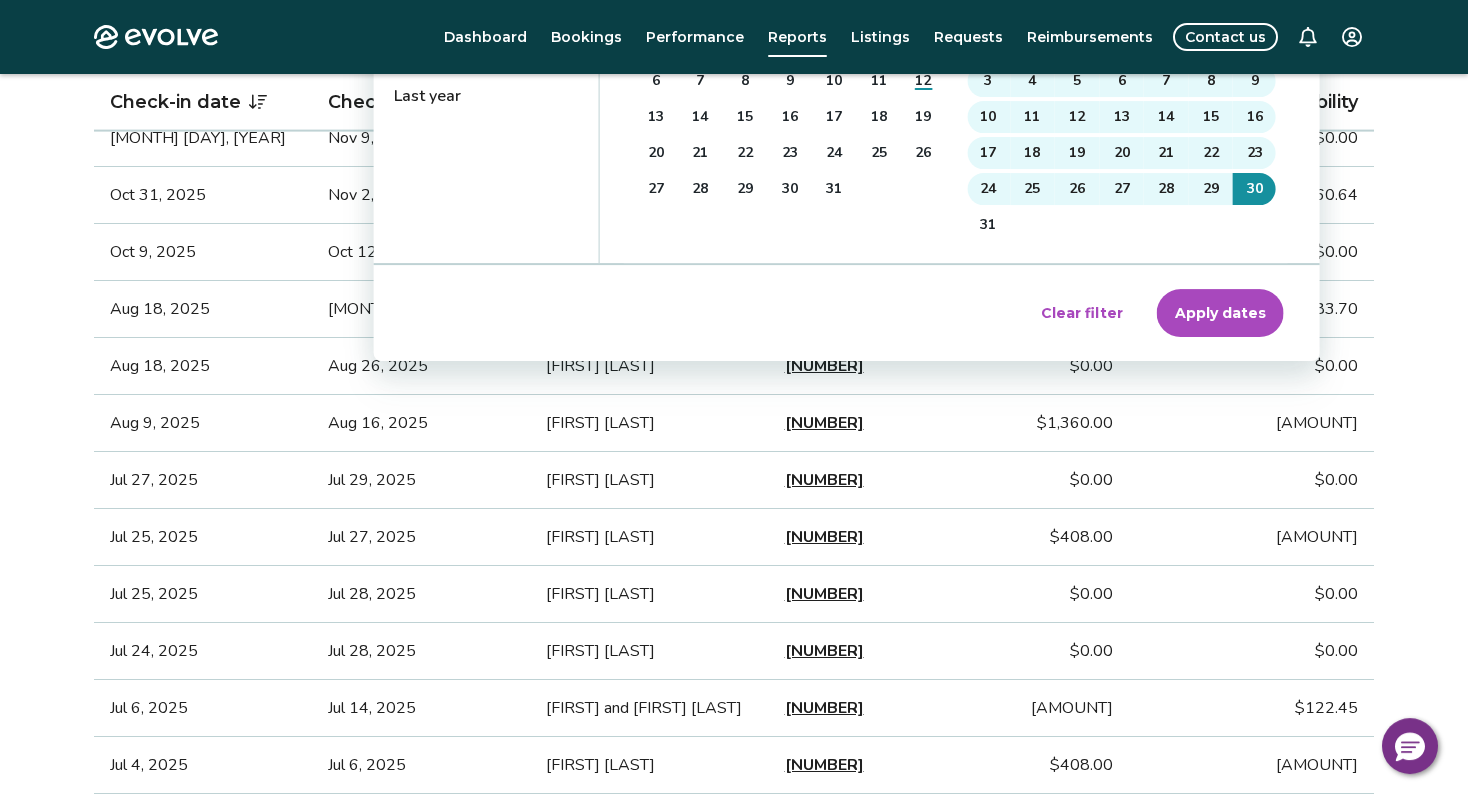 scroll, scrollTop: 593, scrollLeft: 0, axis: vertical 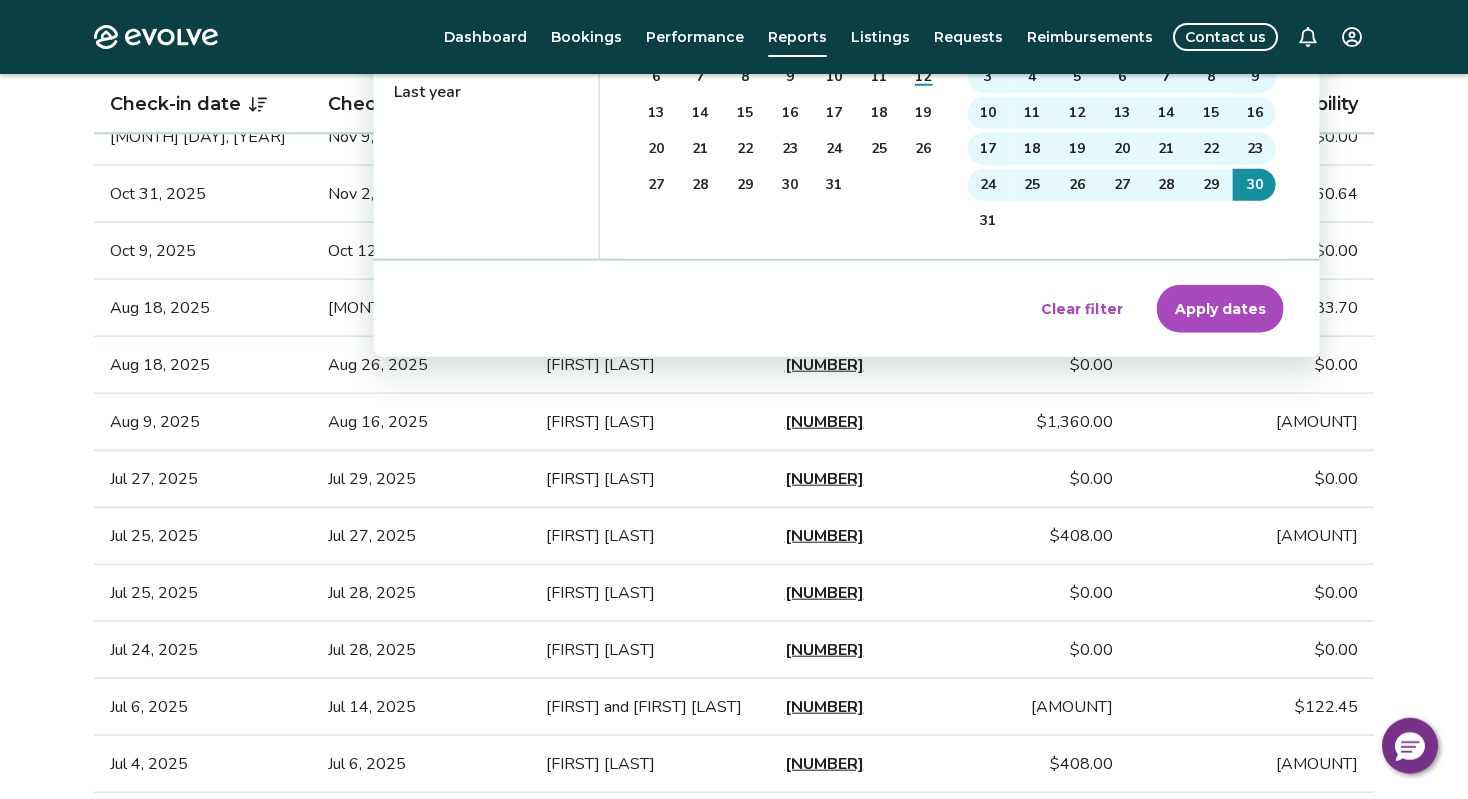 click on "Apply dates" at bounding box center [1220, 309] 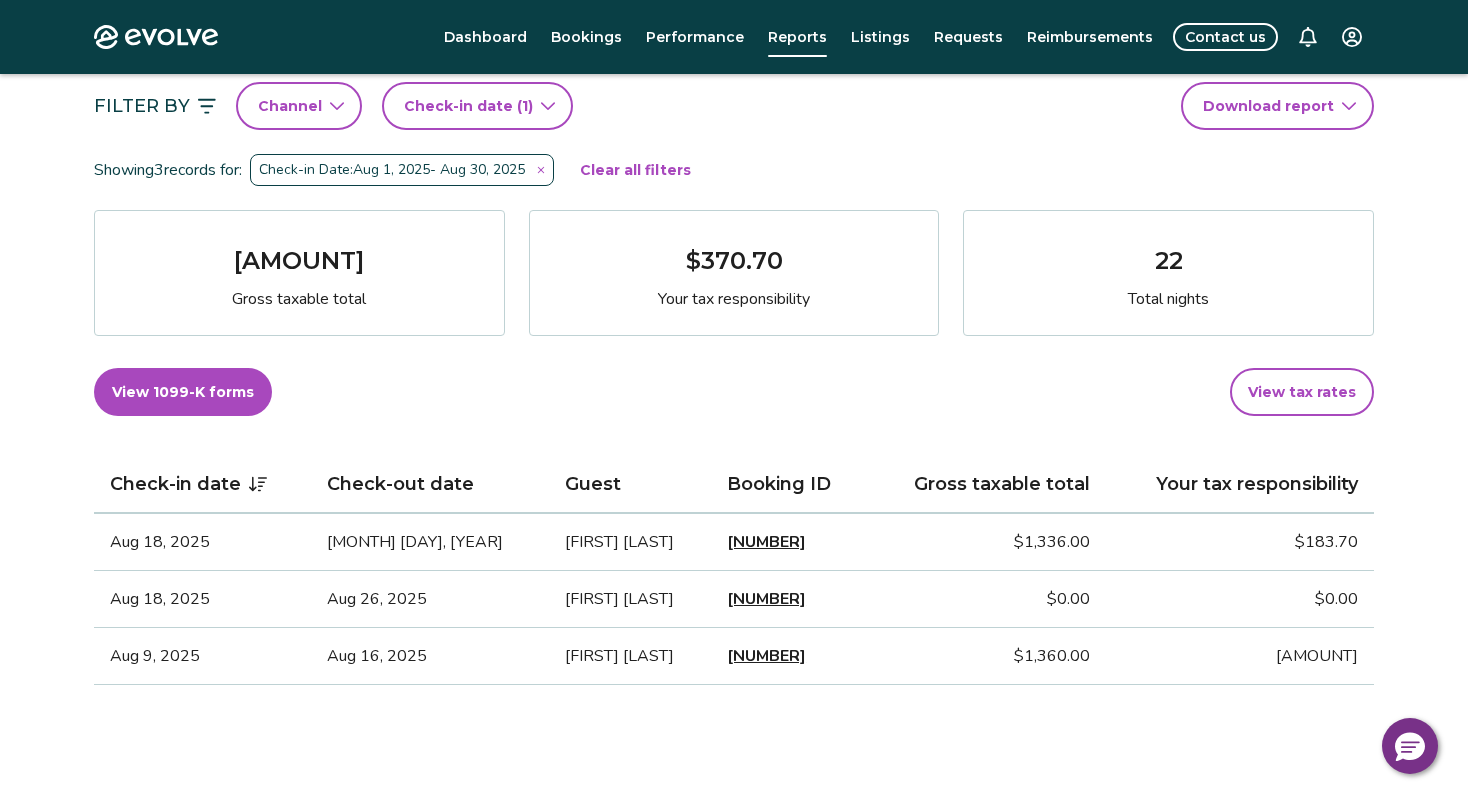 scroll, scrollTop: 209, scrollLeft: 0, axis: vertical 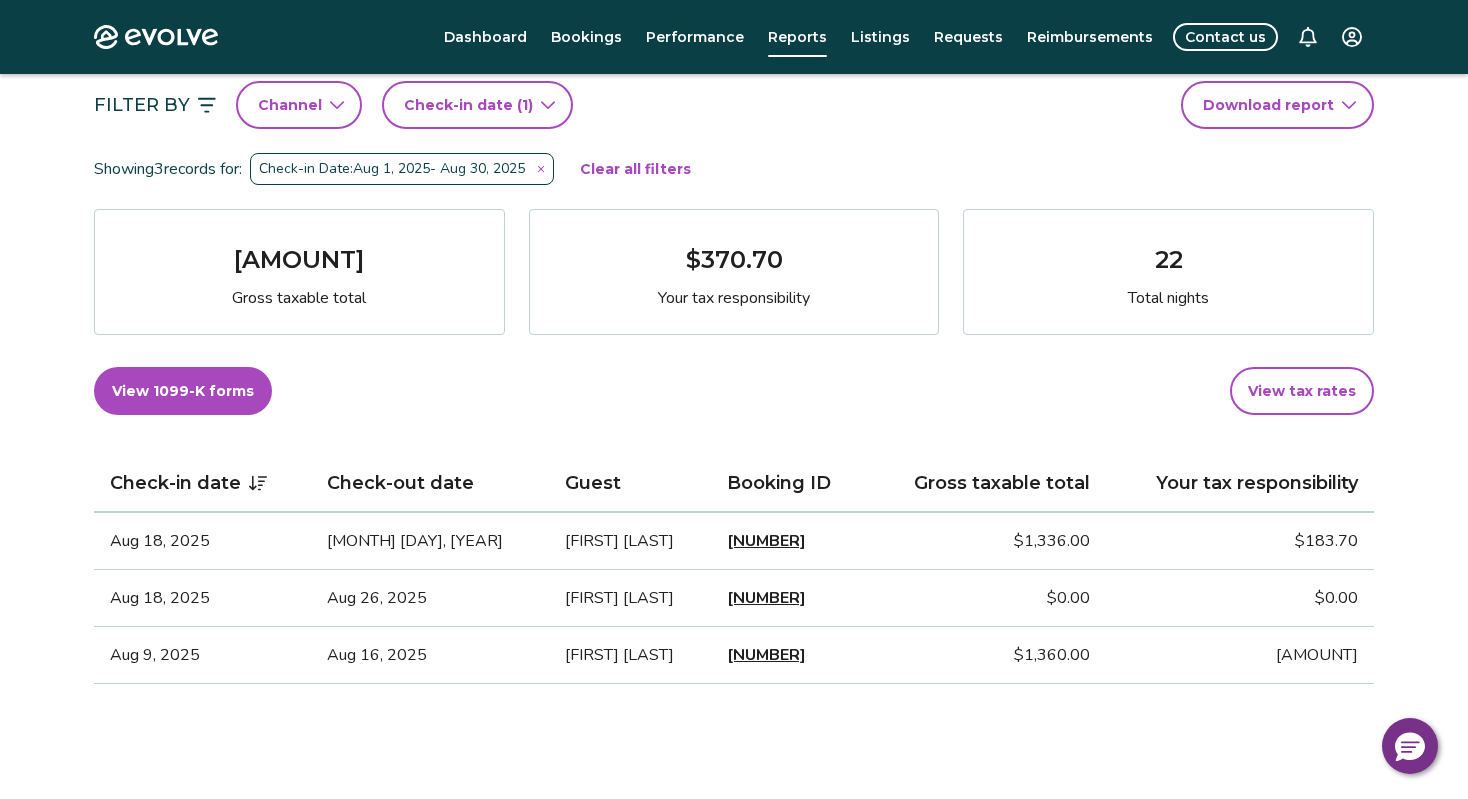 click on "14803508" at bounding box center (766, 541) 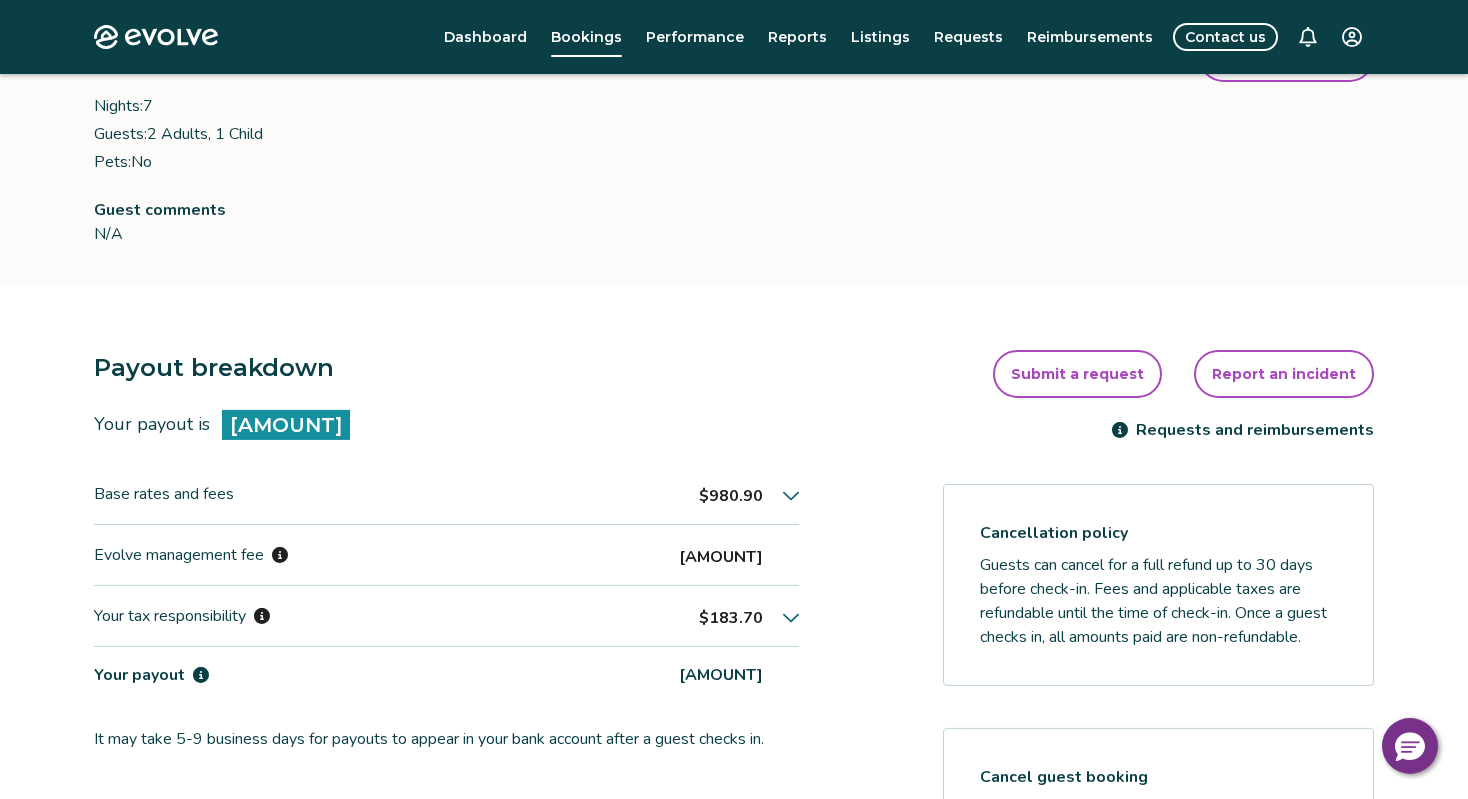 scroll, scrollTop: 292, scrollLeft: 0, axis: vertical 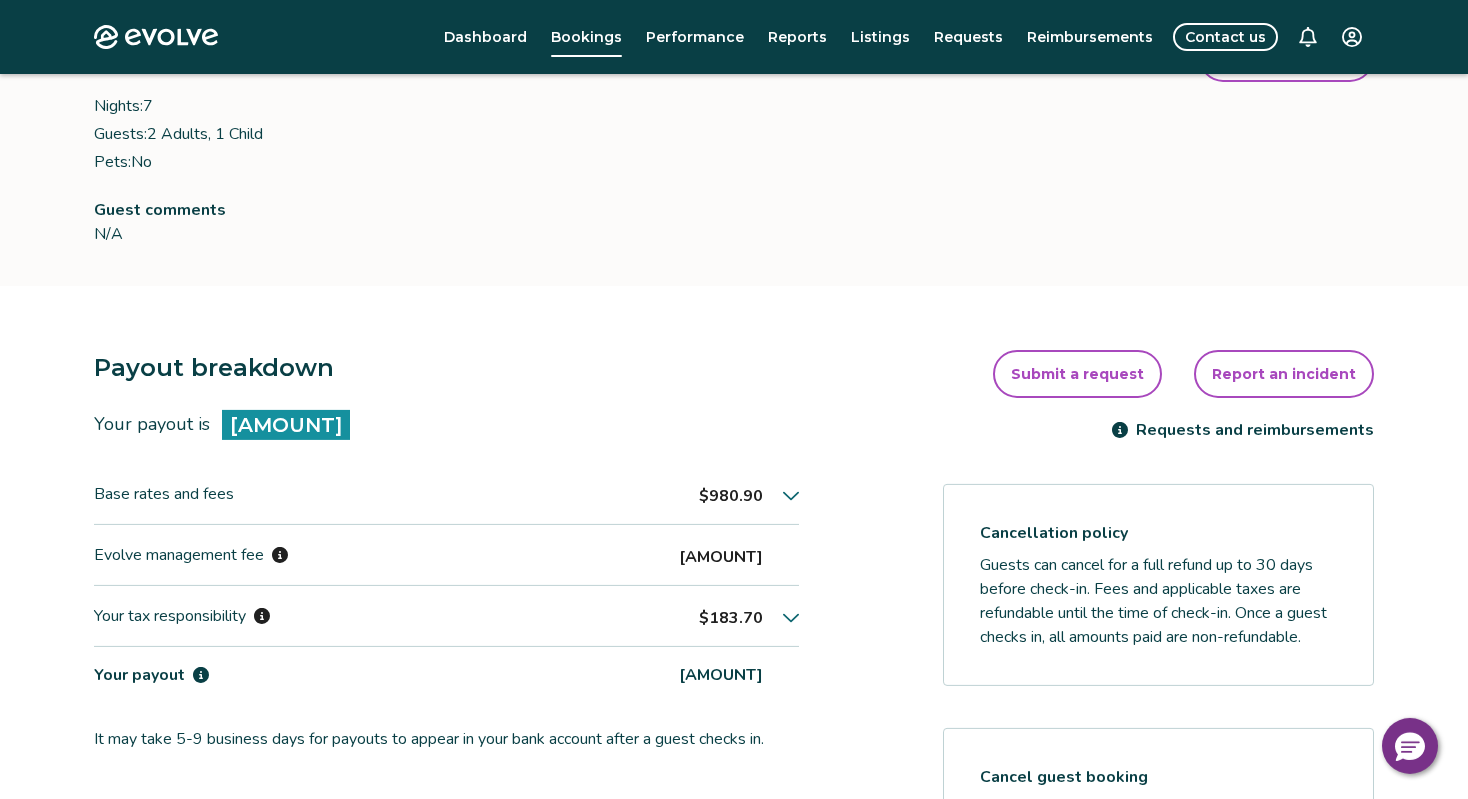 click 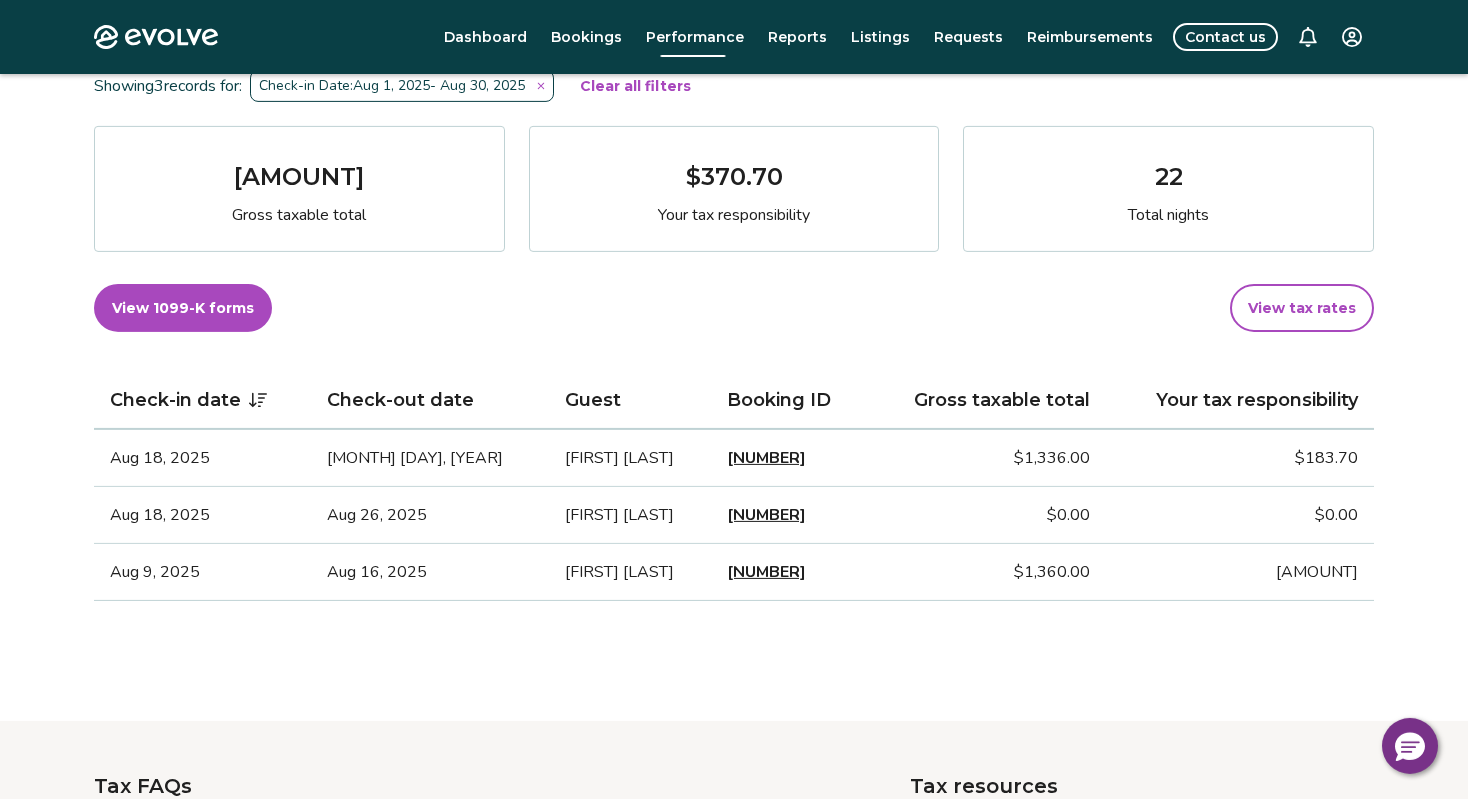 scroll, scrollTop: 209, scrollLeft: 0, axis: vertical 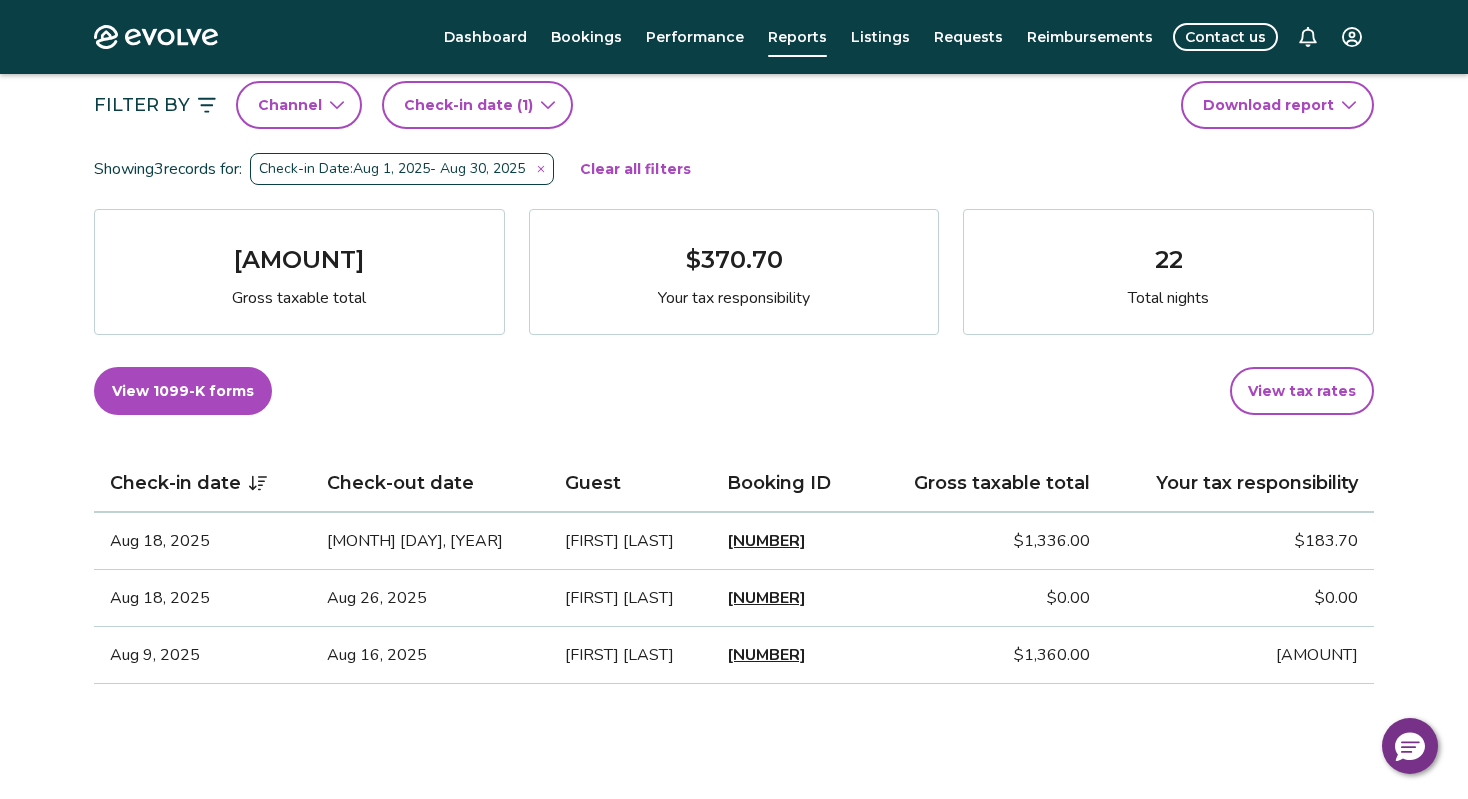 click on "14662761" at bounding box center (766, 655) 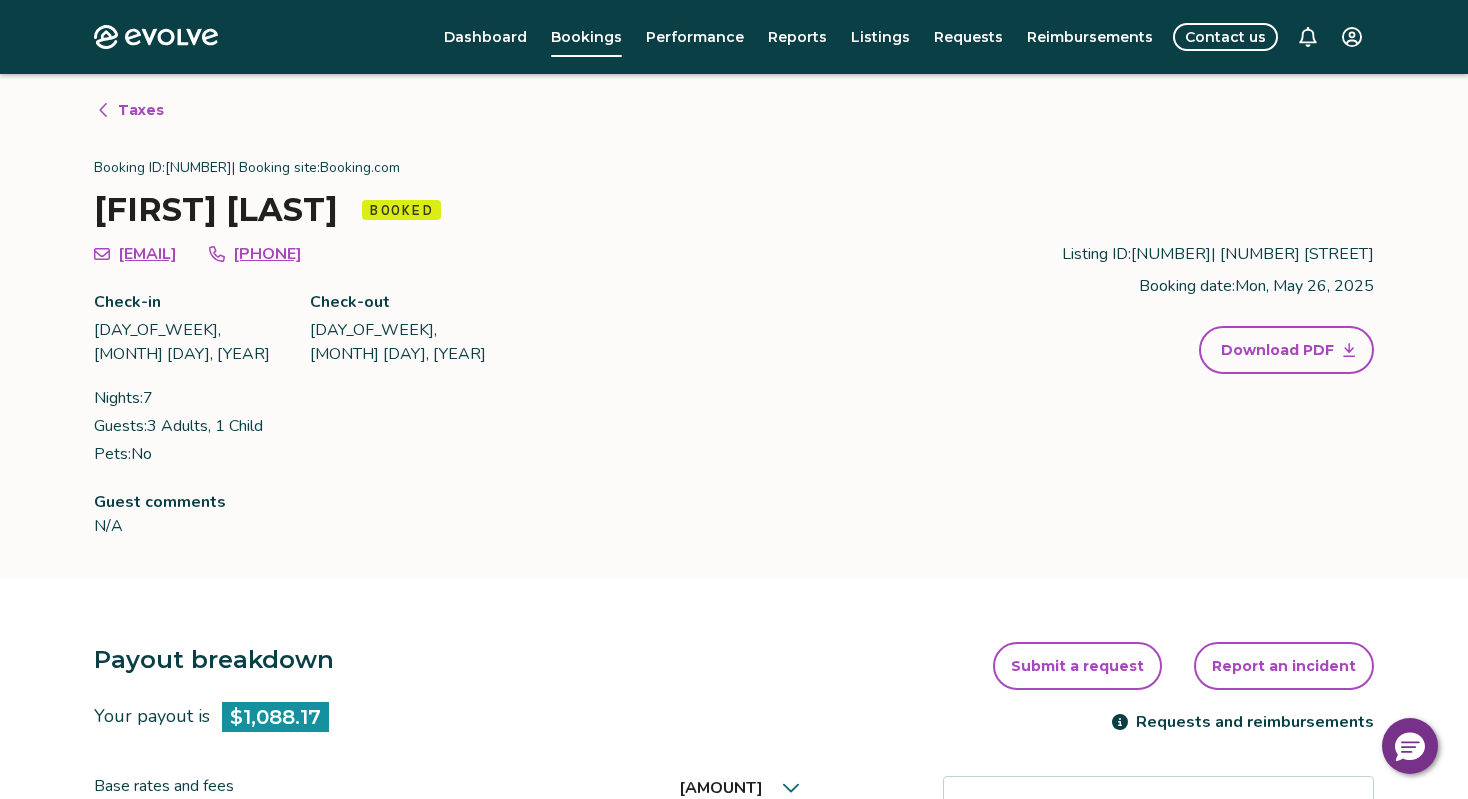 scroll, scrollTop: 764, scrollLeft: 0, axis: vertical 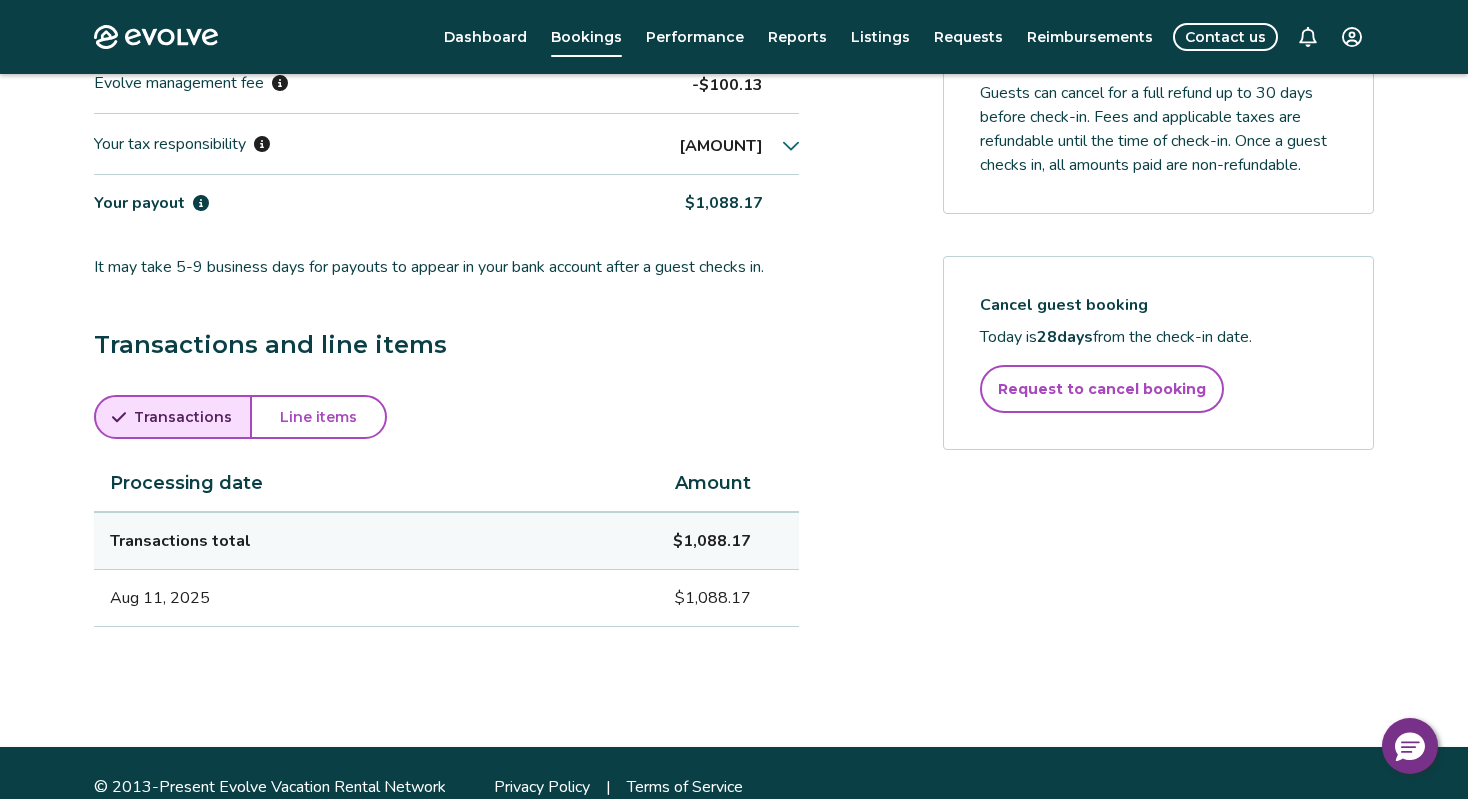 click 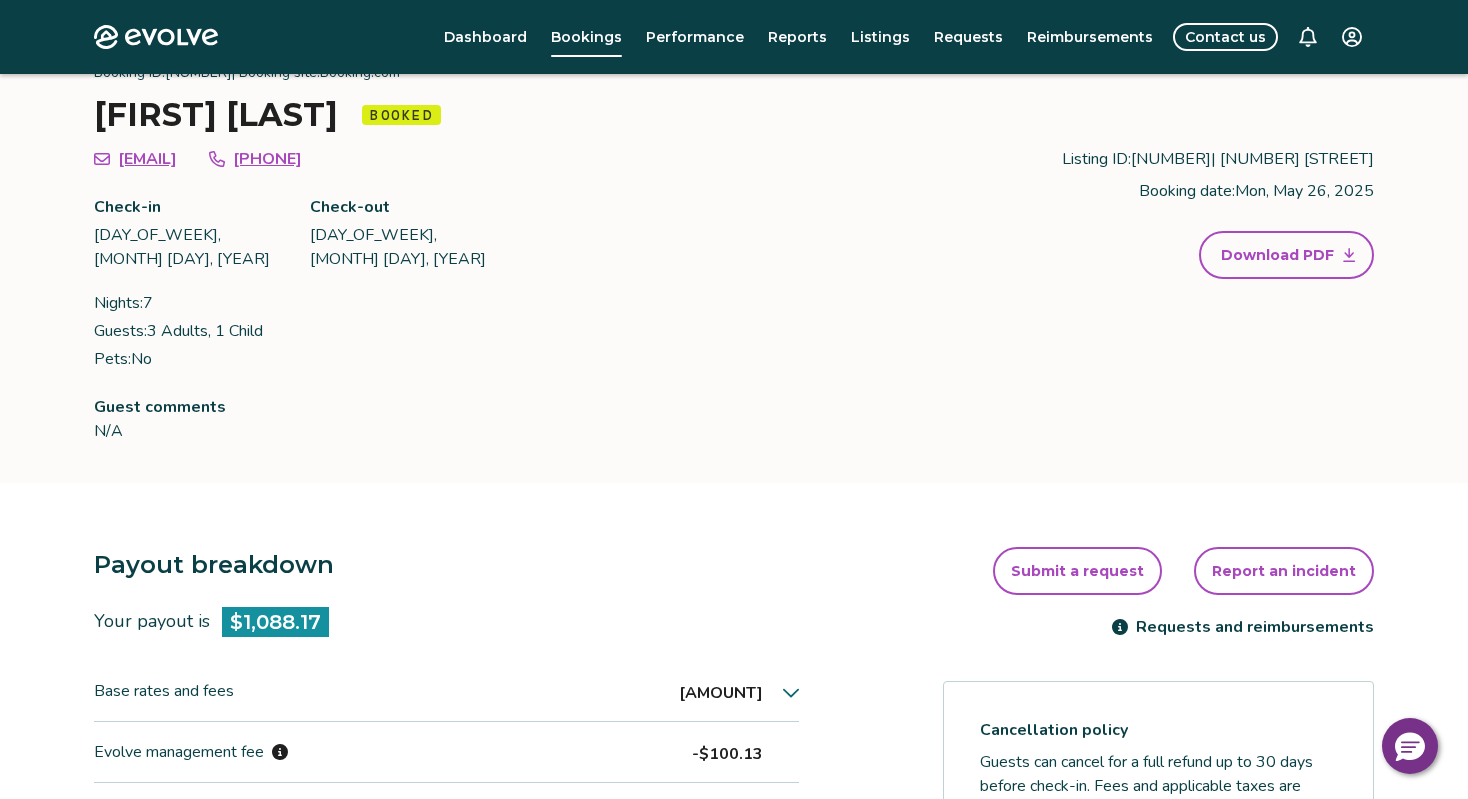 scroll, scrollTop: 42, scrollLeft: 0, axis: vertical 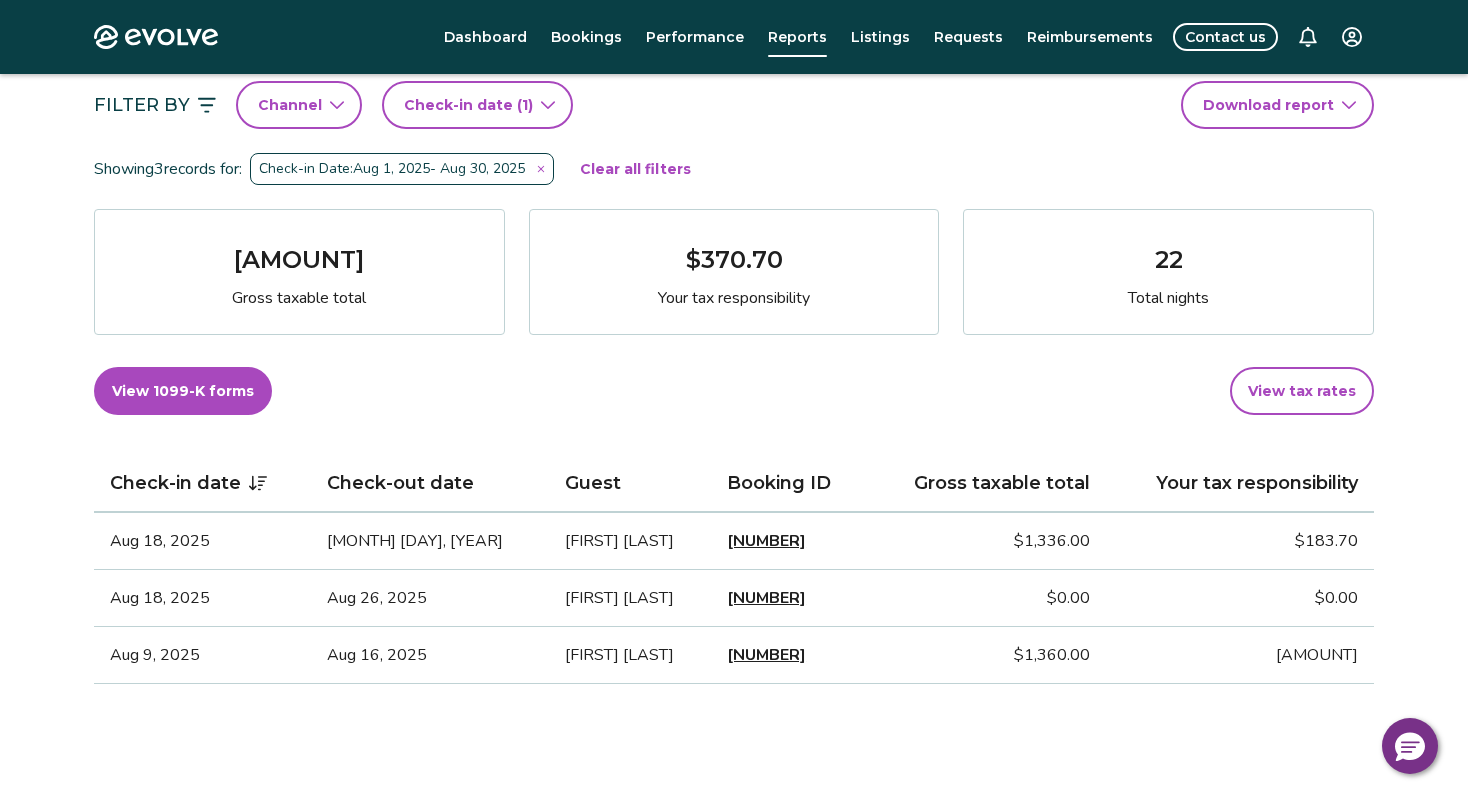 click on "14803508" at bounding box center [766, 541] 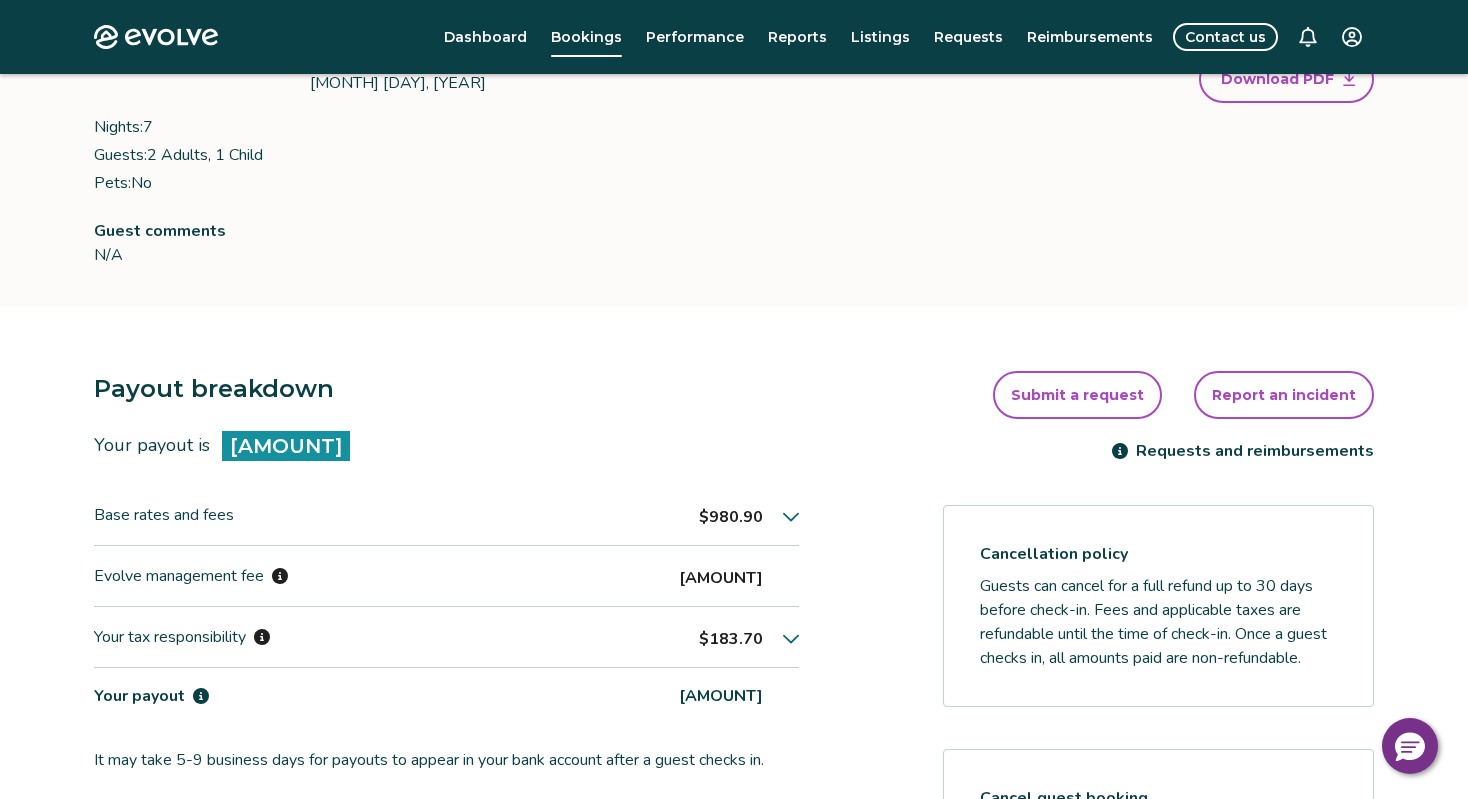 scroll, scrollTop: 272, scrollLeft: 0, axis: vertical 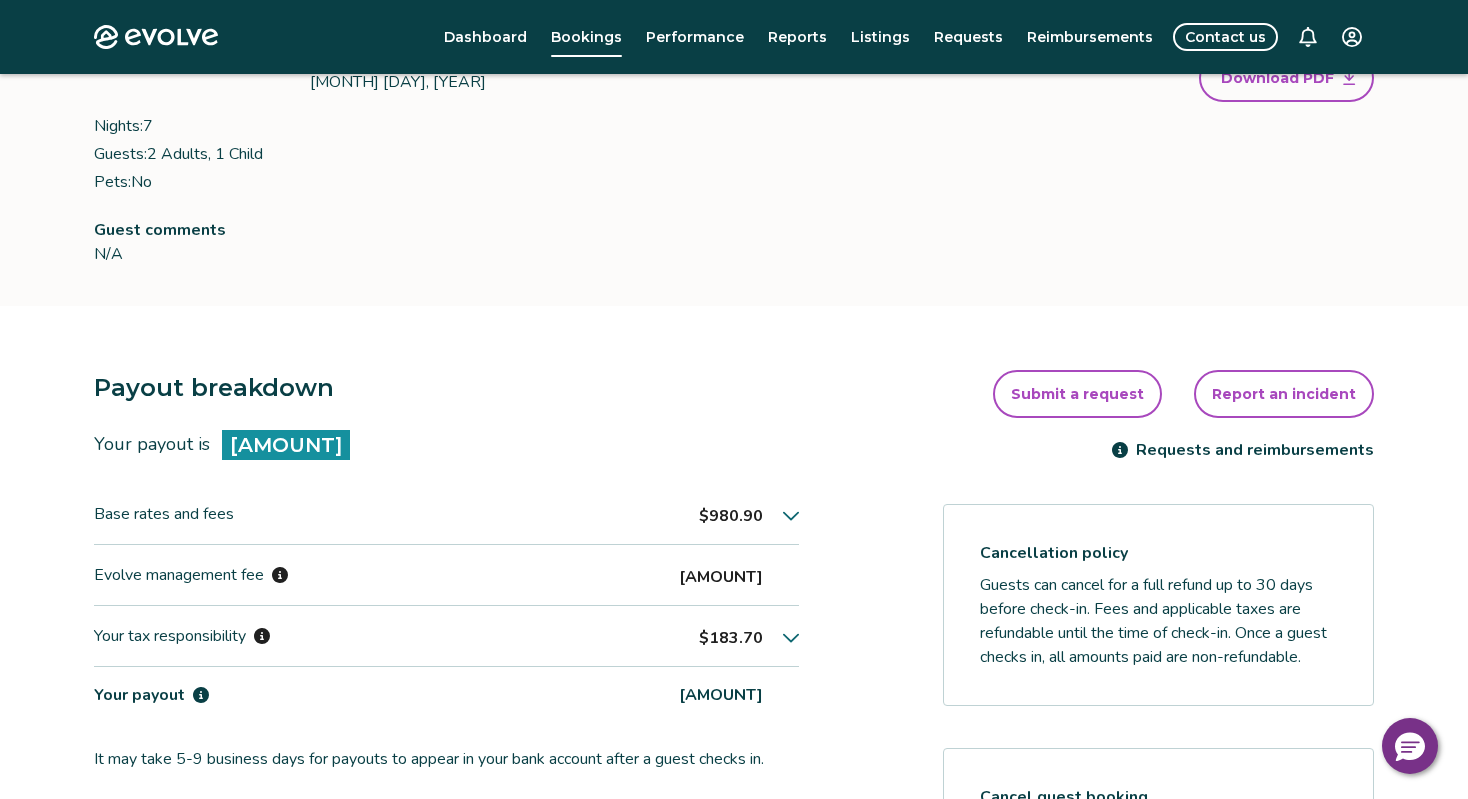 click 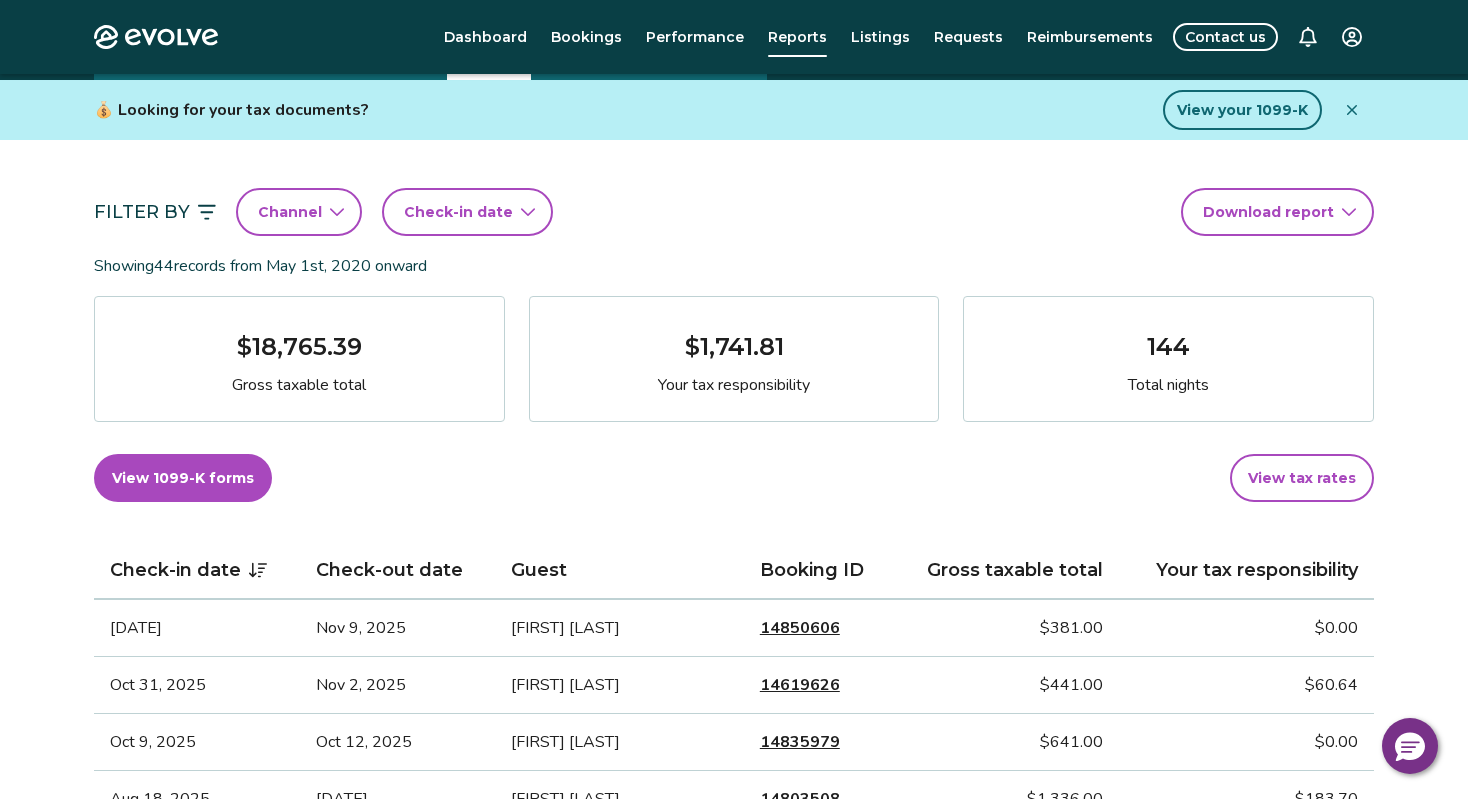 scroll, scrollTop: 104, scrollLeft: 0, axis: vertical 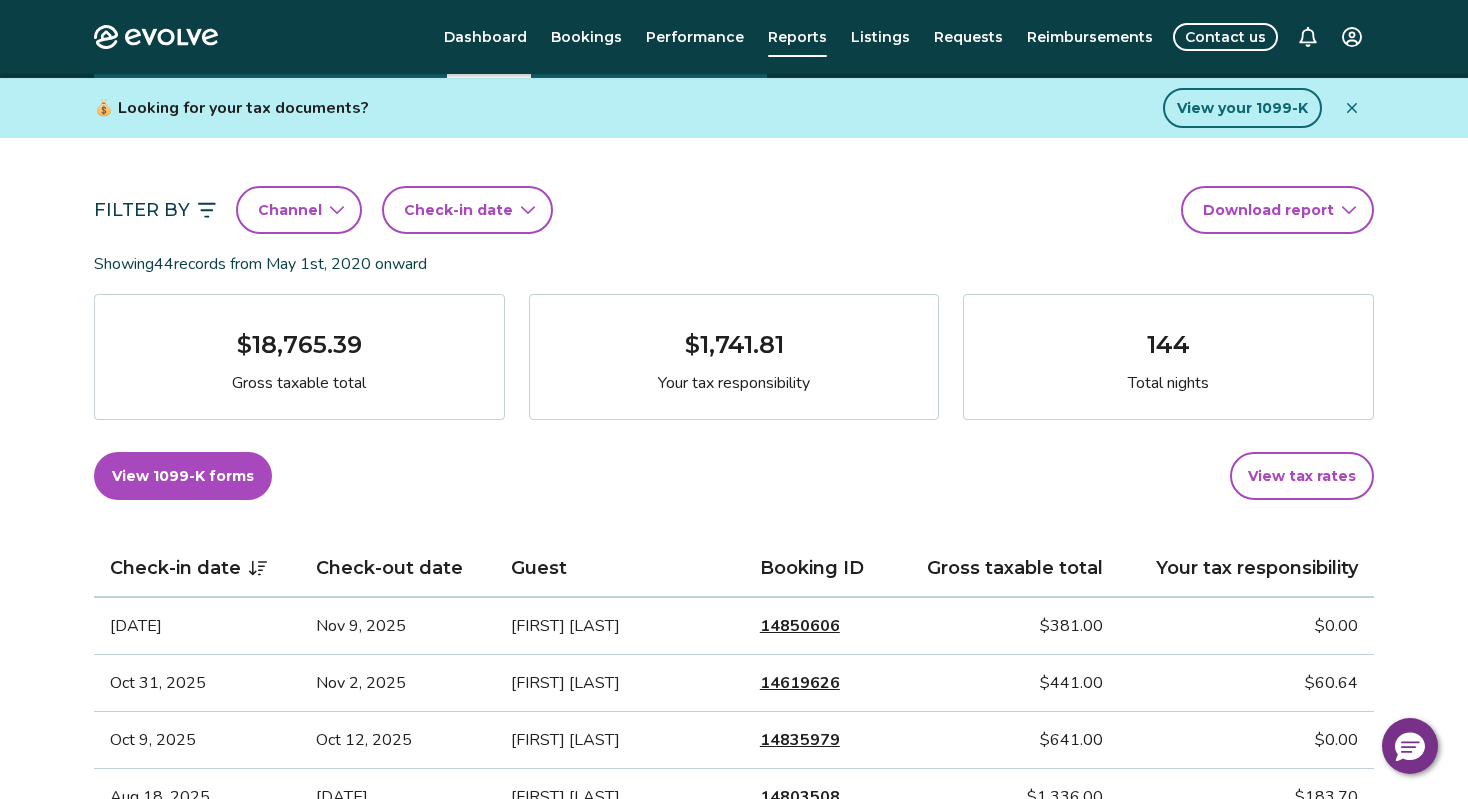 click 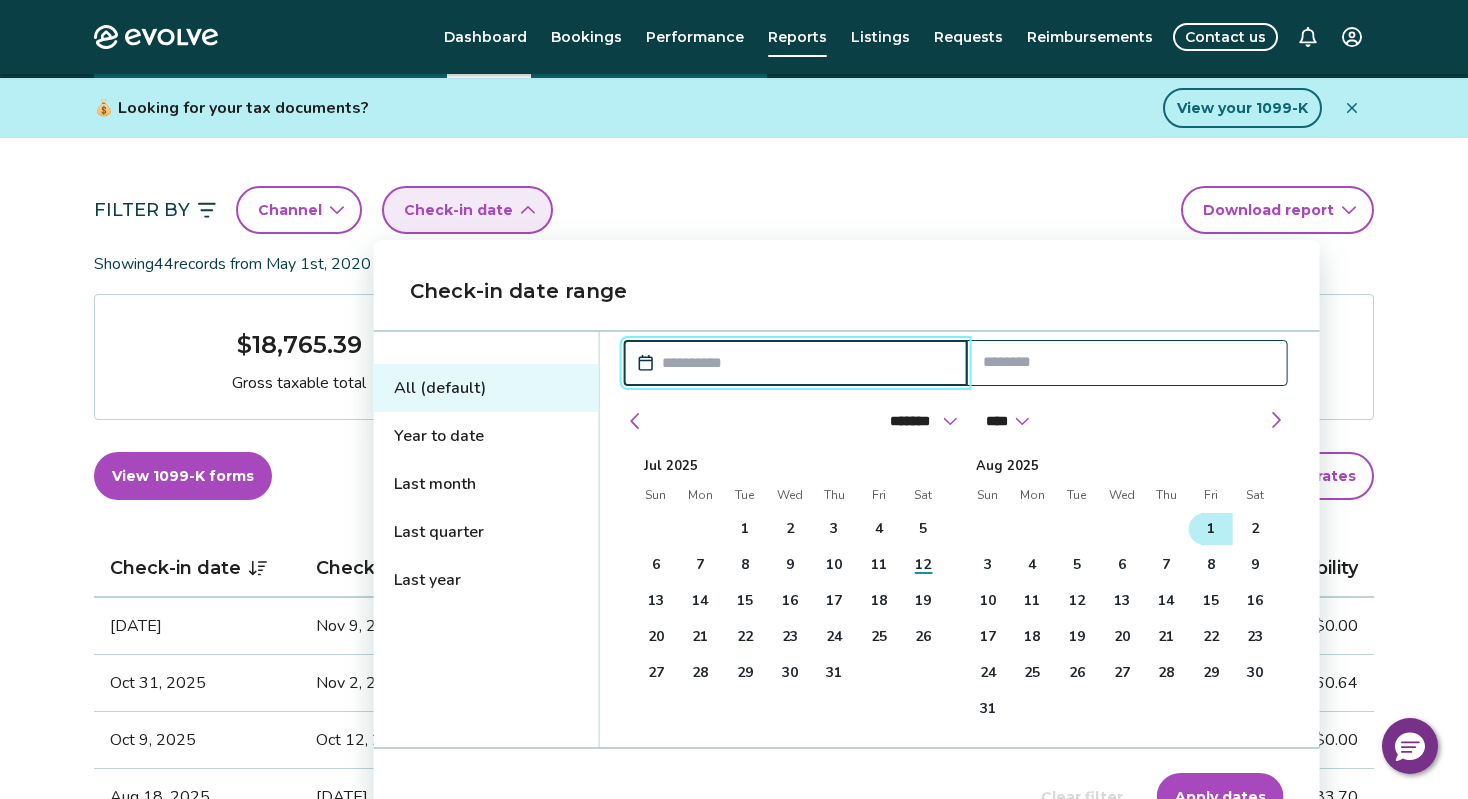 click on "1" at bounding box center [1211, 529] 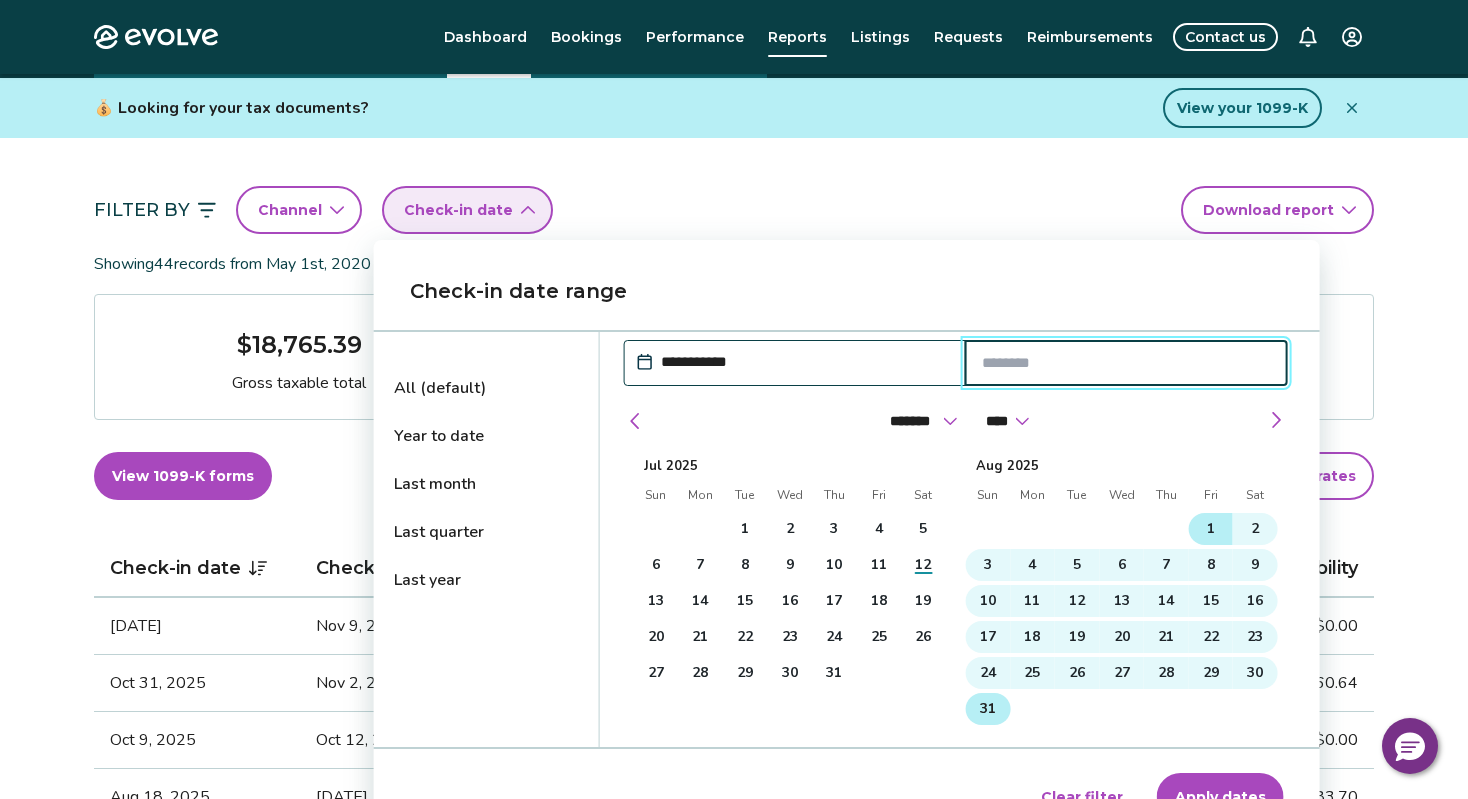 click on "31" at bounding box center (988, 709) 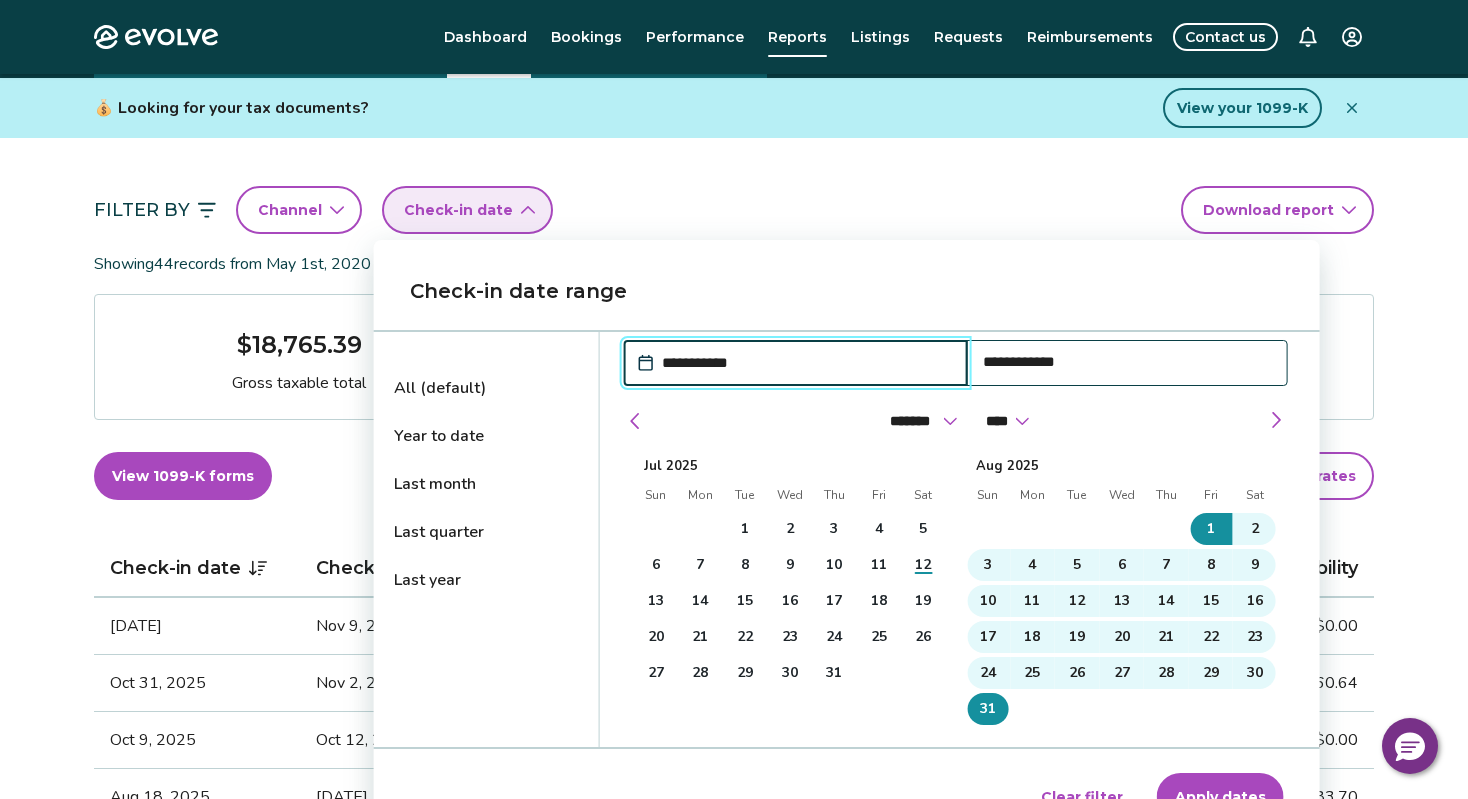 click on "Apply dates" at bounding box center [1220, 797] 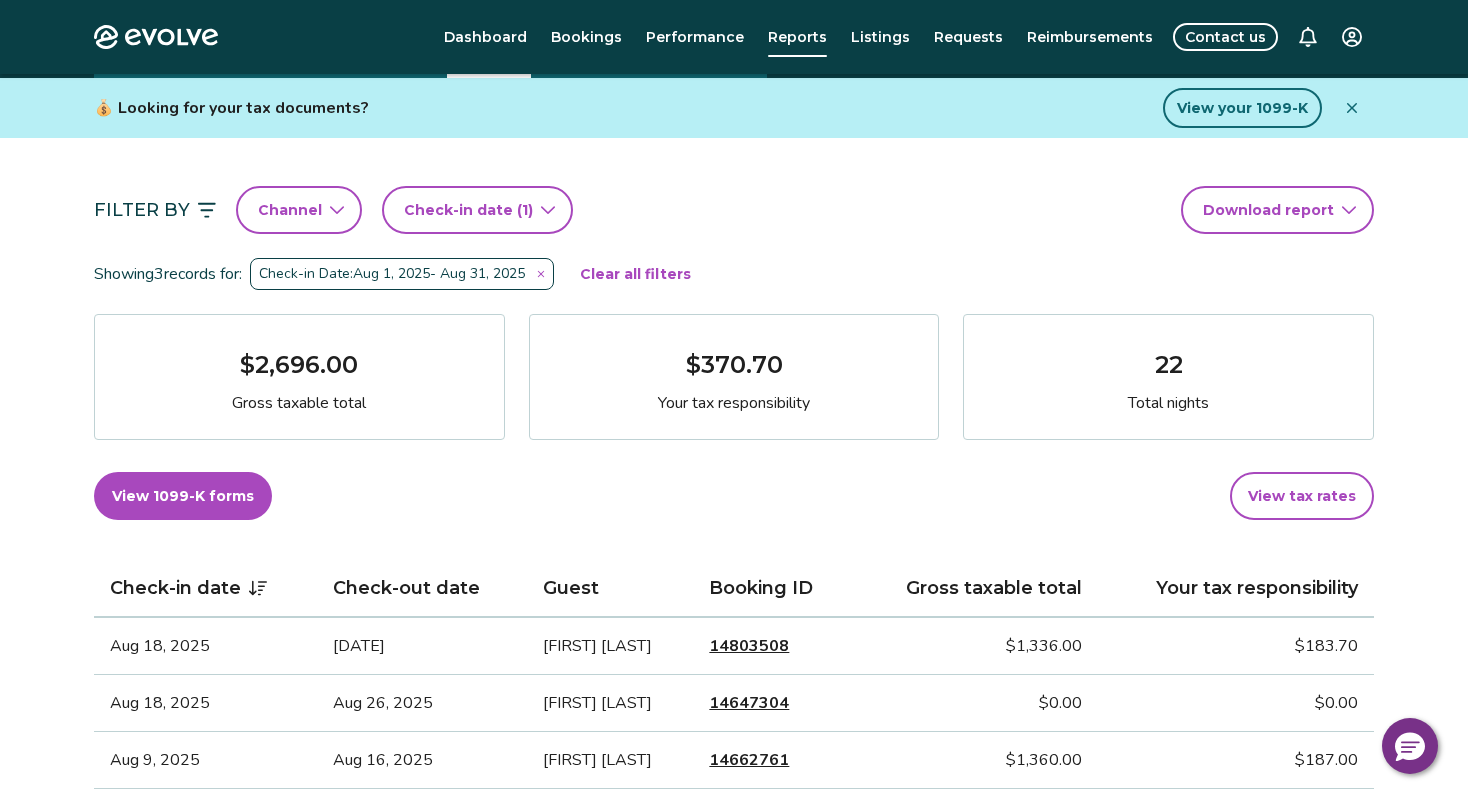 click on "14803508" at bounding box center [749, 646] 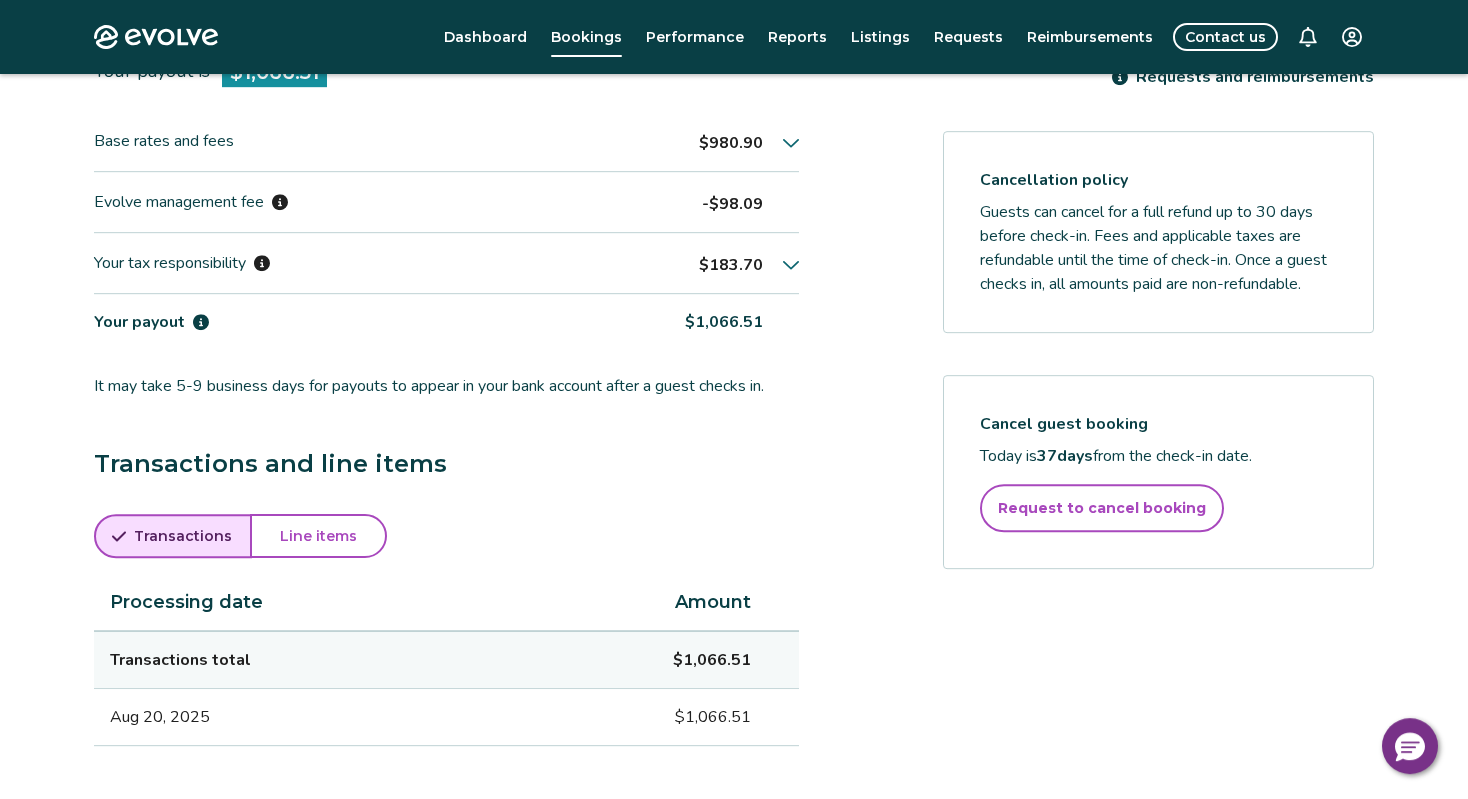 scroll, scrollTop: 765, scrollLeft: 0, axis: vertical 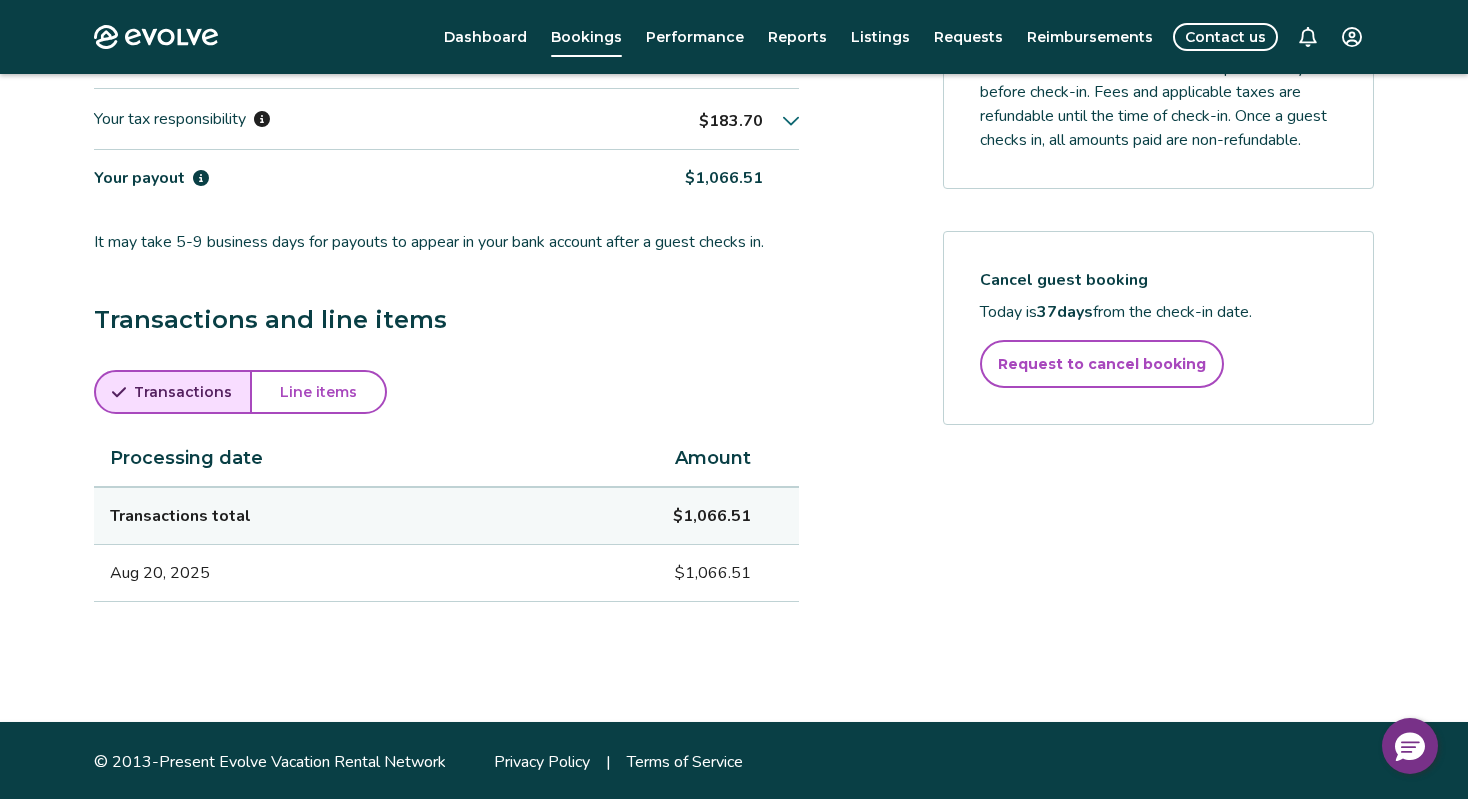 click 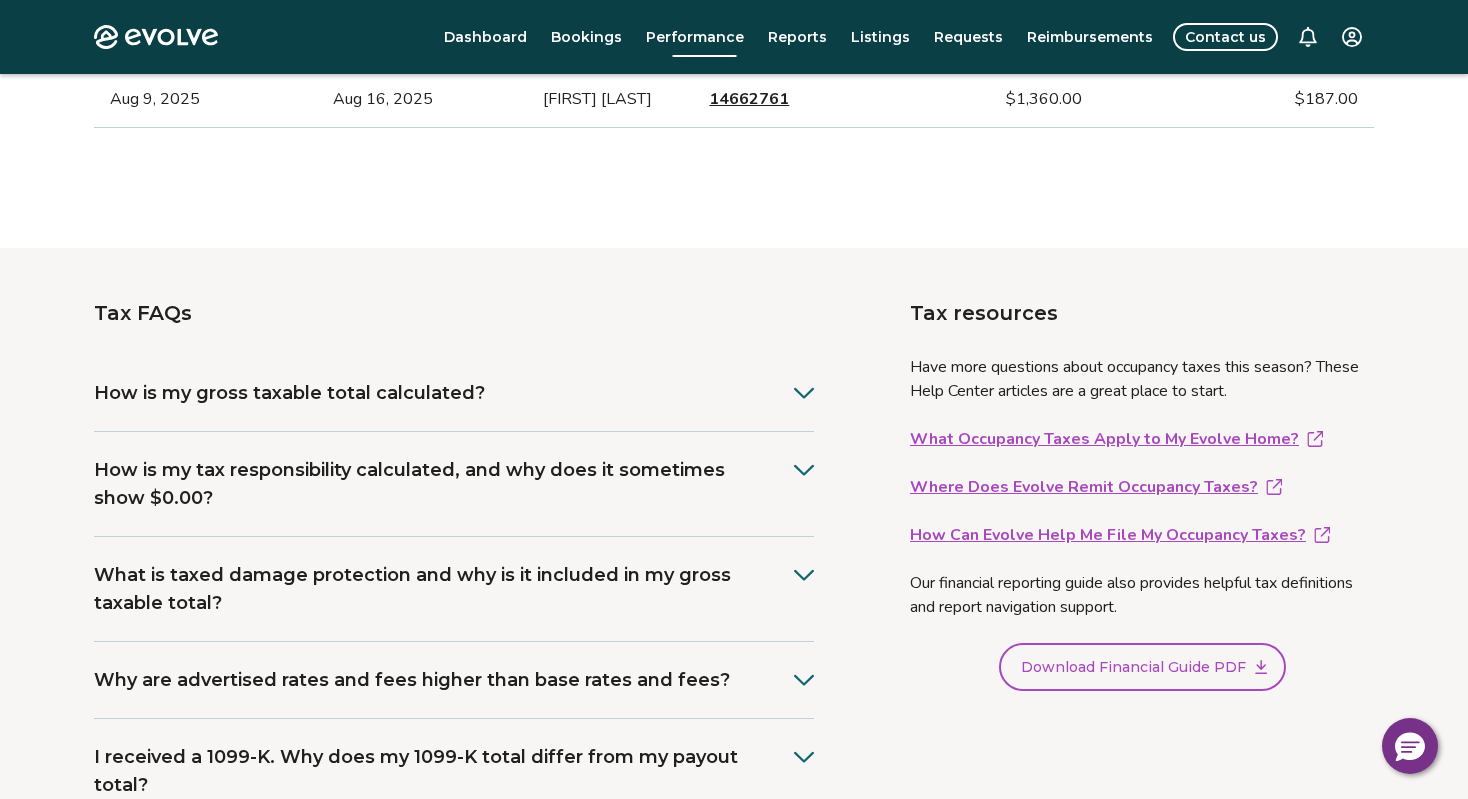 scroll, scrollTop: 104, scrollLeft: 0, axis: vertical 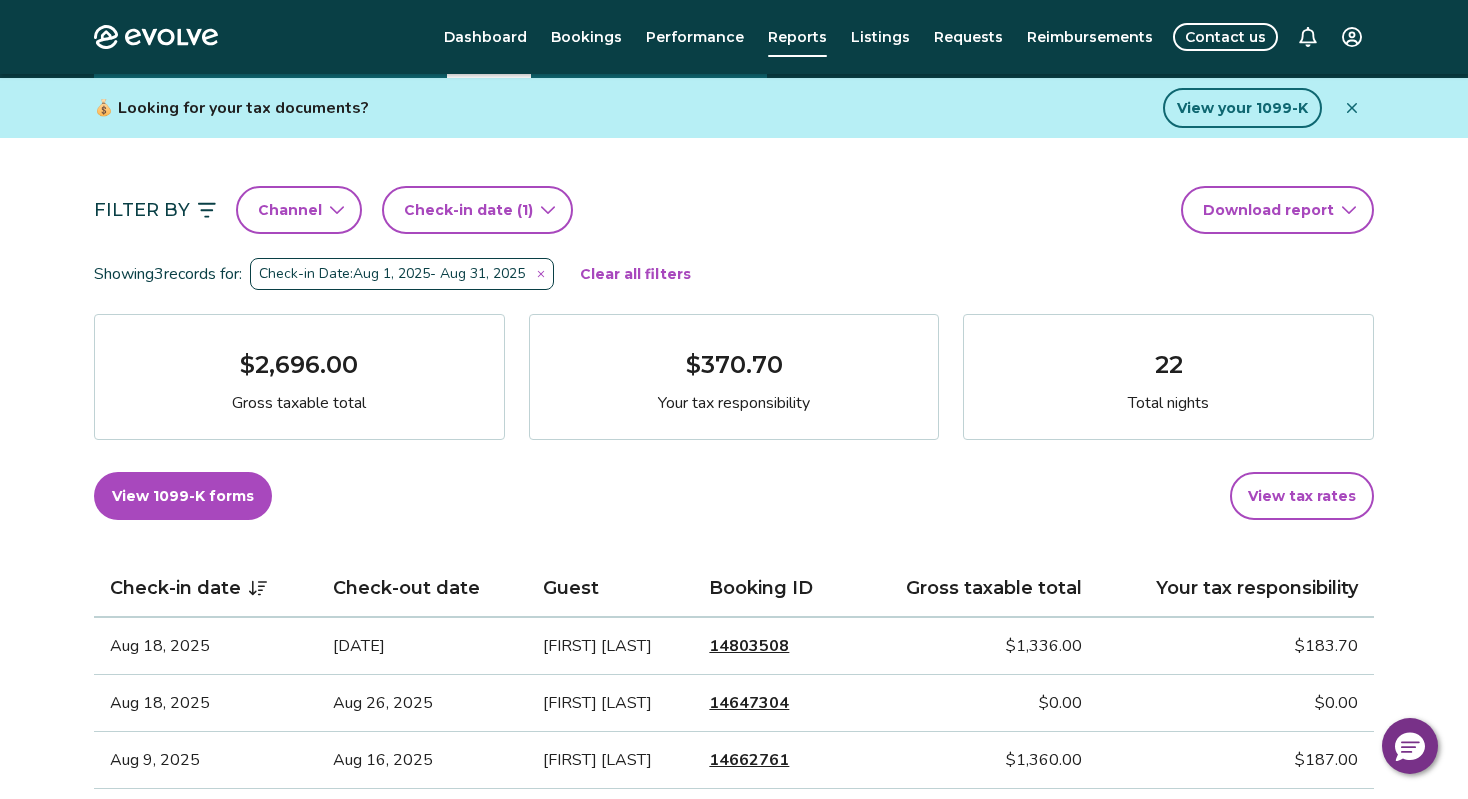 click on "14662761" at bounding box center [749, 760] 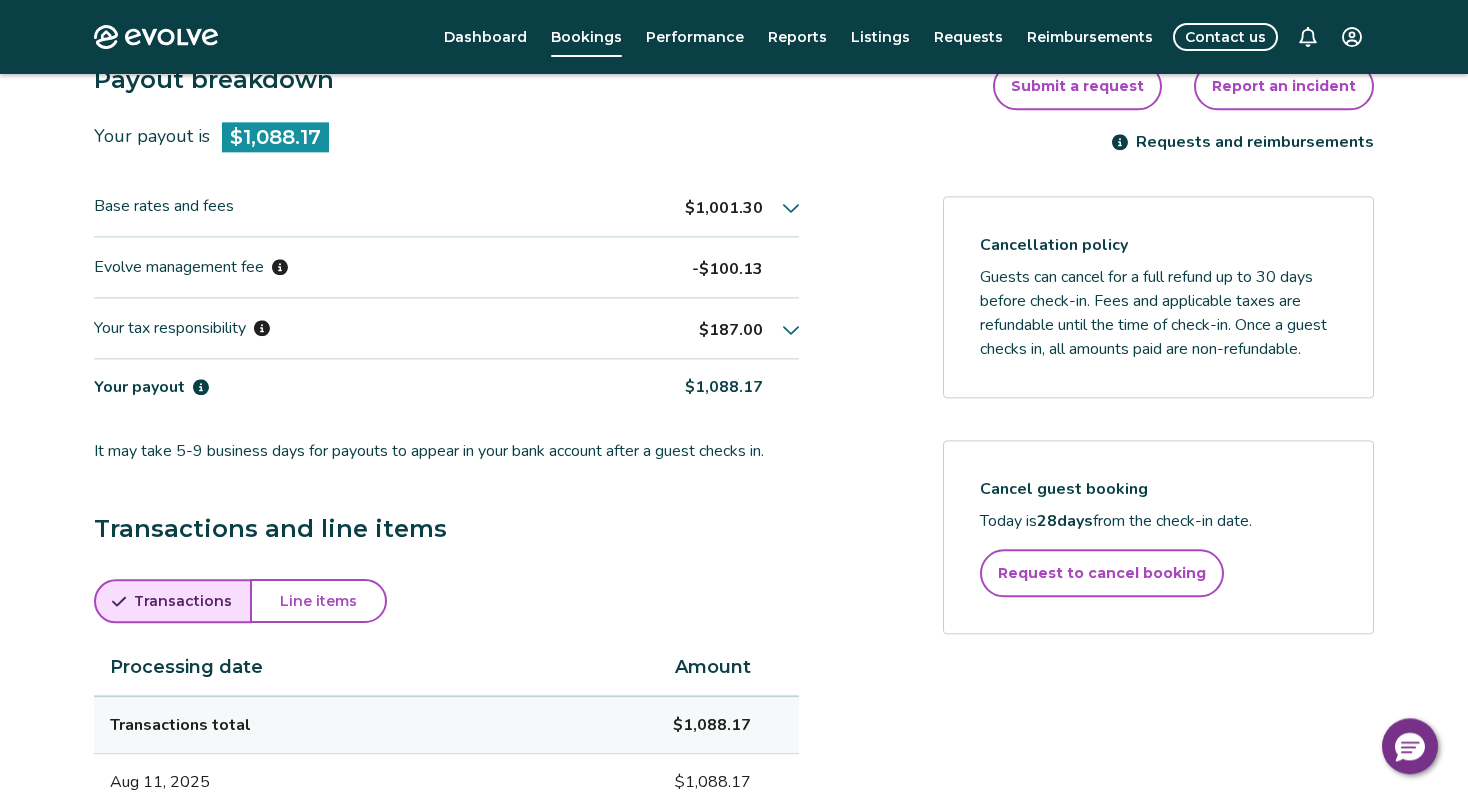 scroll, scrollTop: 765, scrollLeft: 0, axis: vertical 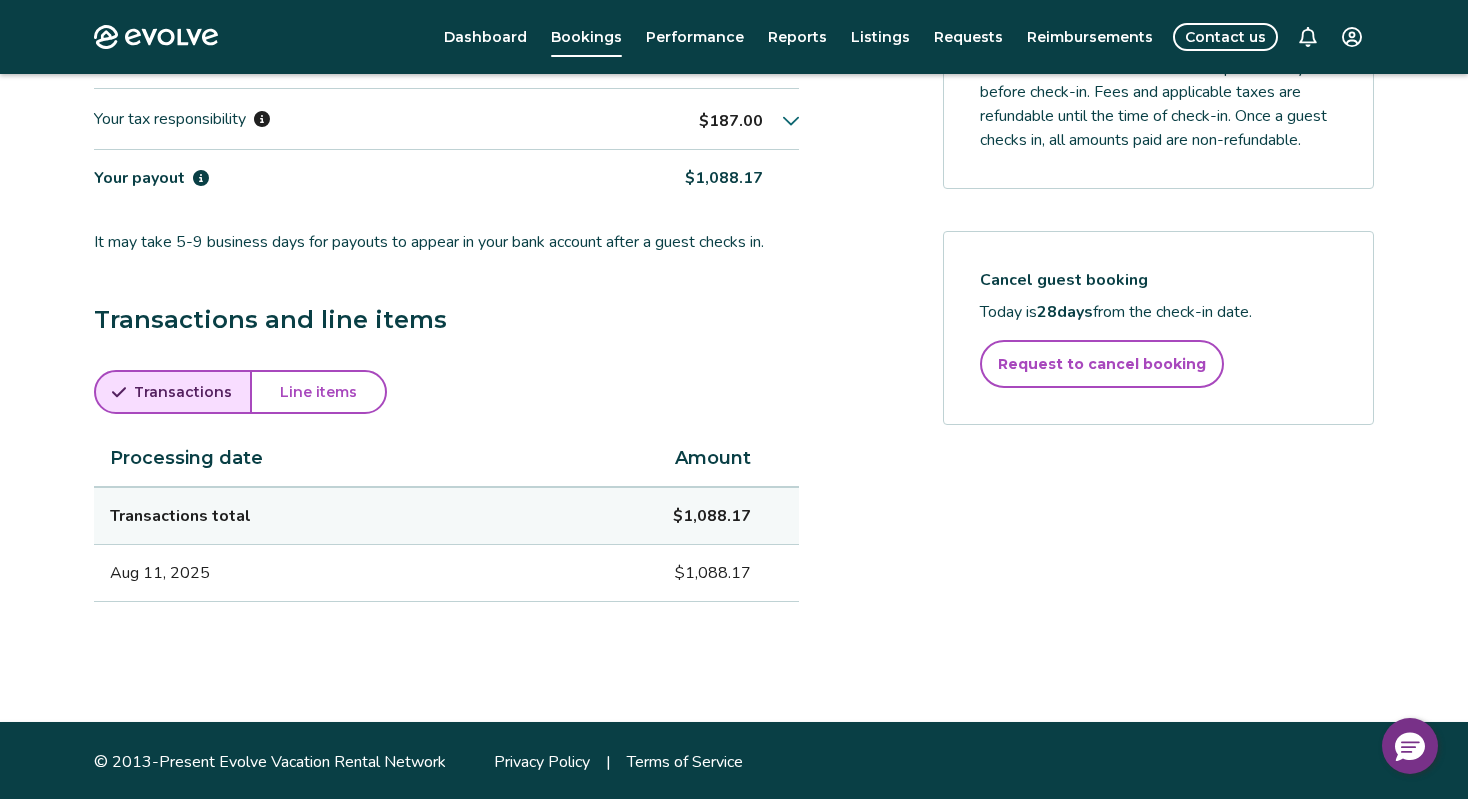 click 